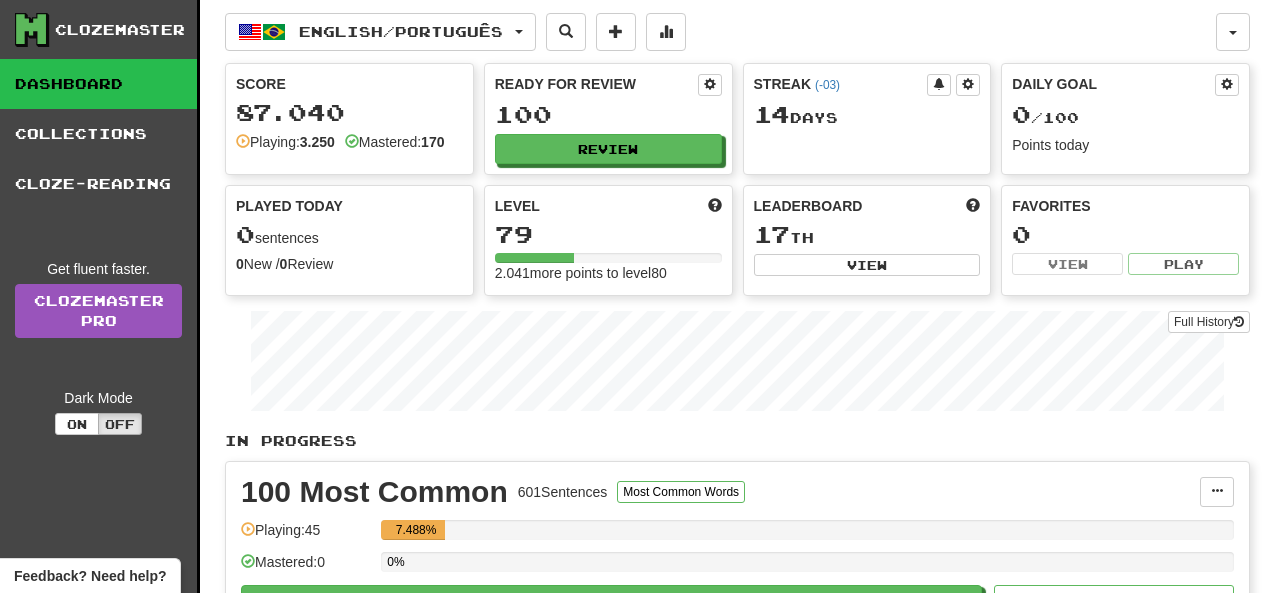 scroll, scrollTop: 0, scrollLeft: 0, axis: both 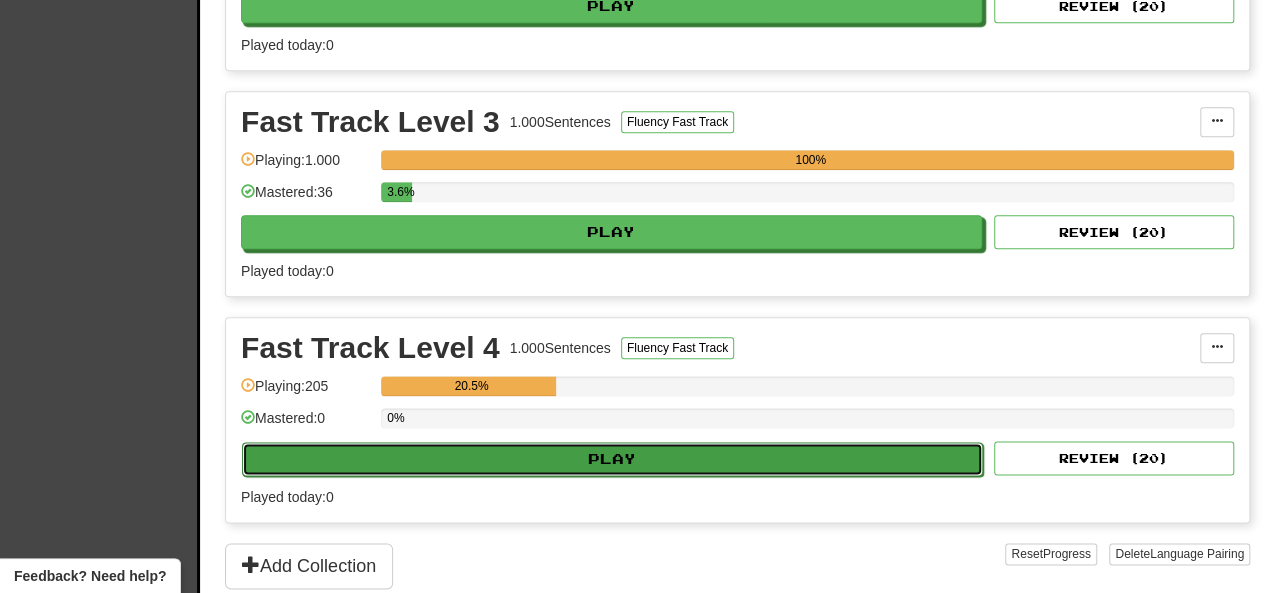 click on "Play" at bounding box center (612, 459) 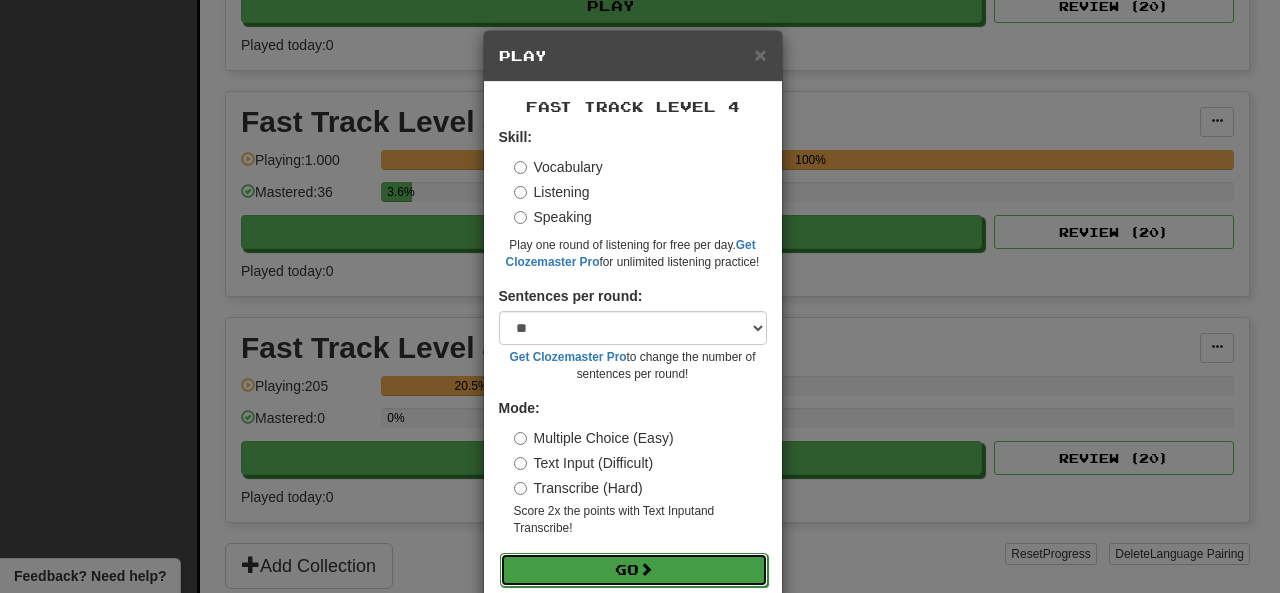 click on "Go" at bounding box center (634, 570) 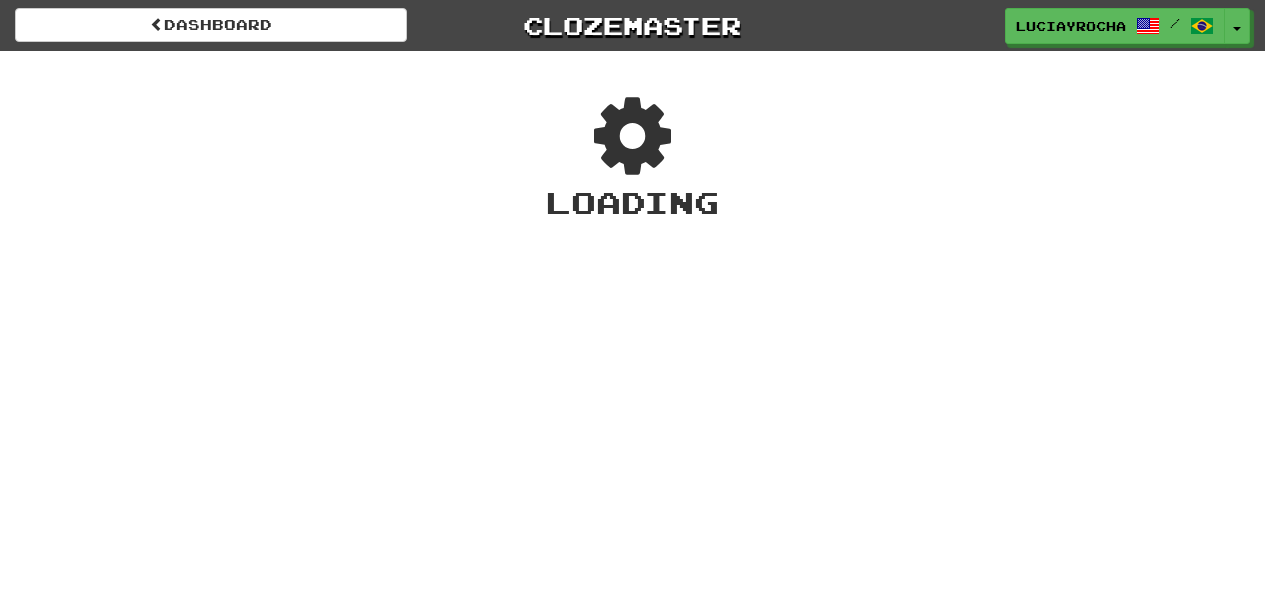 scroll, scrollTop: 0, scrollLeft: 0, axis: both 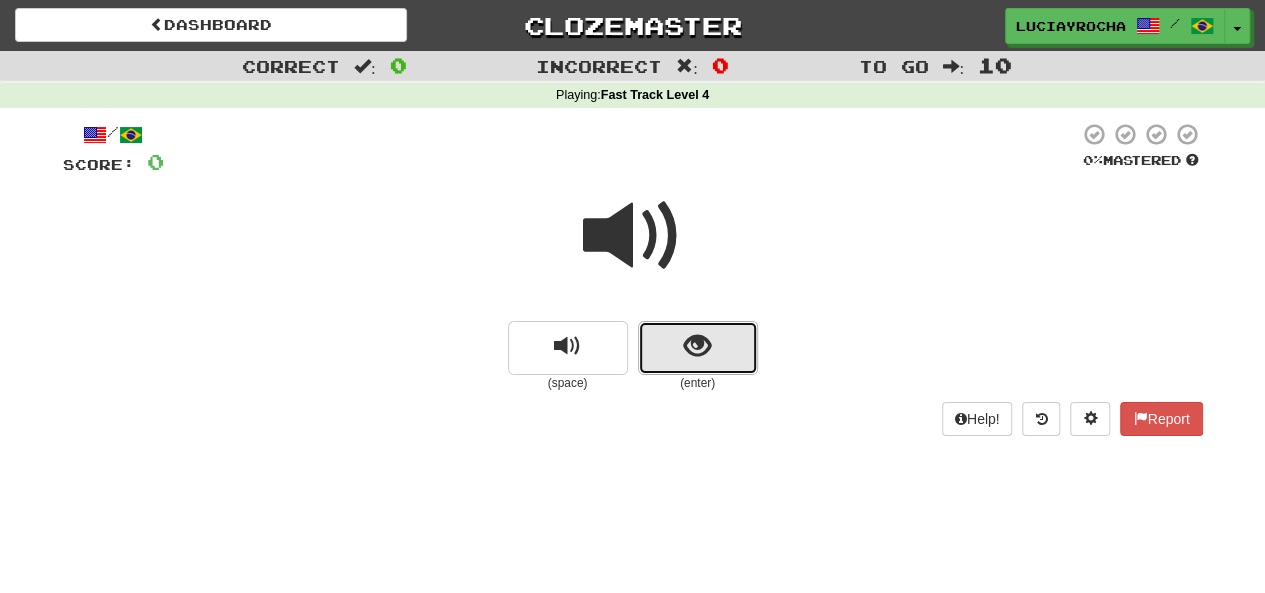 click at bounding box center [697, 346] 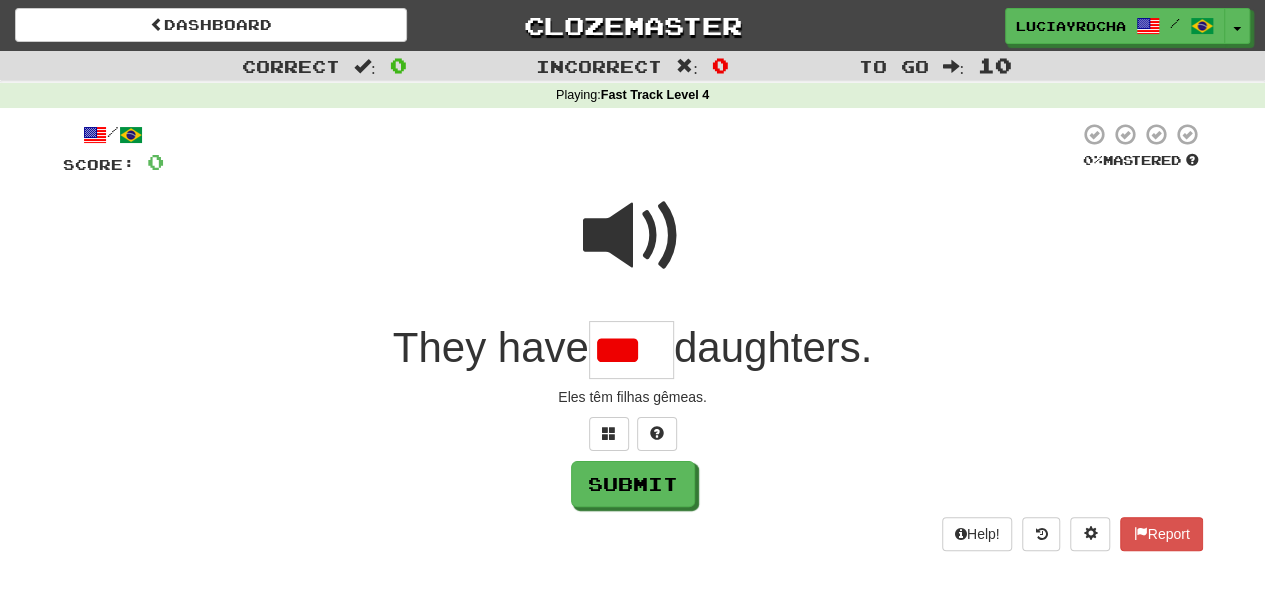 scroll, scrollTop: 0, scrollLeft: 0, axis: both 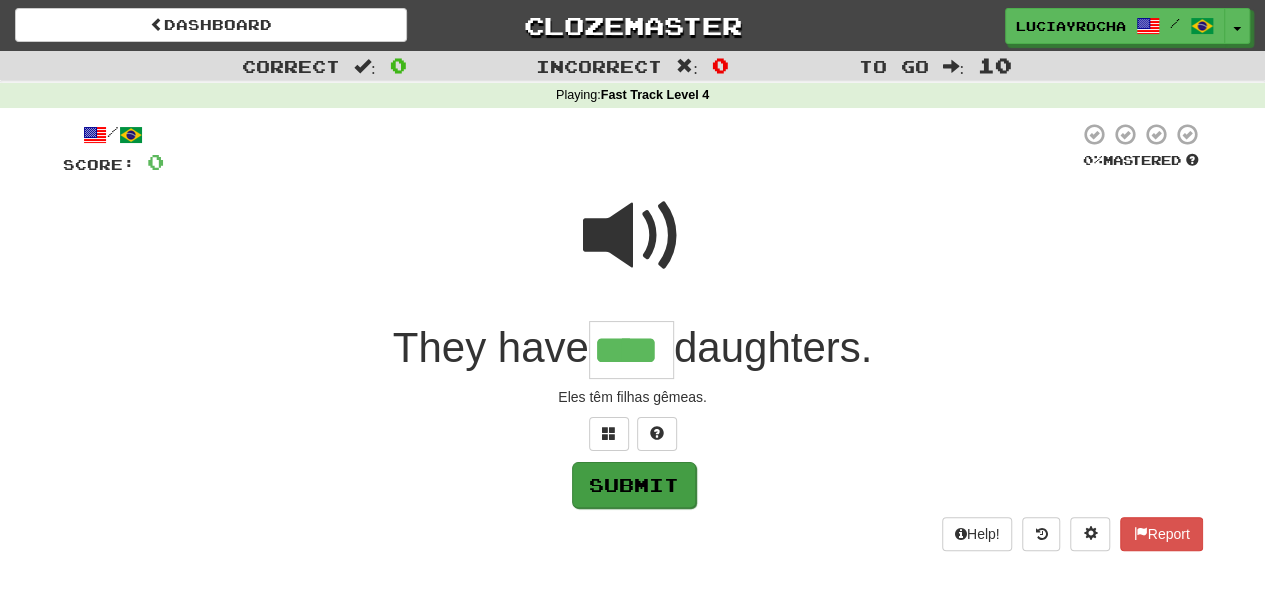 type on "****" 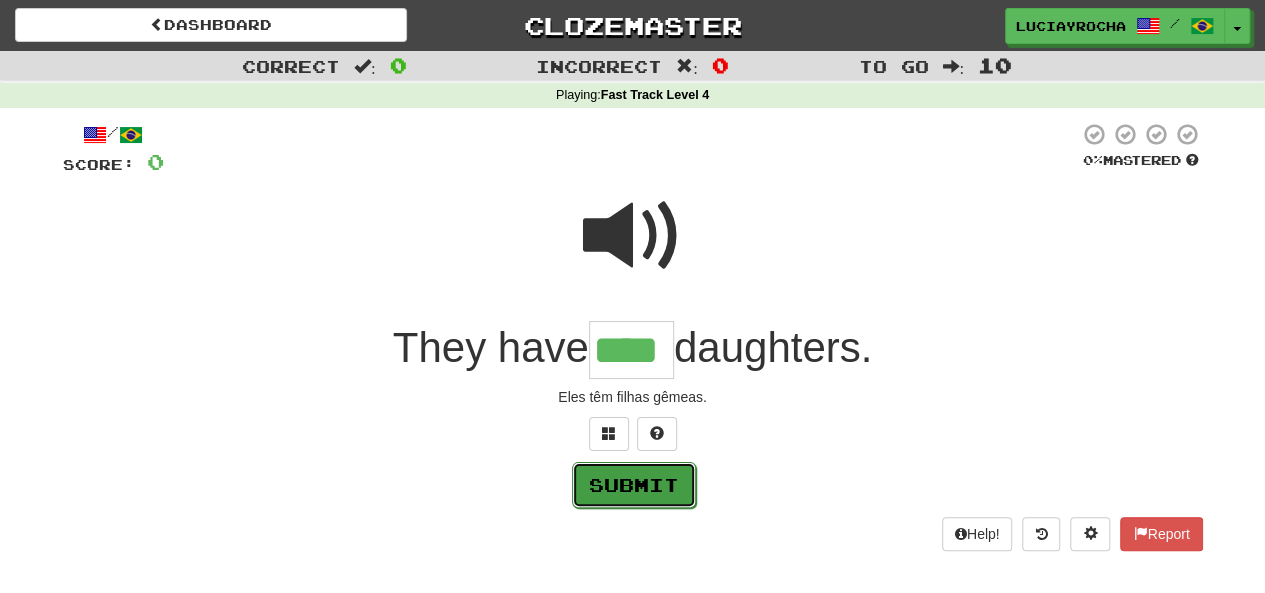 click on "Submit" at bounding box center (634, 485) 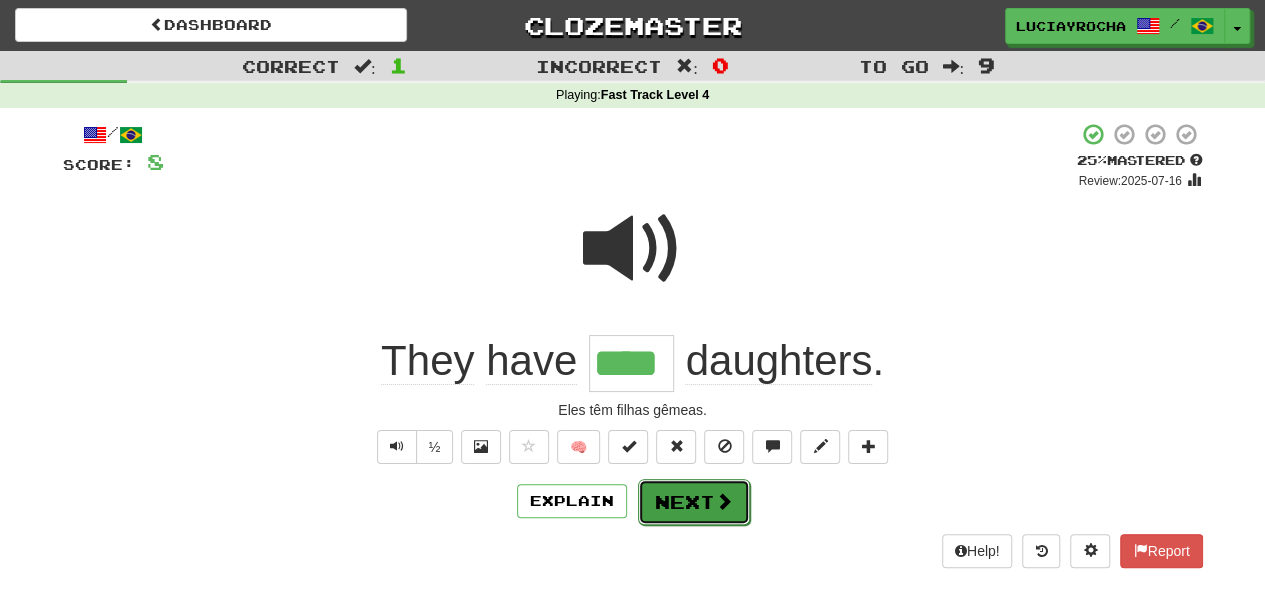 click on "Next" at bounding box center (694, 502) 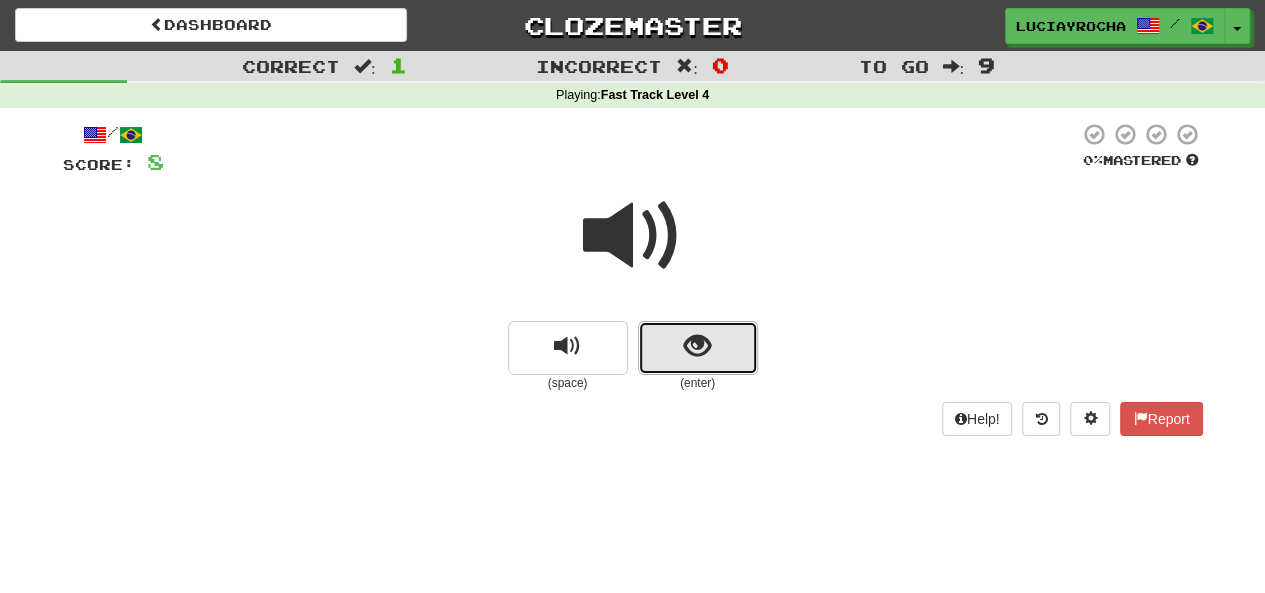 click at bounding box center [697, 346] 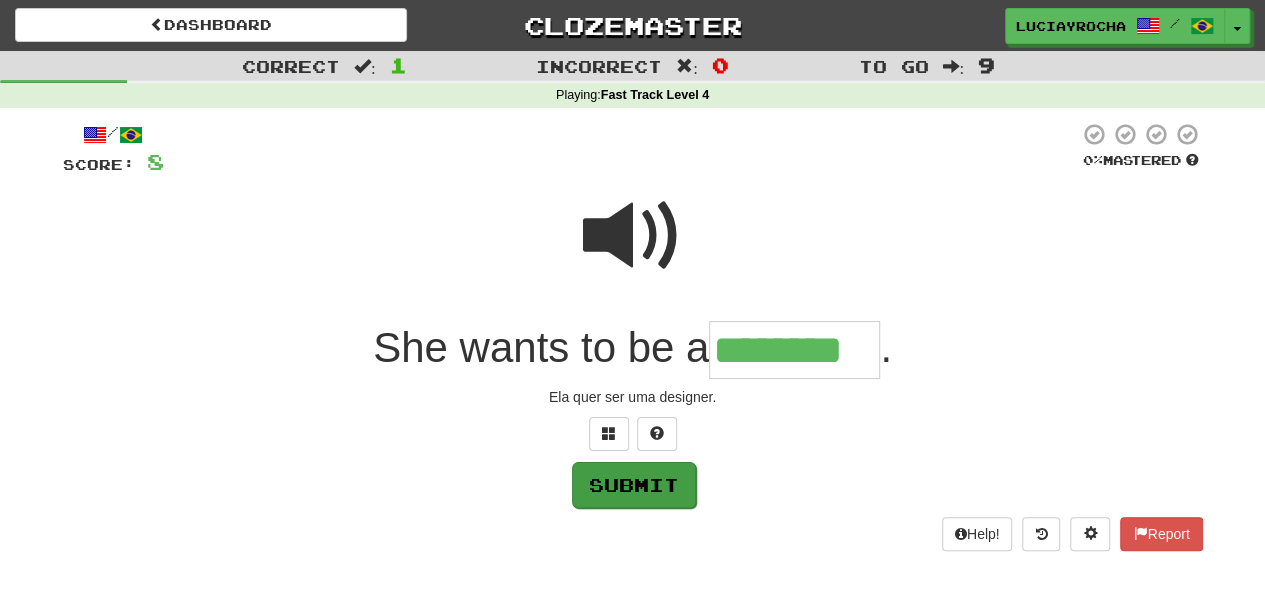 type on "********" 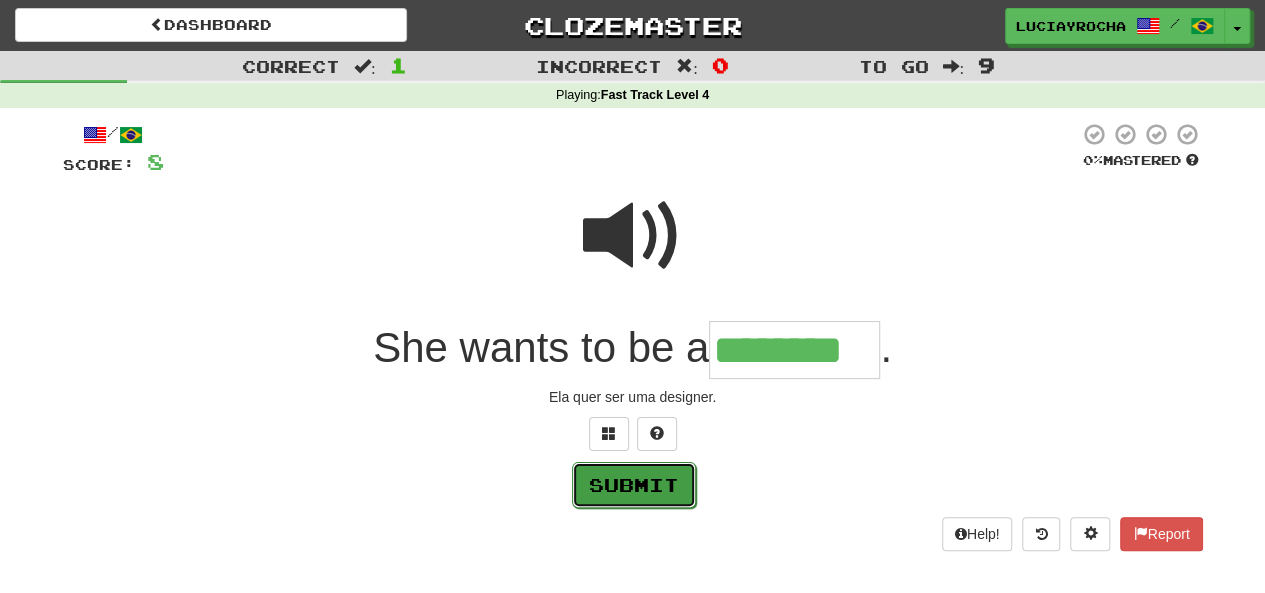click on "Submit" at bounding box center [634, 485] 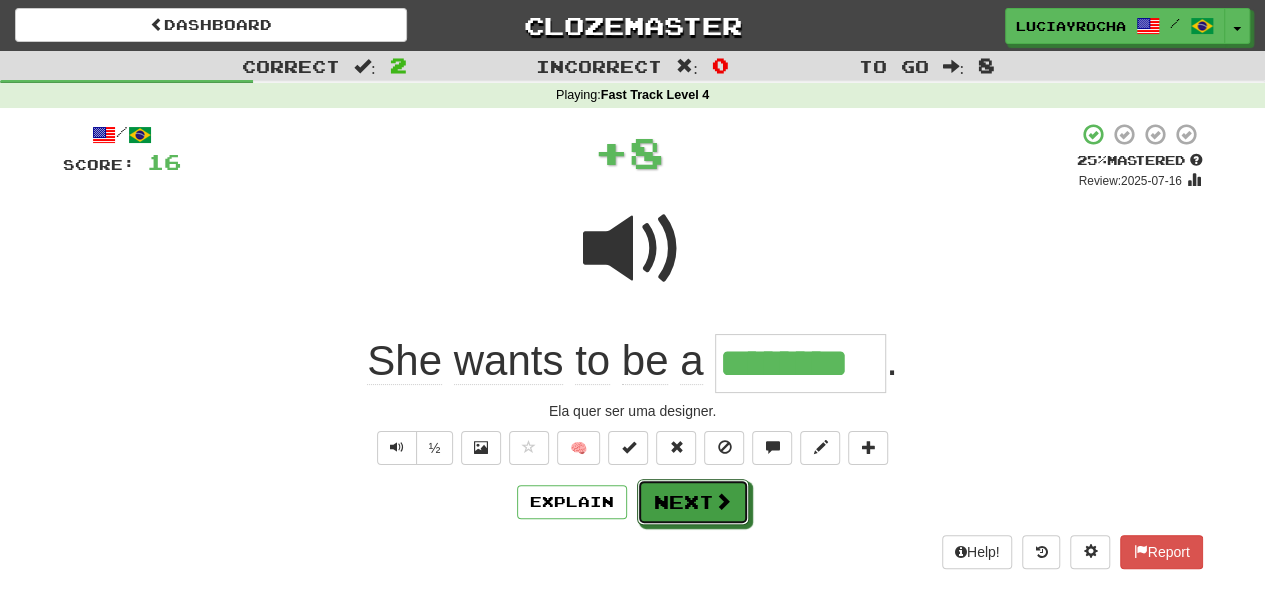 click on "Next" at bounding box center (693, 502) 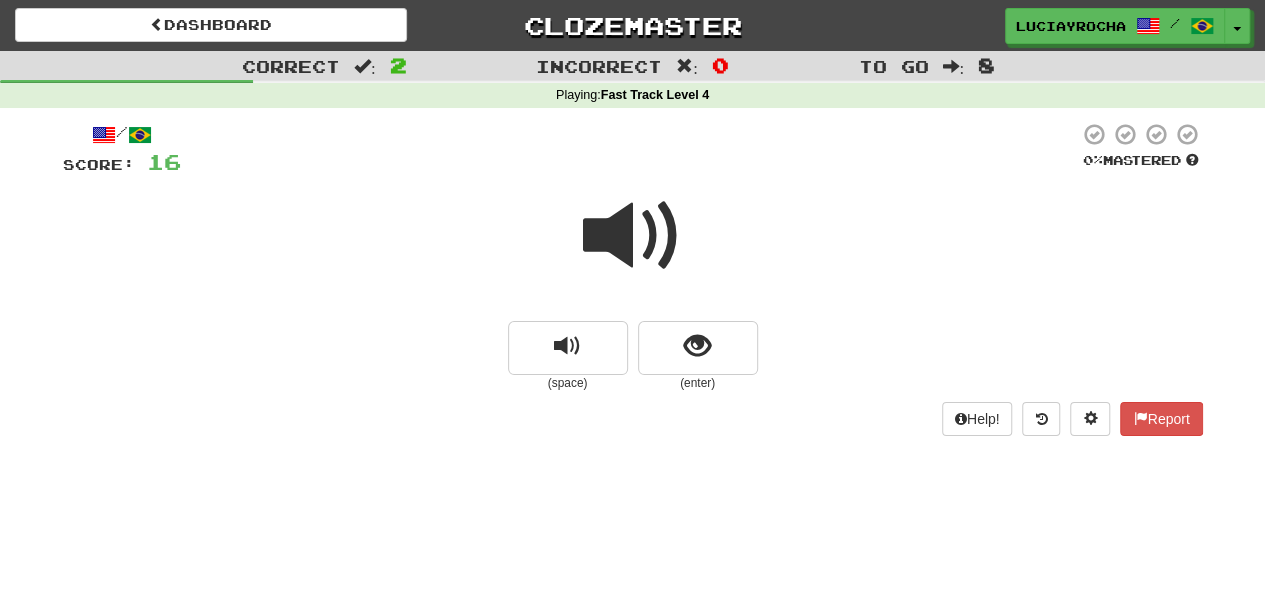 click at bounding box center (633, 236) 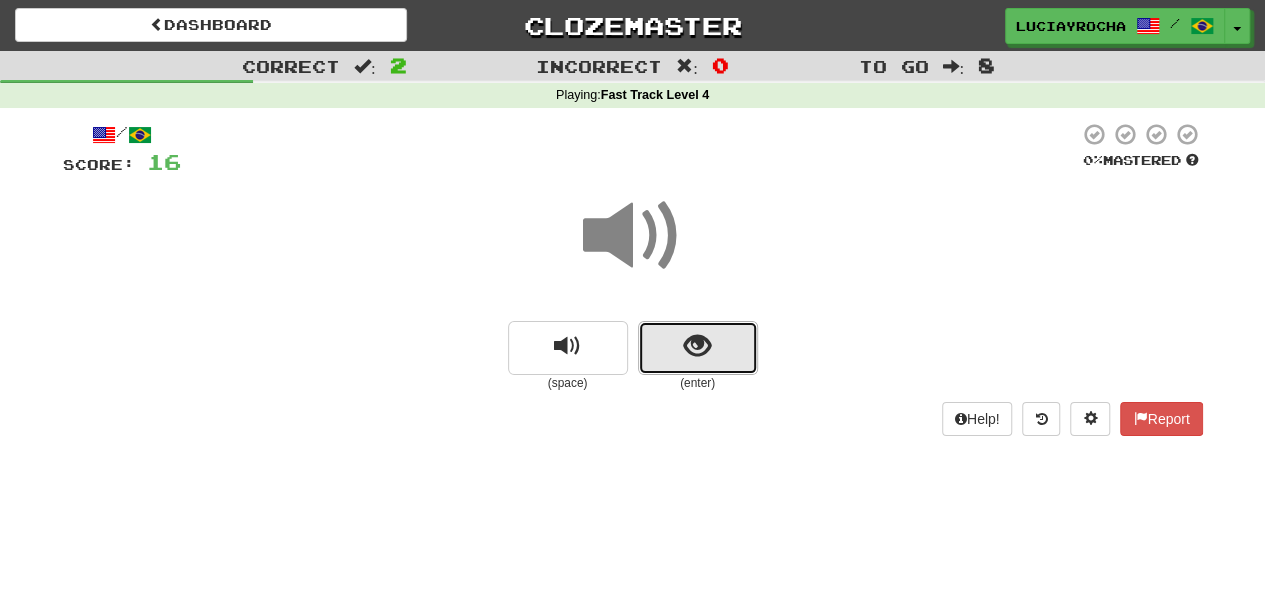 click at bounding box center (697, 346) 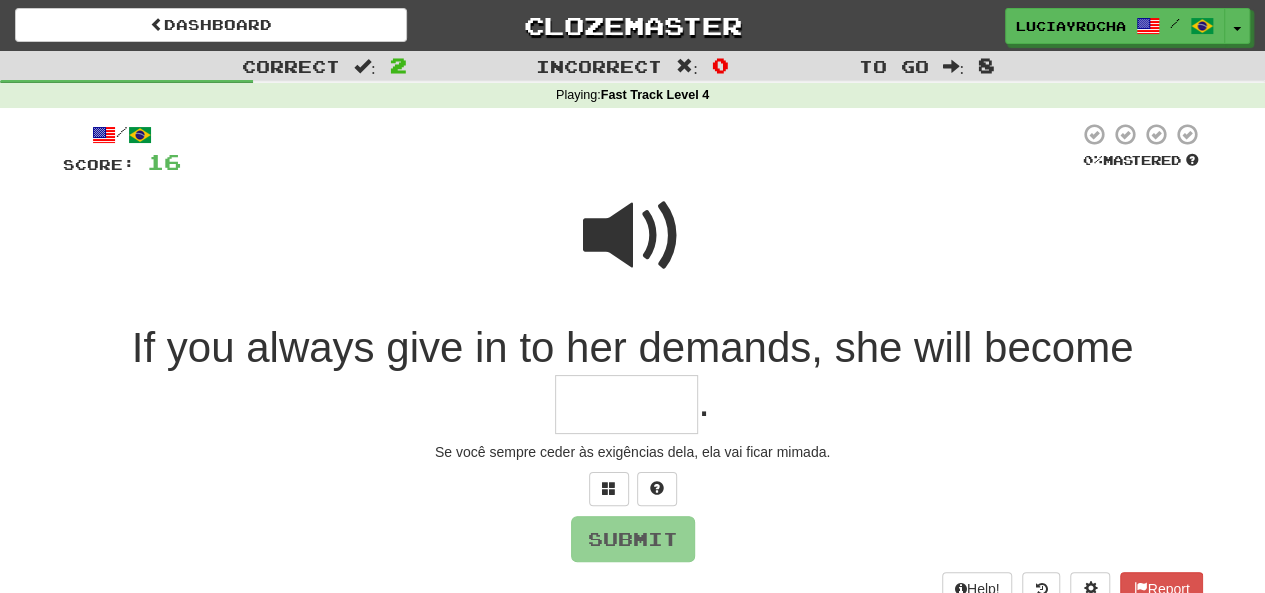 click at bounding box center (626, 404) 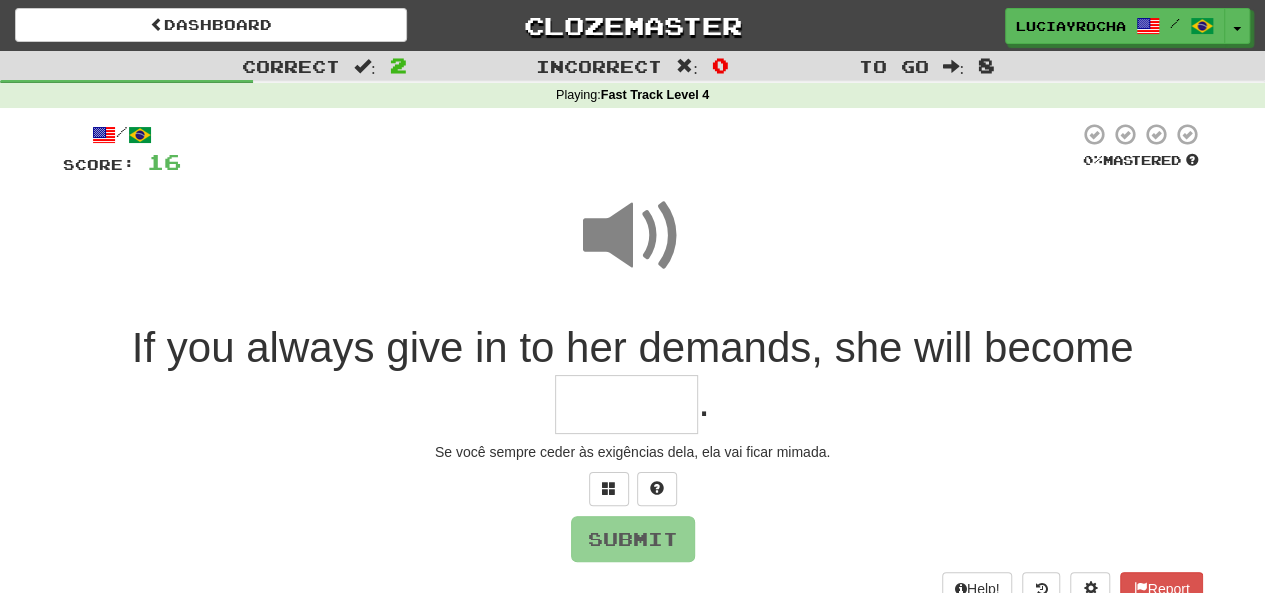 click at bounding box center (626, 404) 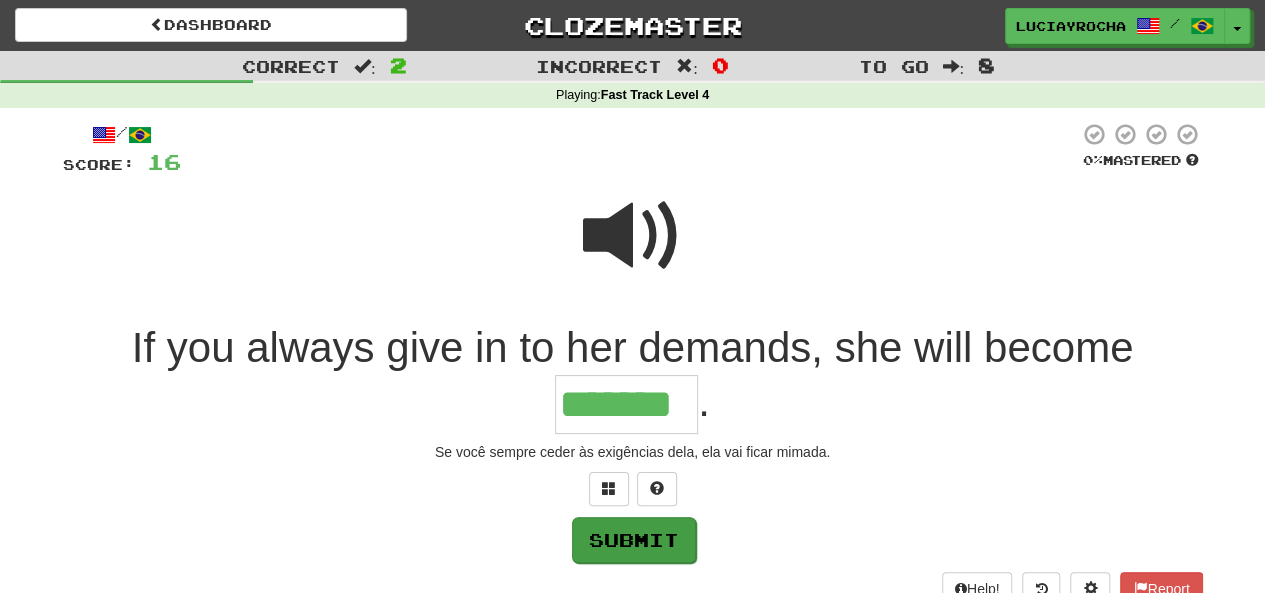 type on "*******" 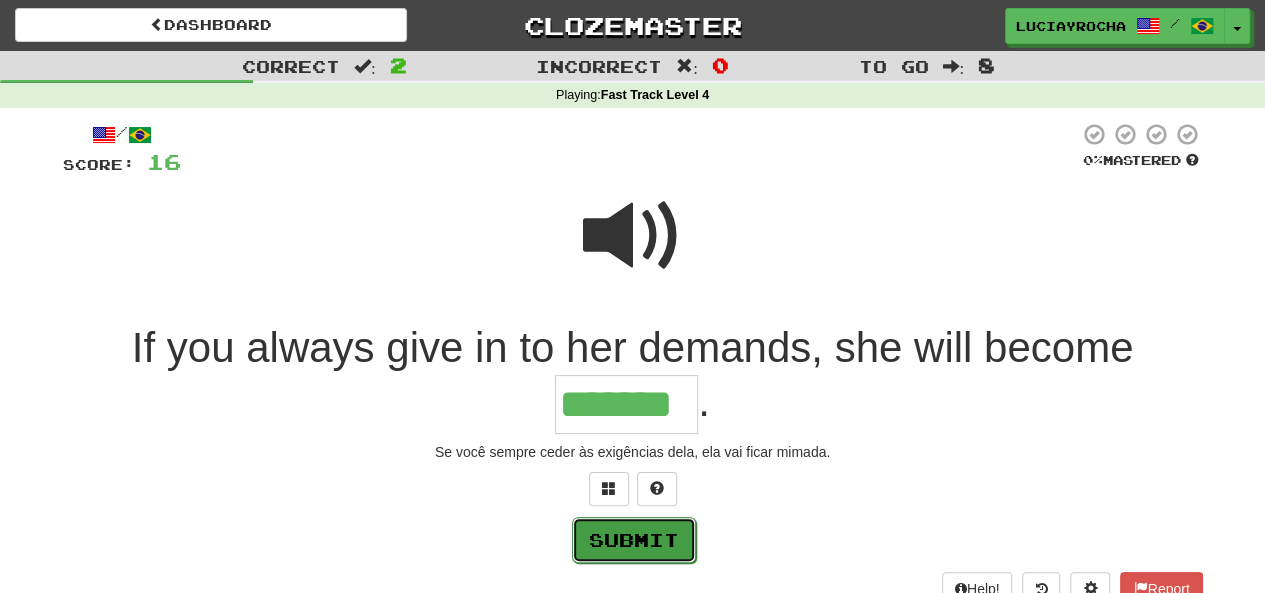 click on "Submit" at bounding box center [634, 540] 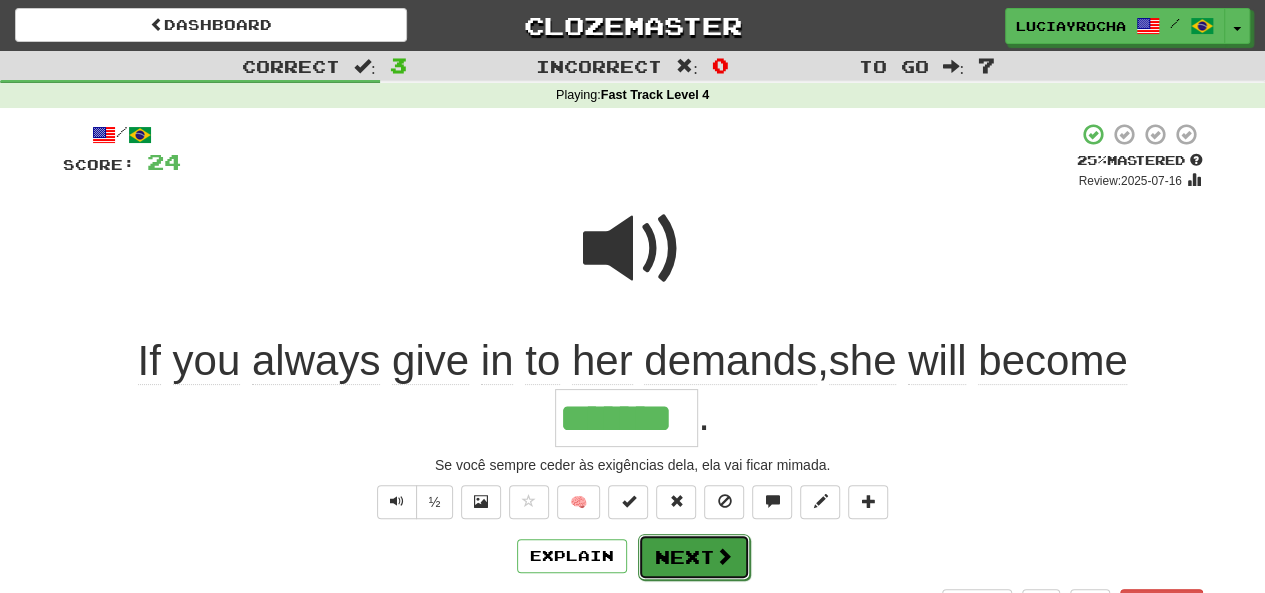 click on "Next" at bounding box center [694, 557] 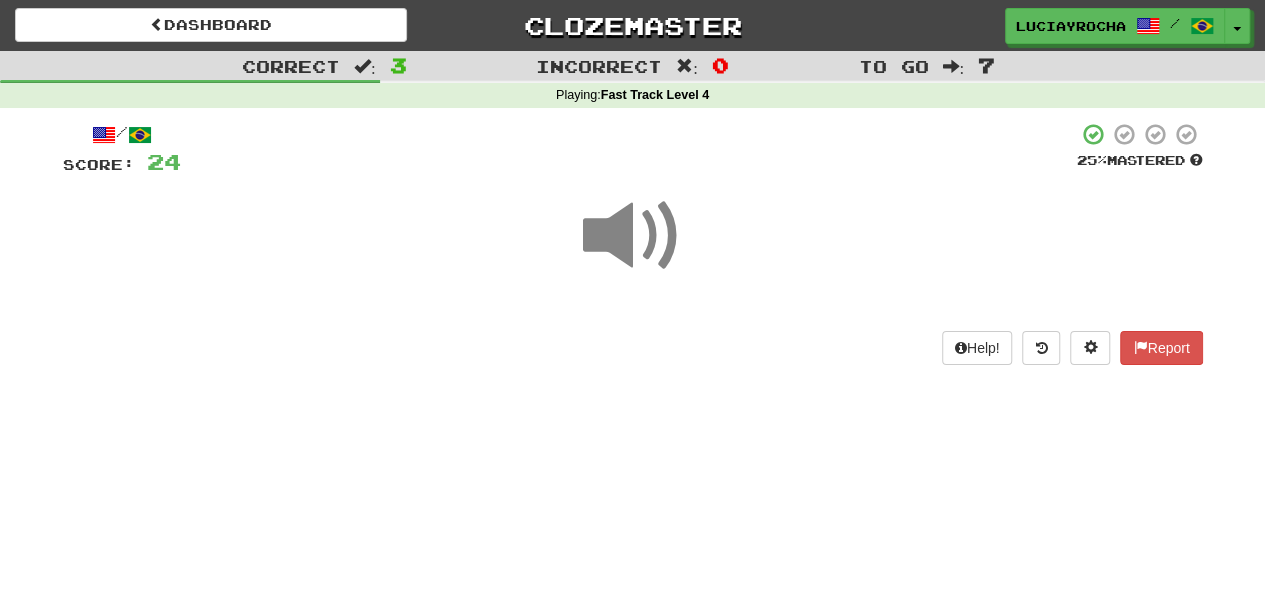 click at bounding box center (633, 236) 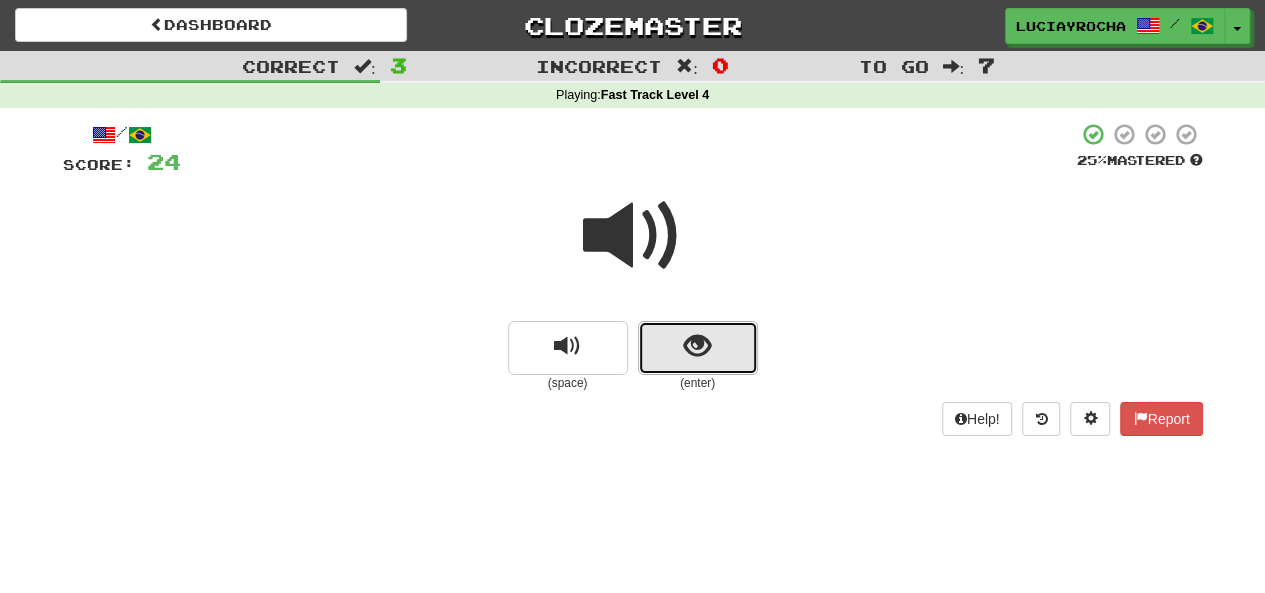 click at bounding box center [697, 346] 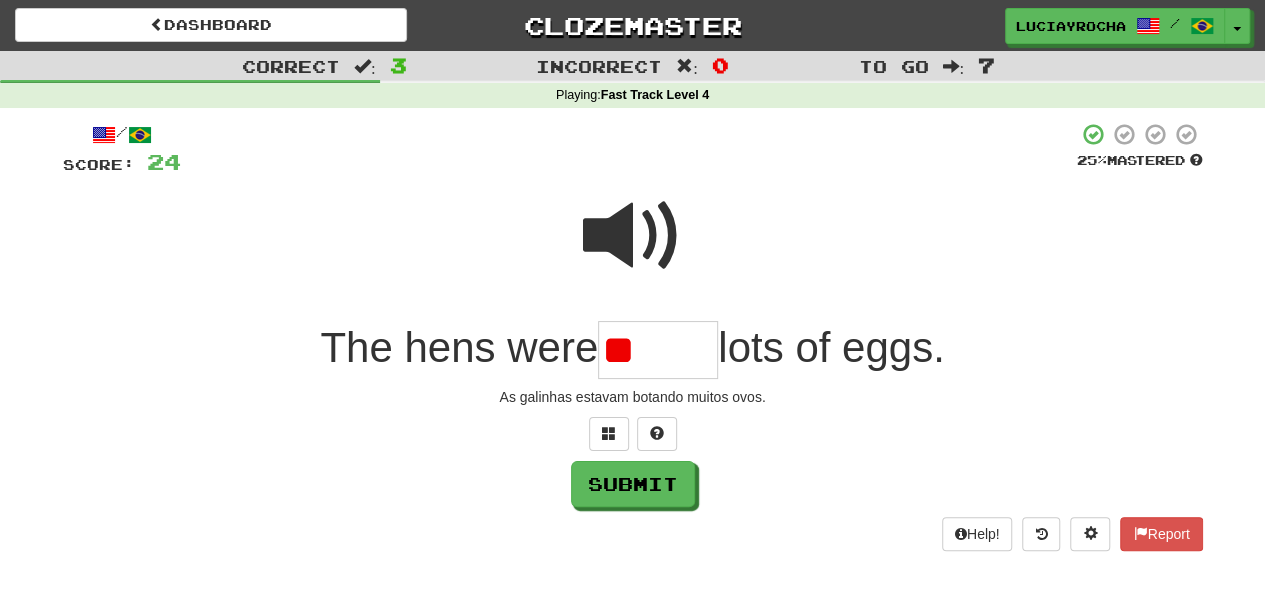 type on "*" 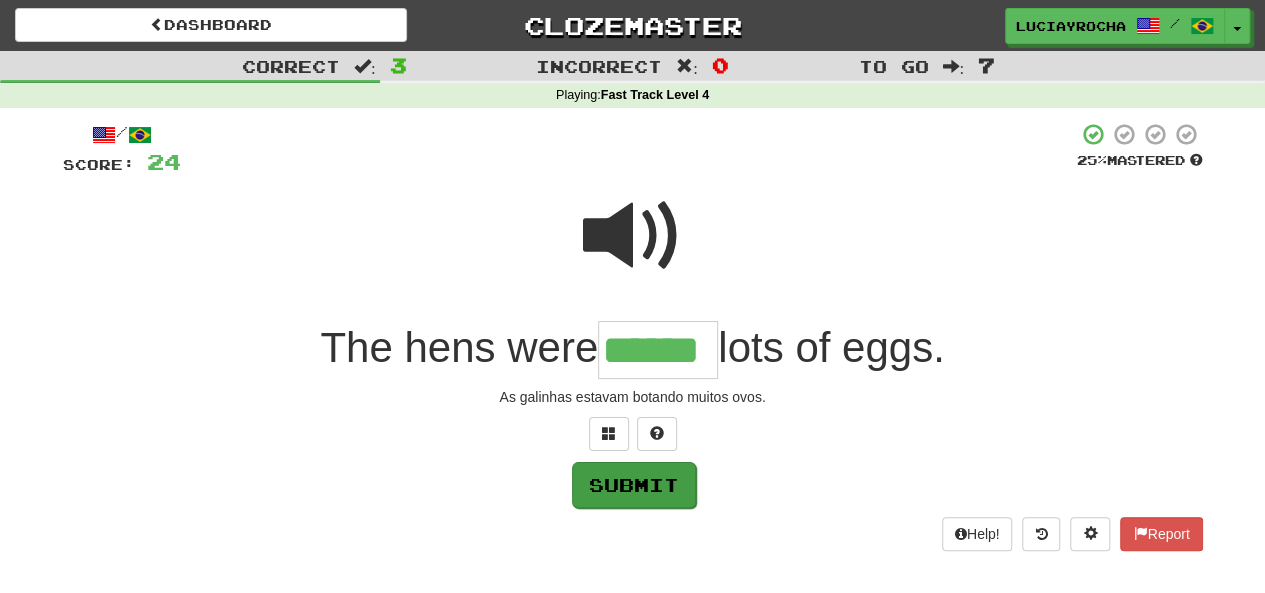 type on "******" 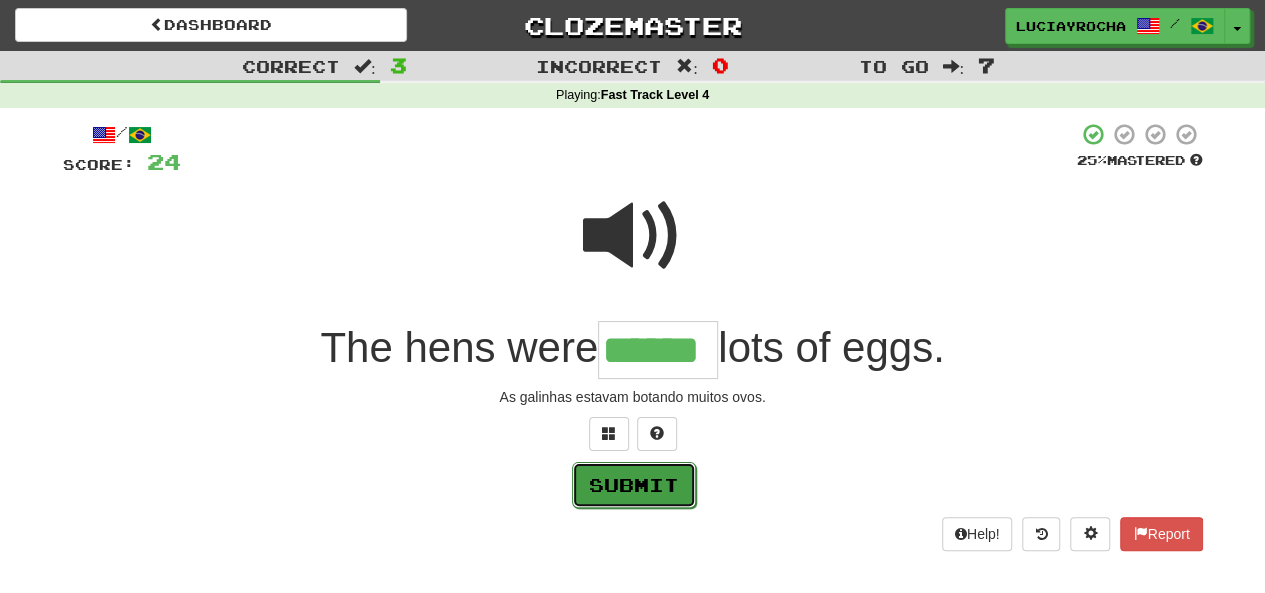 click on "Submit" at bounding box center (634, 485) 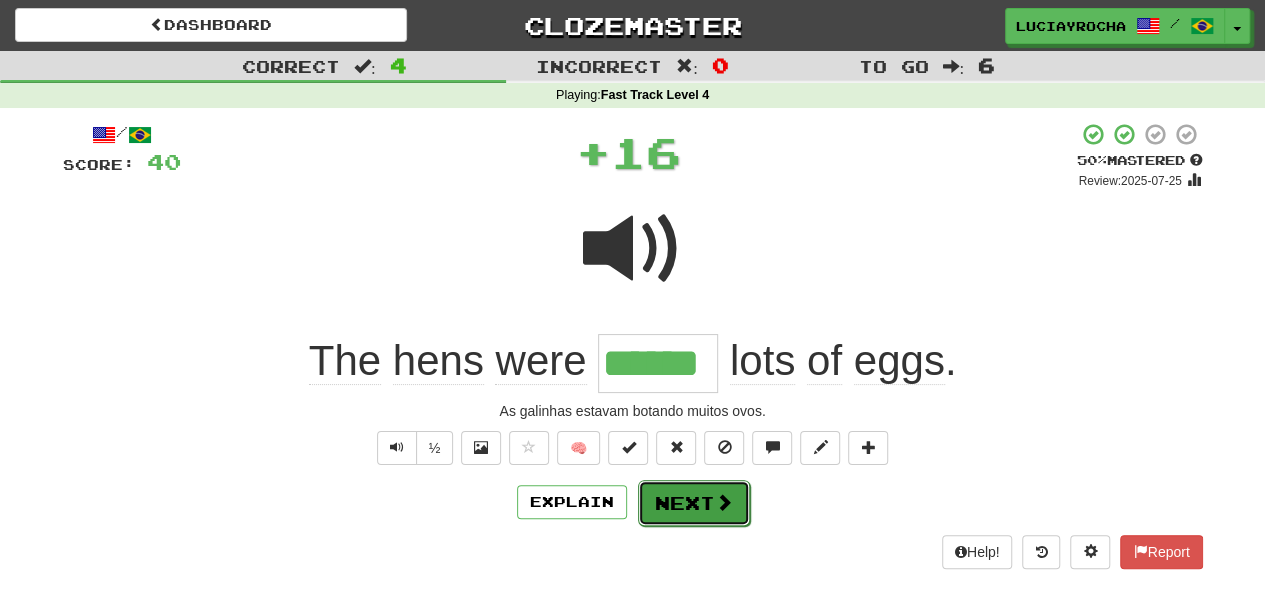 click on "Next" at bounding box center [694, 503] 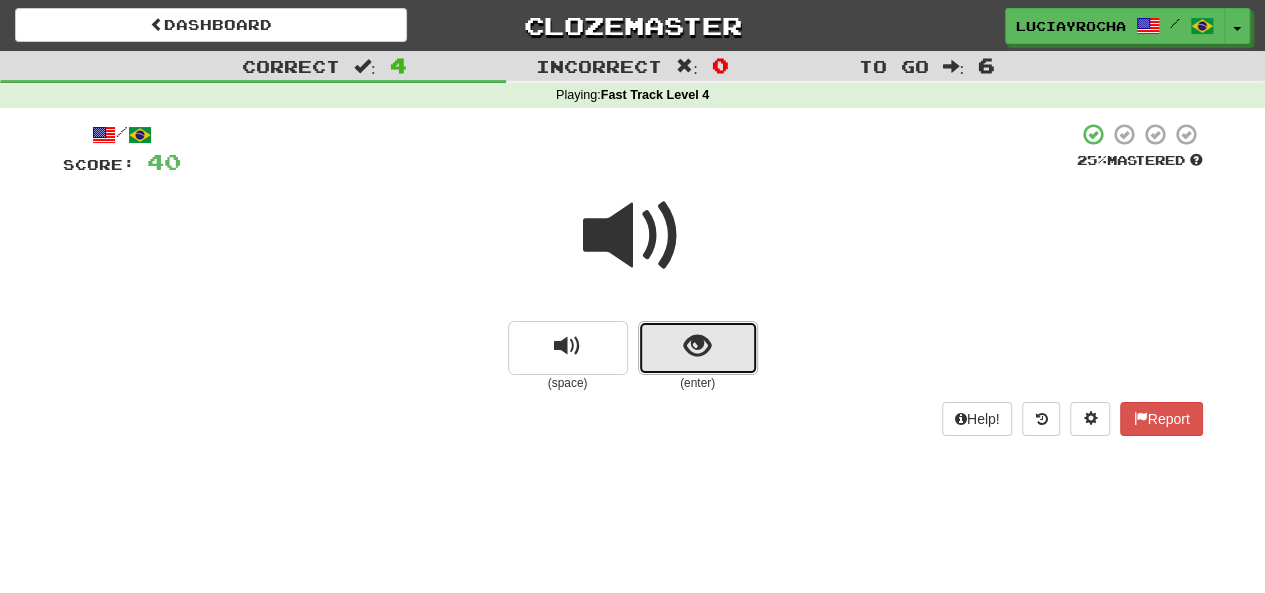 click at bounding box center (698, 348) 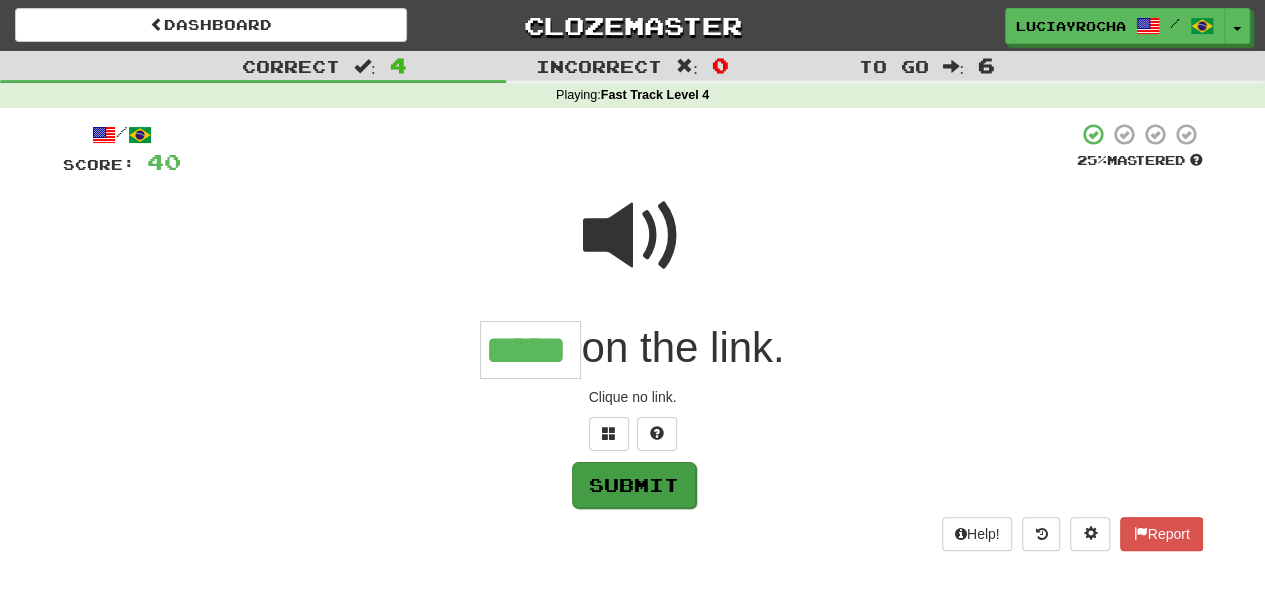 type on "*****" 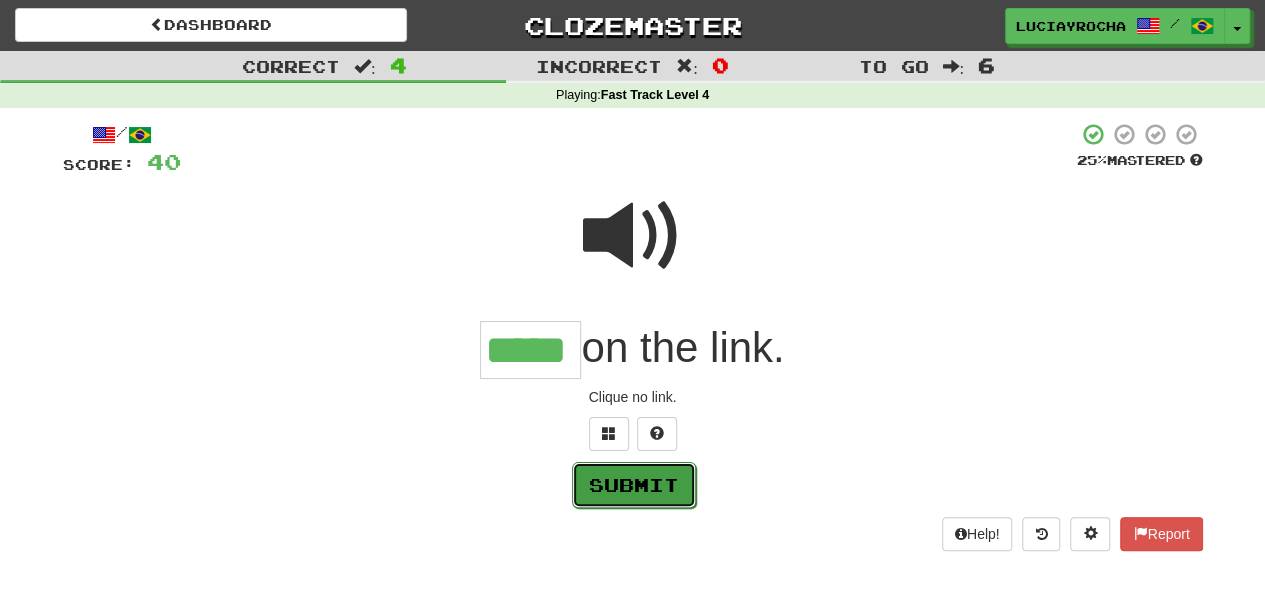 click on "Submit" at bounding box center [634, 485] 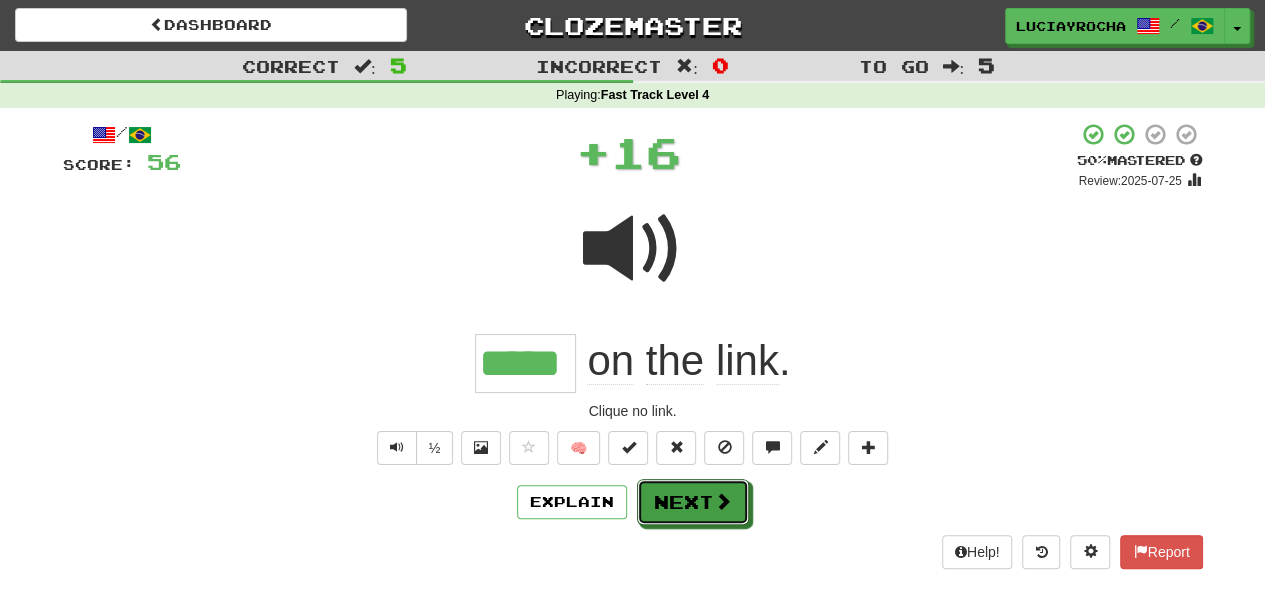 click on "Next" at bounding box center (693, 502) 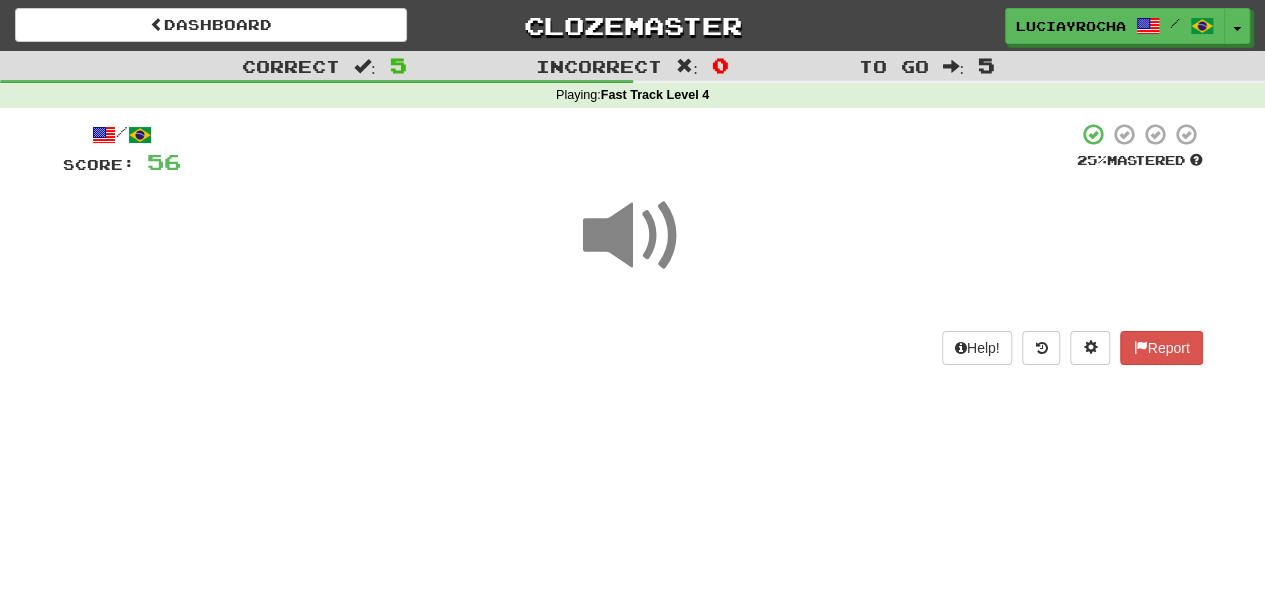 click at bounding box center [633, 236] 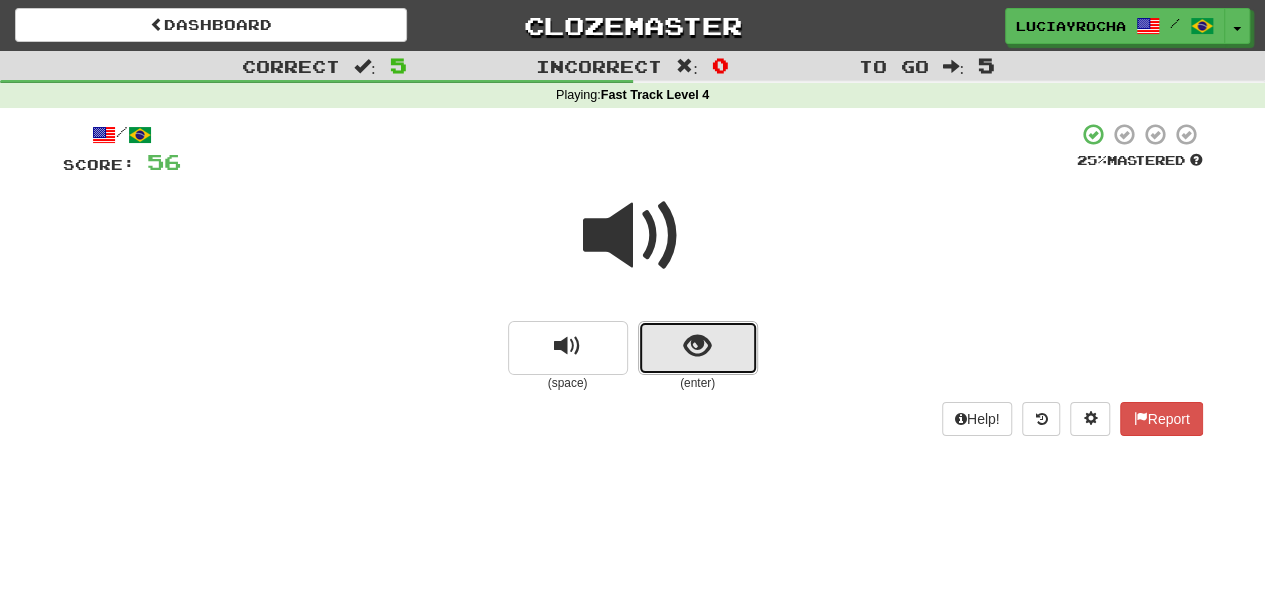 click at bounding box center (697, 346) 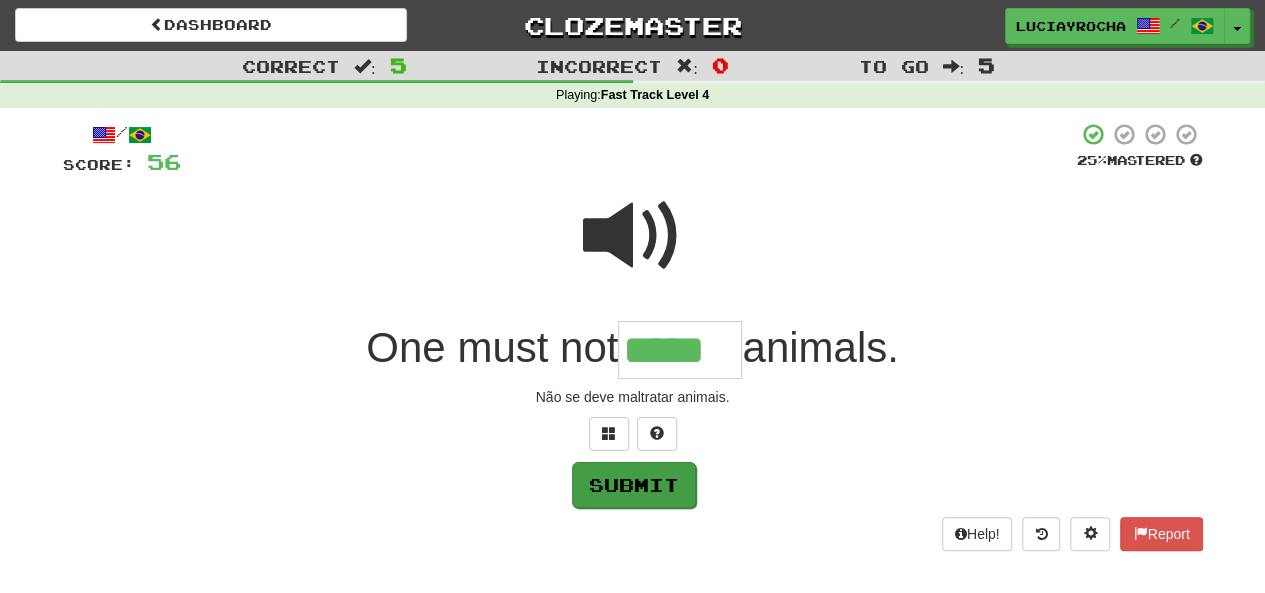 type on "*****" 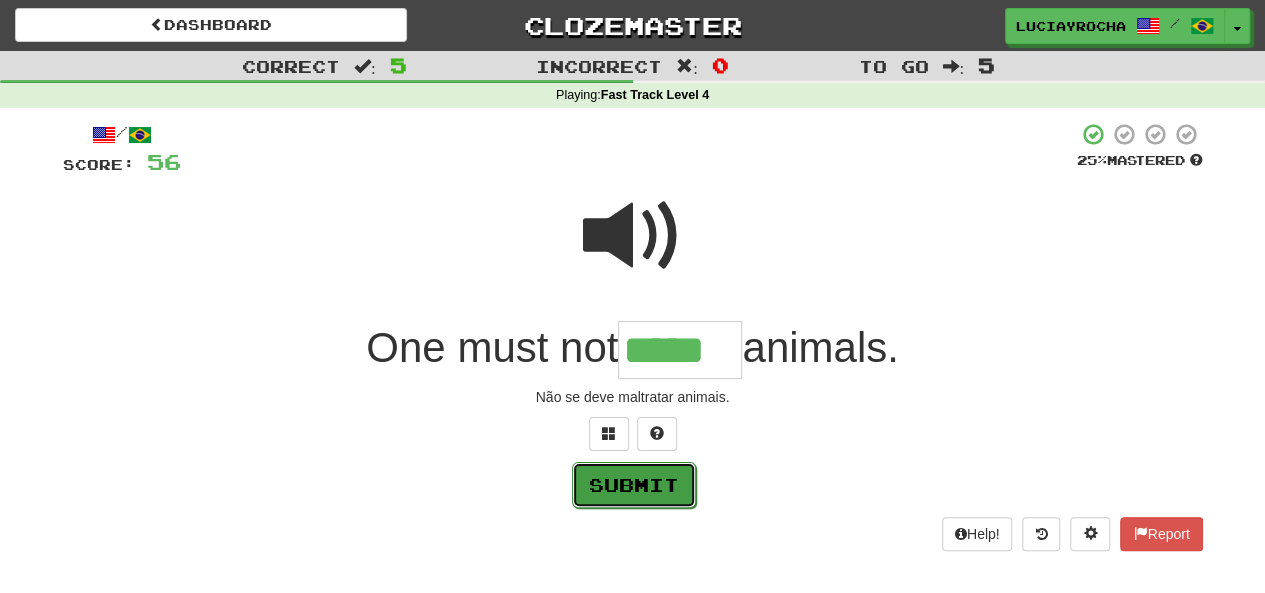 click on "Submit" at bounding box center [634, 485] 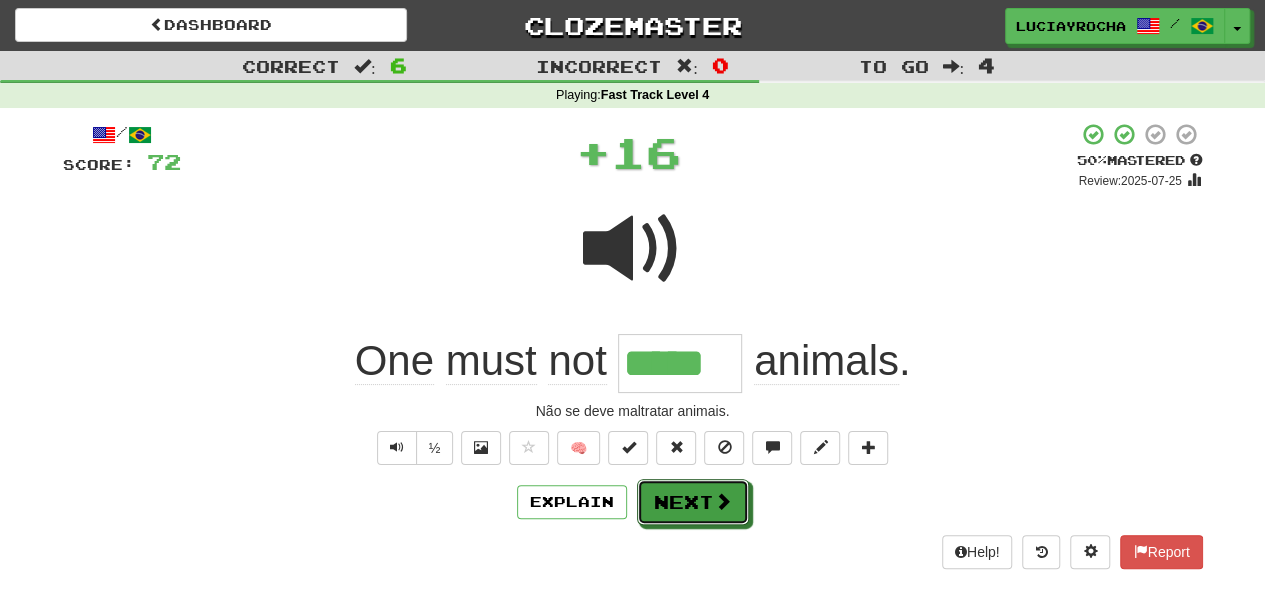 click on "Next" at bounding box center (693, 502) 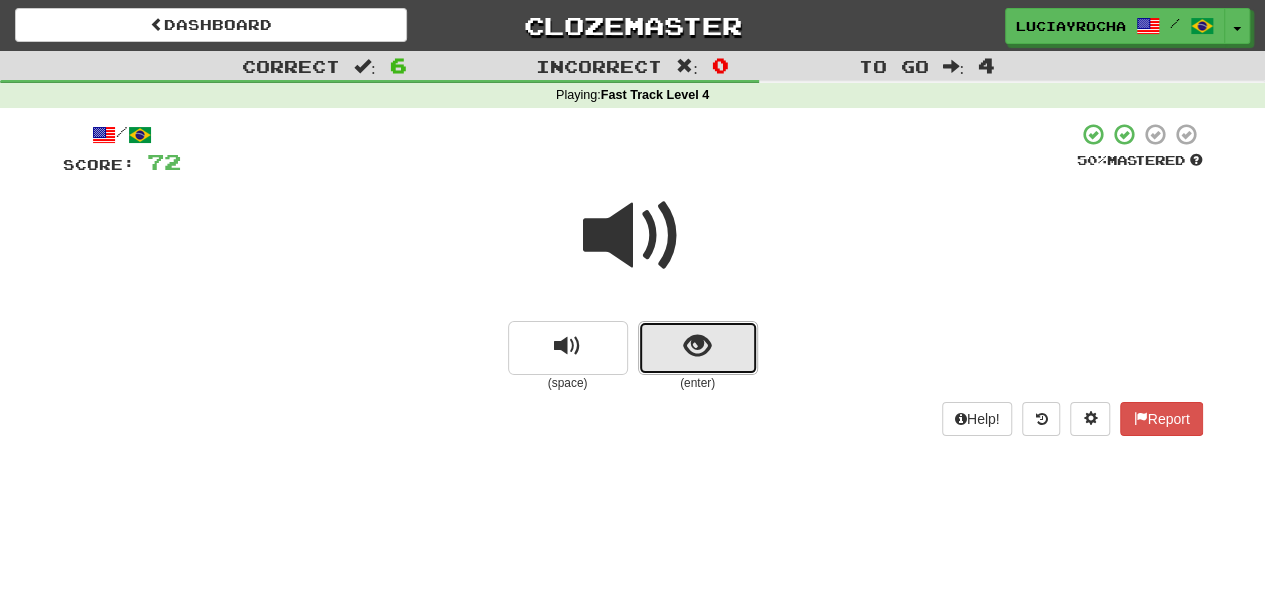 click at bounding box center [697, 346] 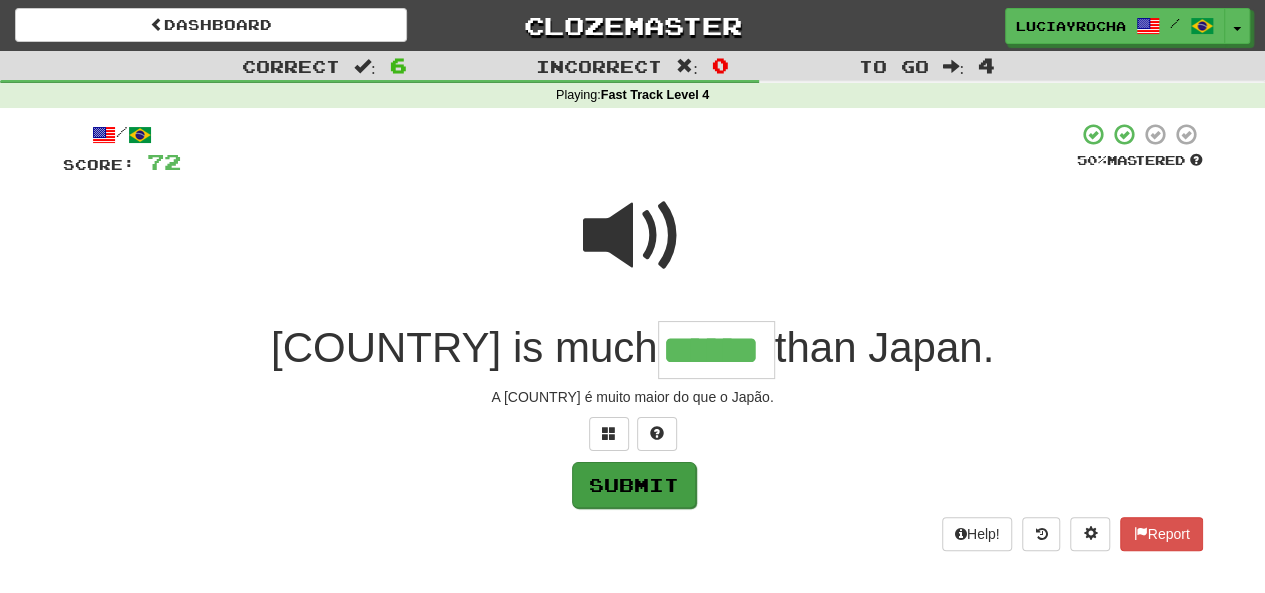 type on "******" 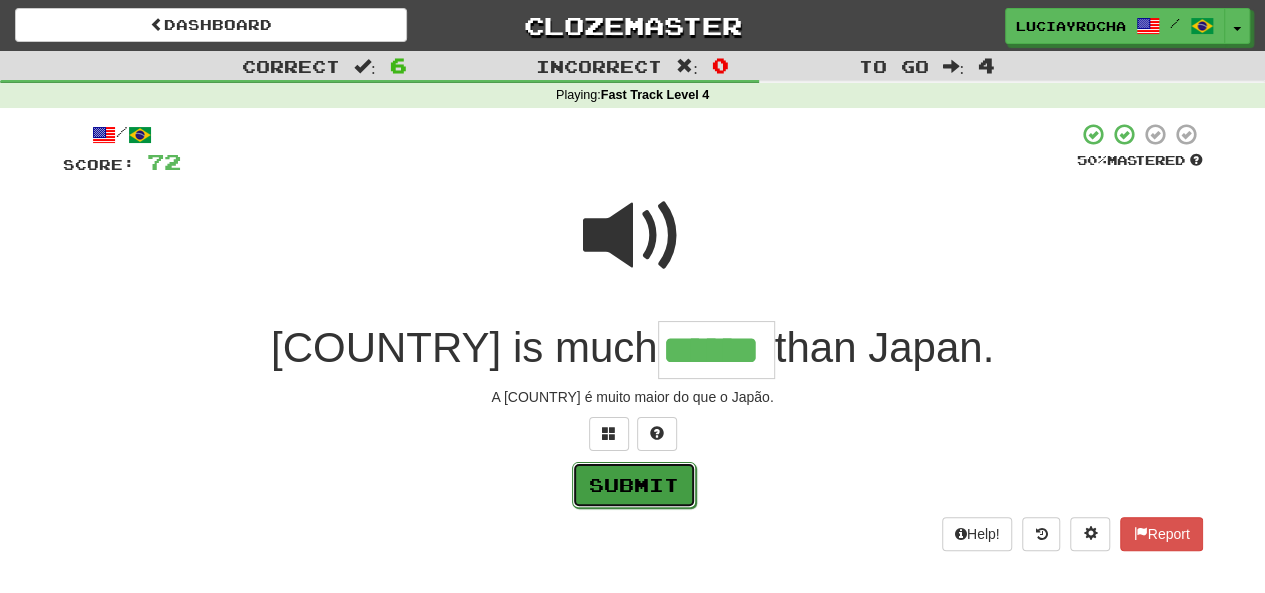 click on "Submit" at bounding box center [634, 485] 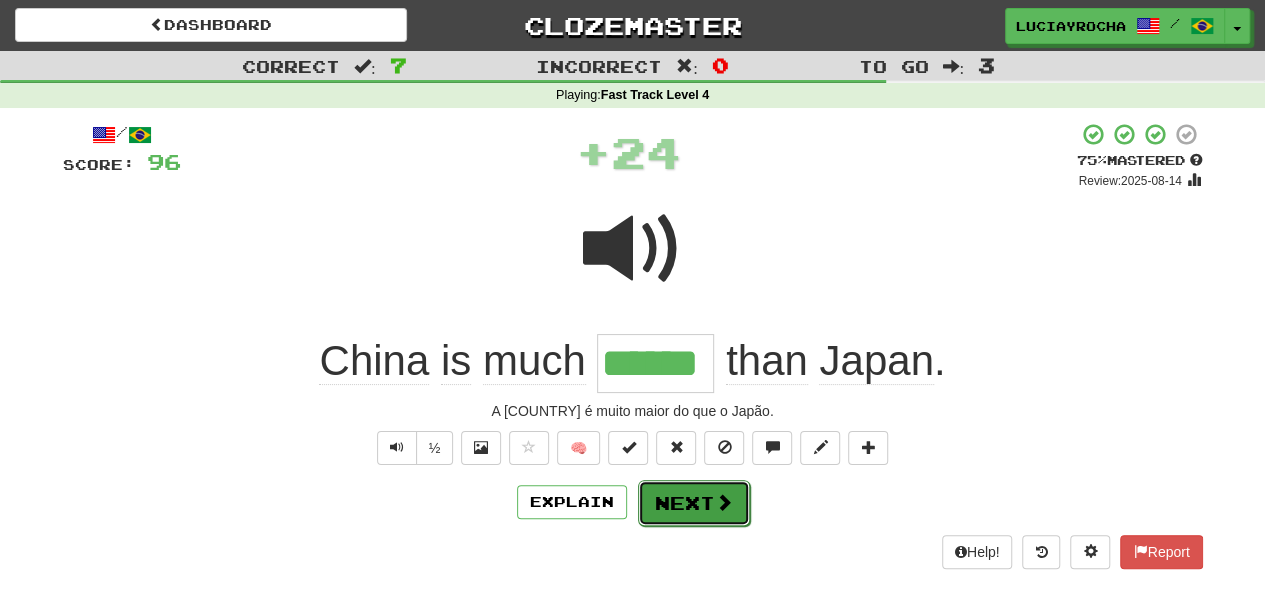 click on "Next" at bounding box center [694, 503] 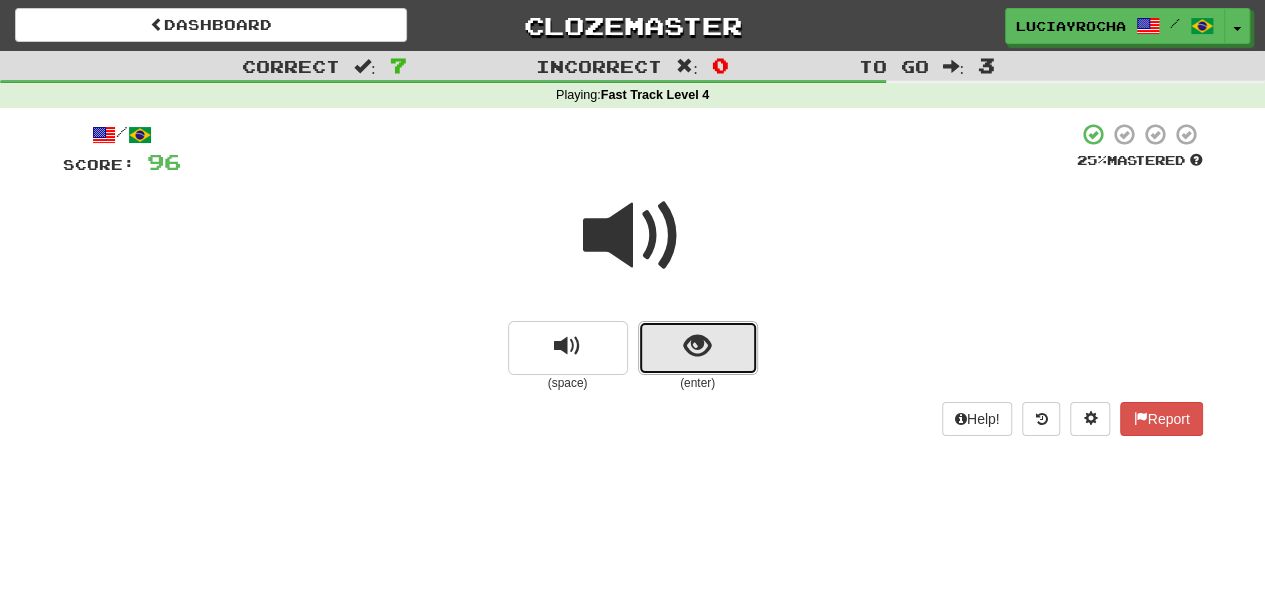 click at bounding box center [697, 346] 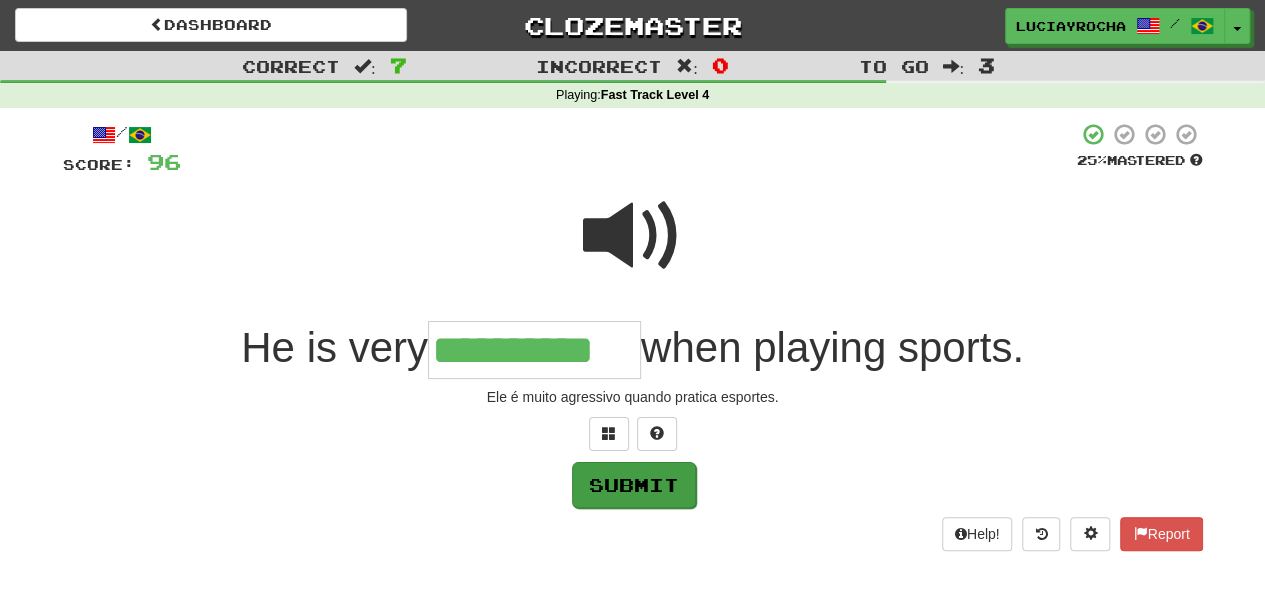 type on "**********" 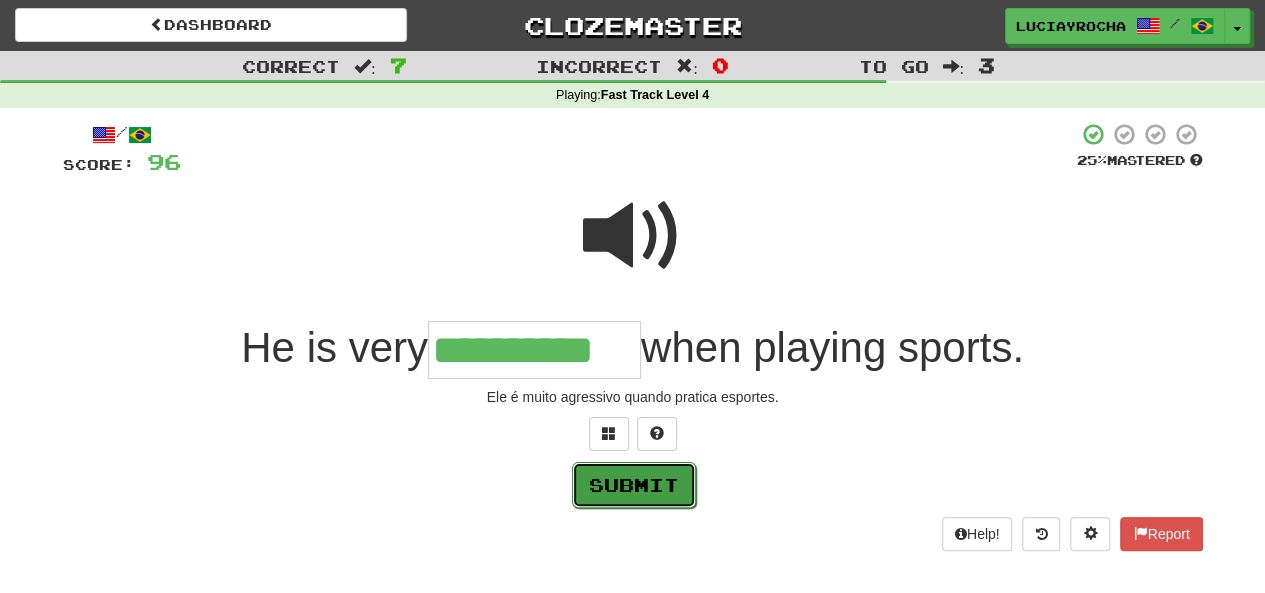 click on "Submit" at bounding box center (634, 485) 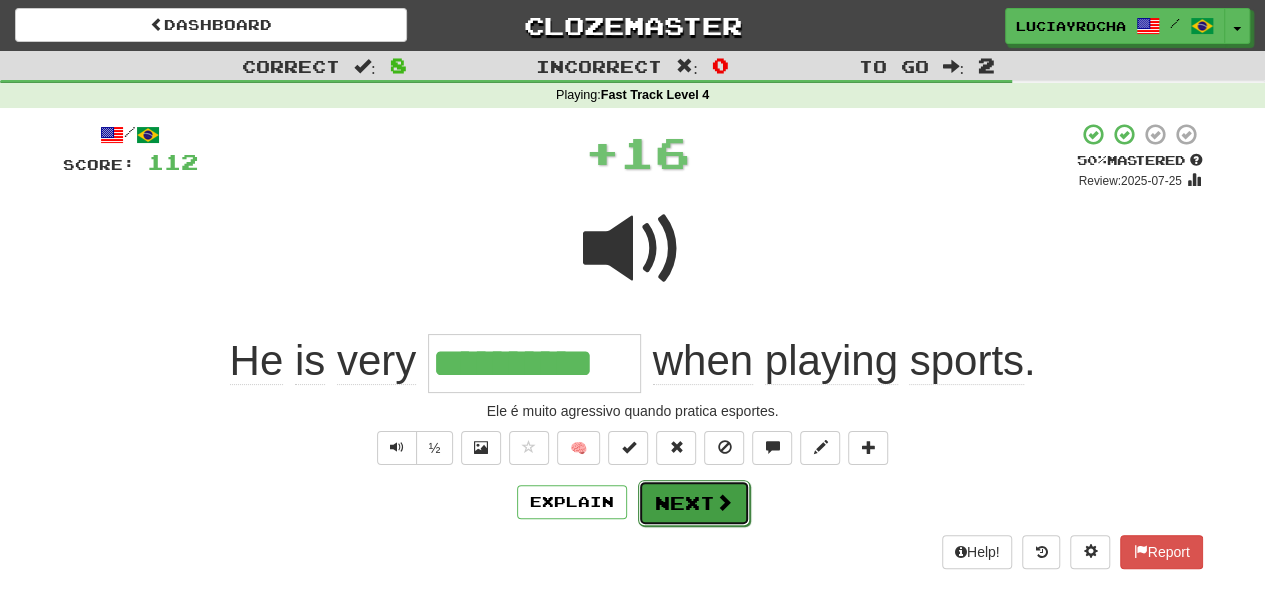 click on "Next" at bounding box center [694, 503] 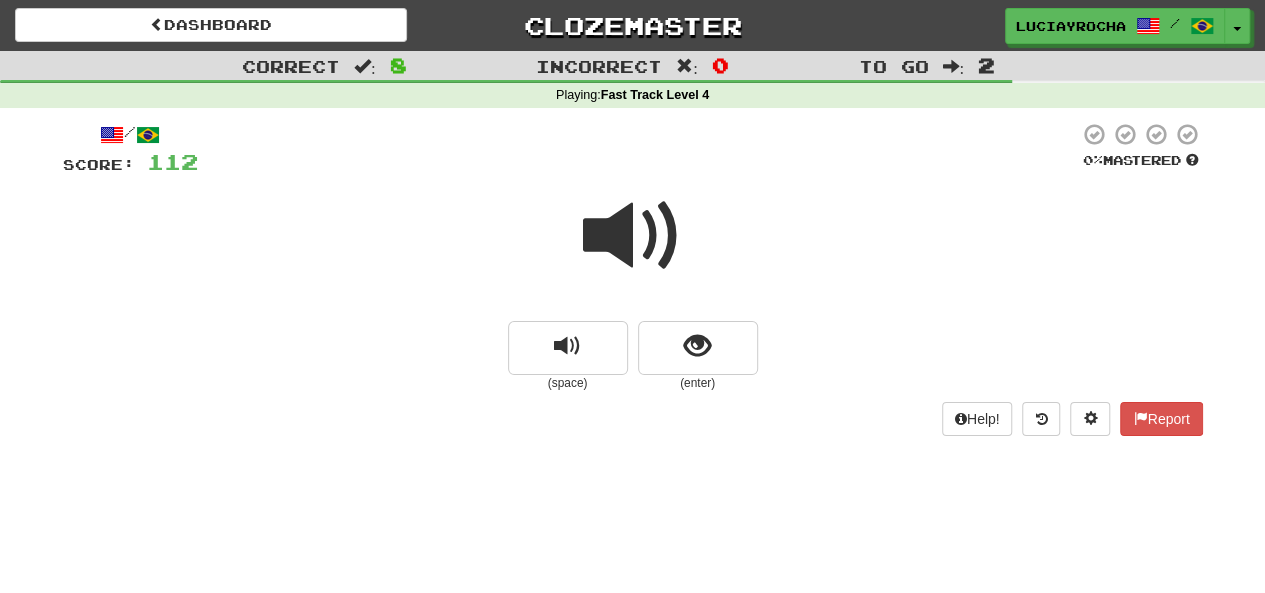 click at bounding box center (633, 236) 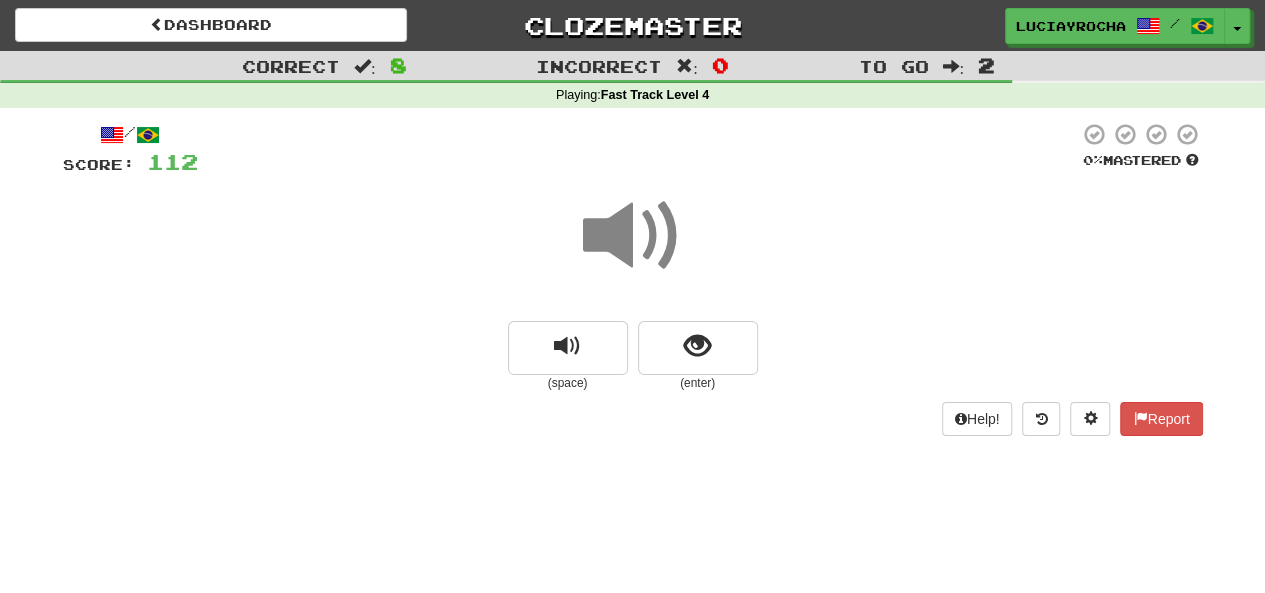 click at bounding box center (633, 236) 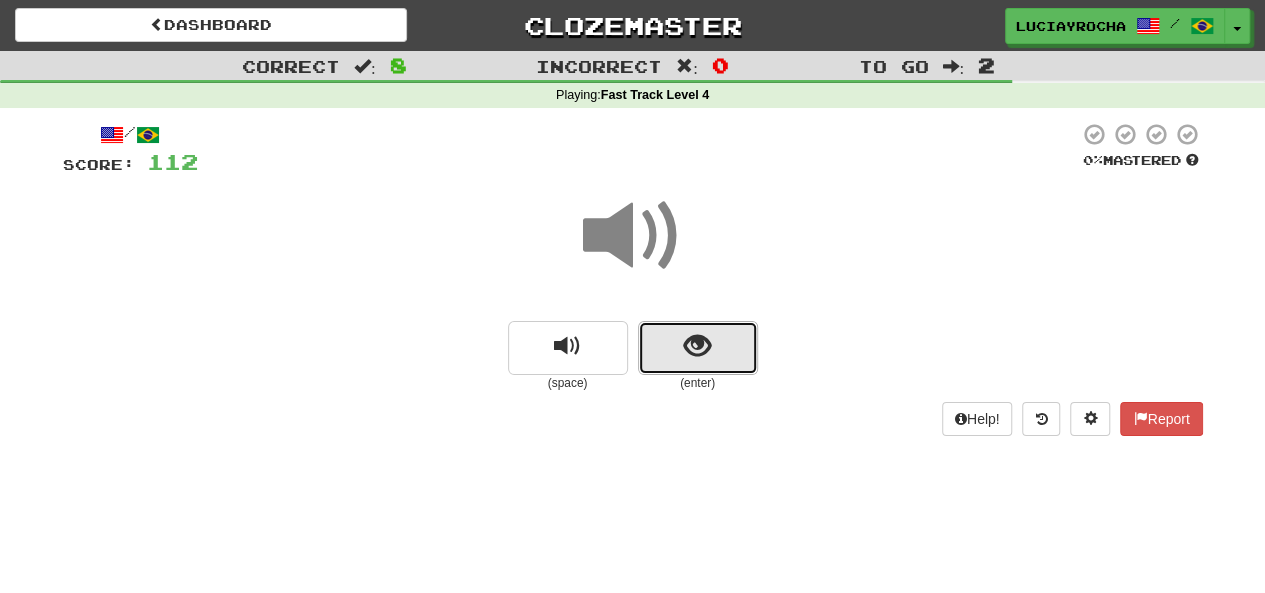click at bounding box center (697, 346) 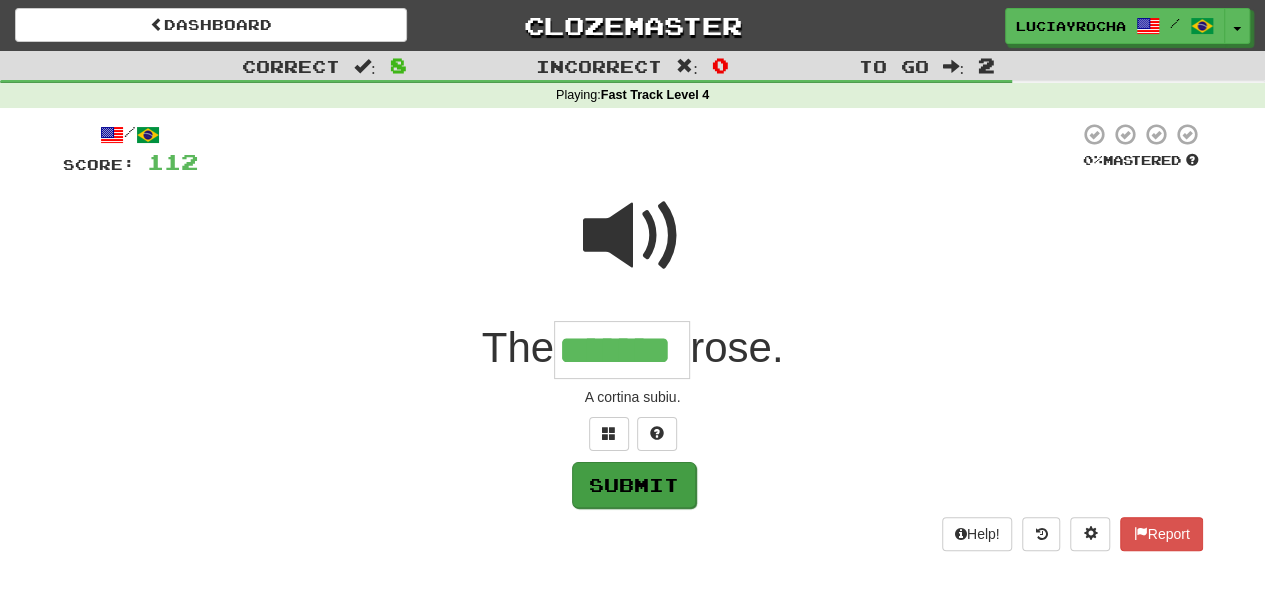 type on "*******" 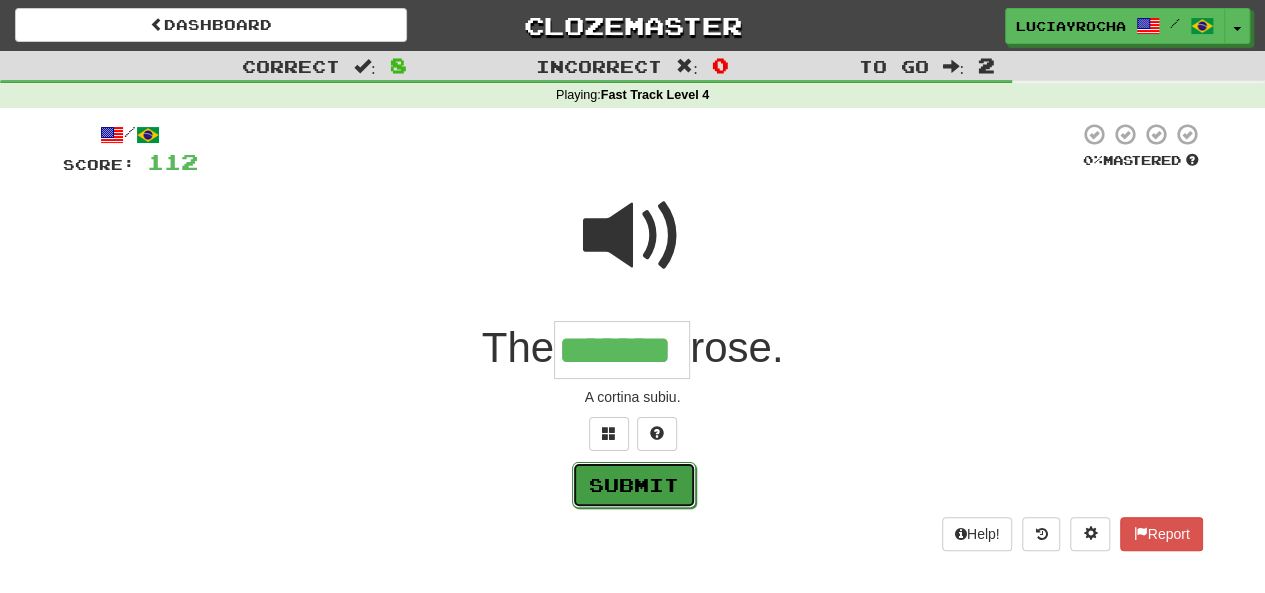 click on "Submit" at bounding box center [634, 485] 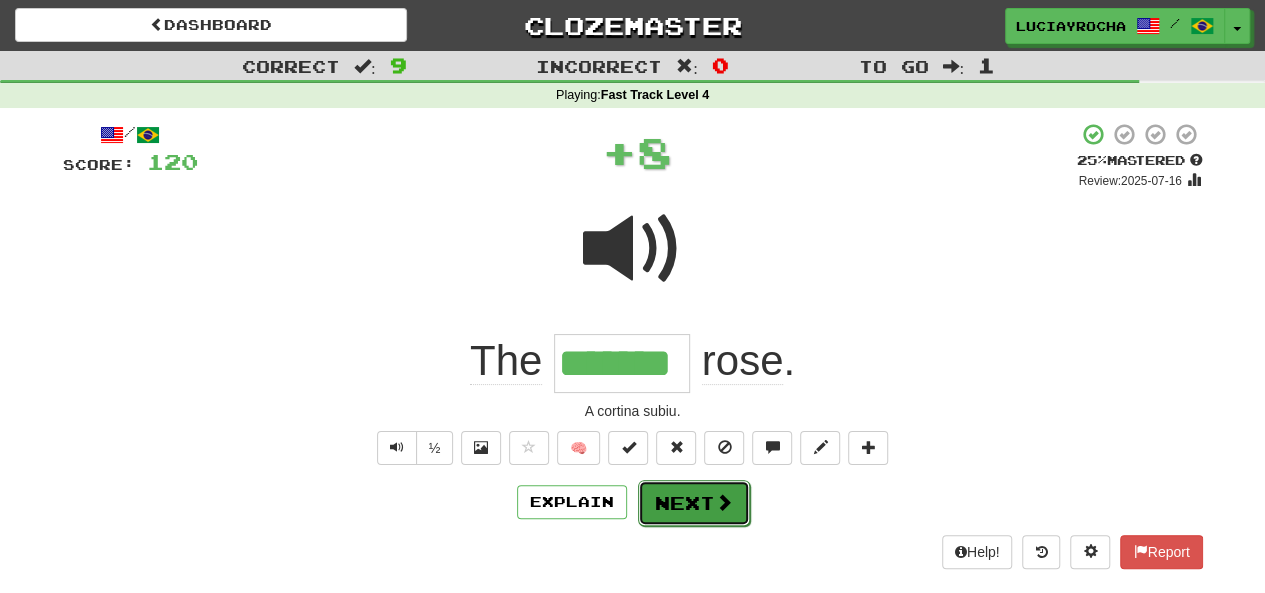 click on "Next" at bounding box center (694, 503) 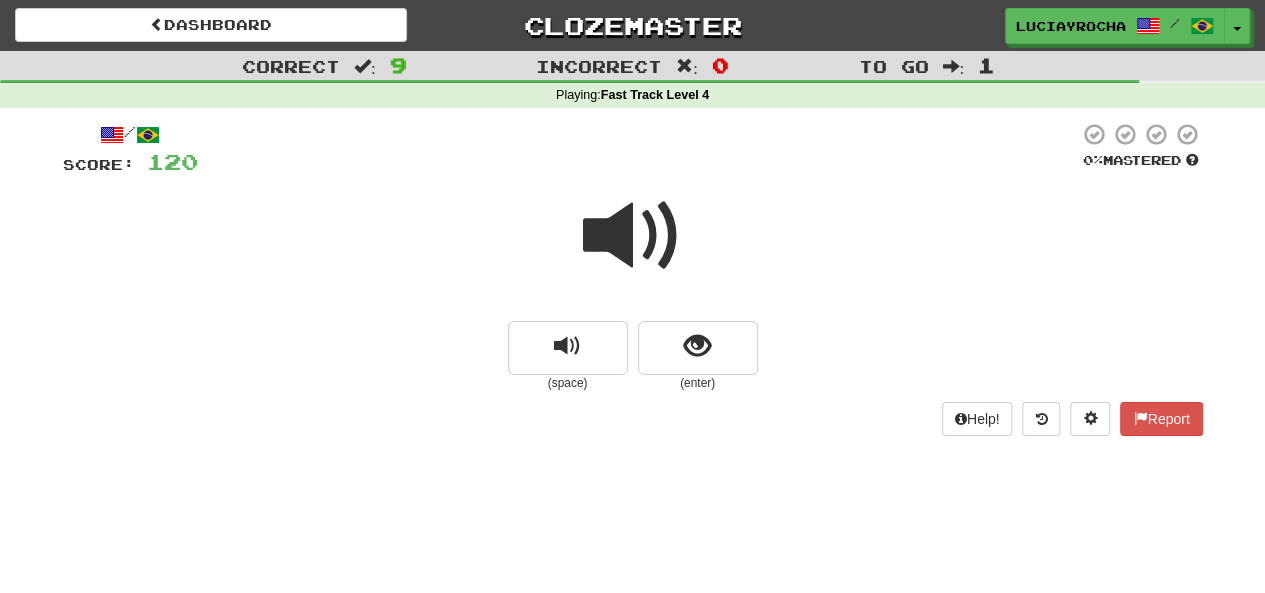 click at bounding box center [633, 236] 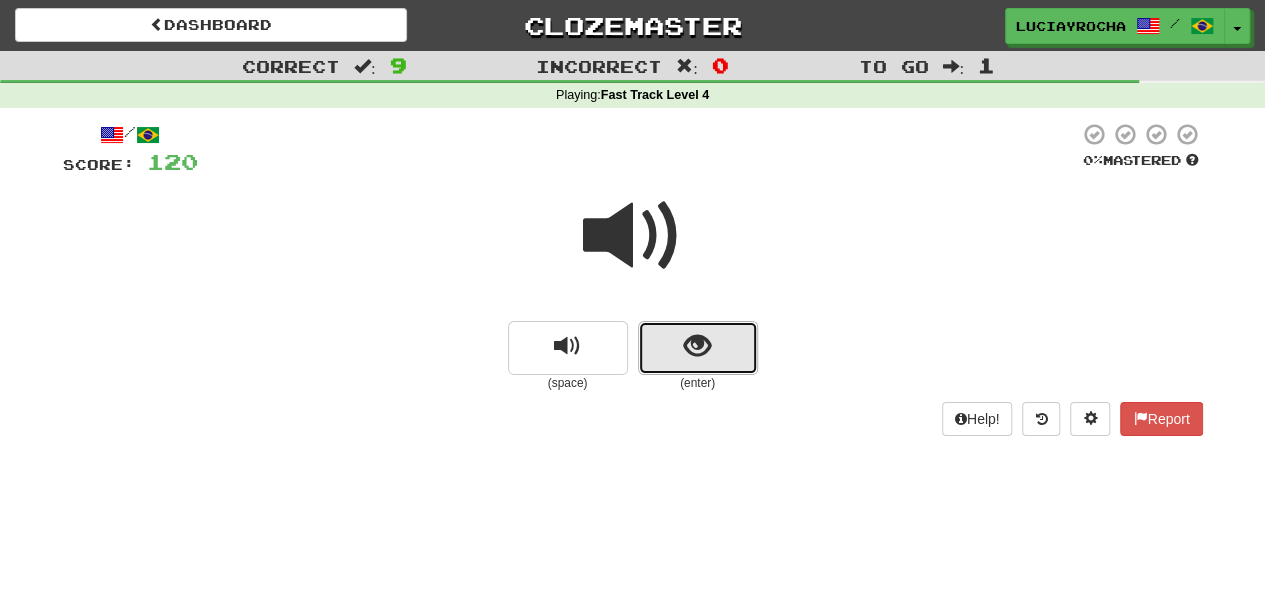click at bounding box center (697, 346) 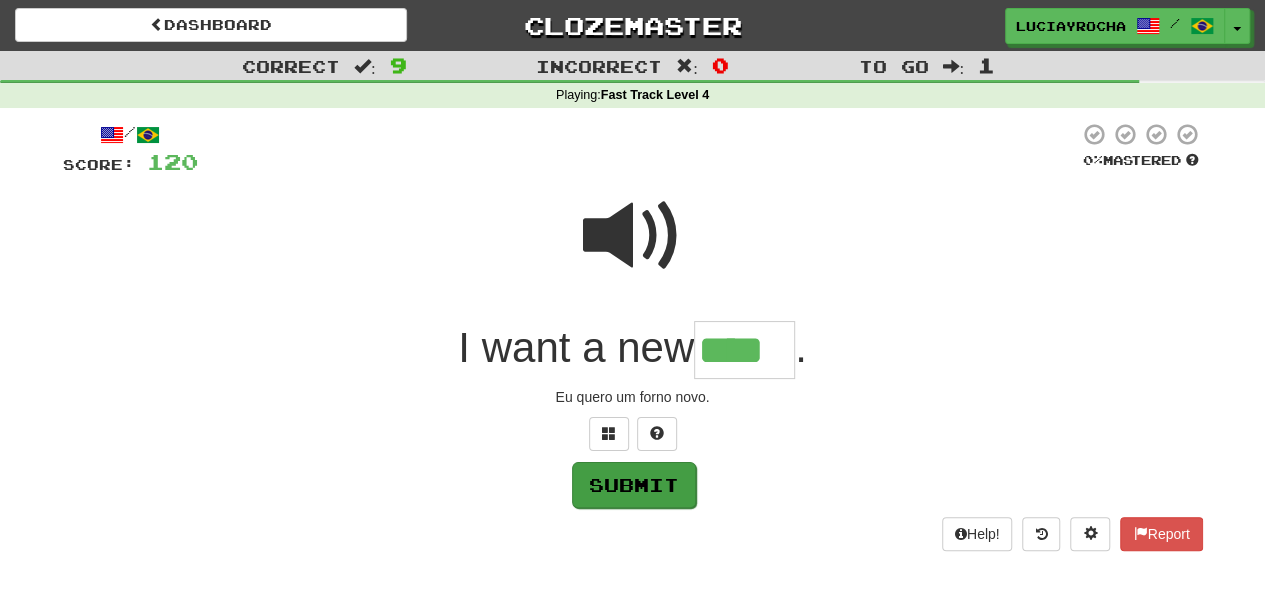 type on "****" 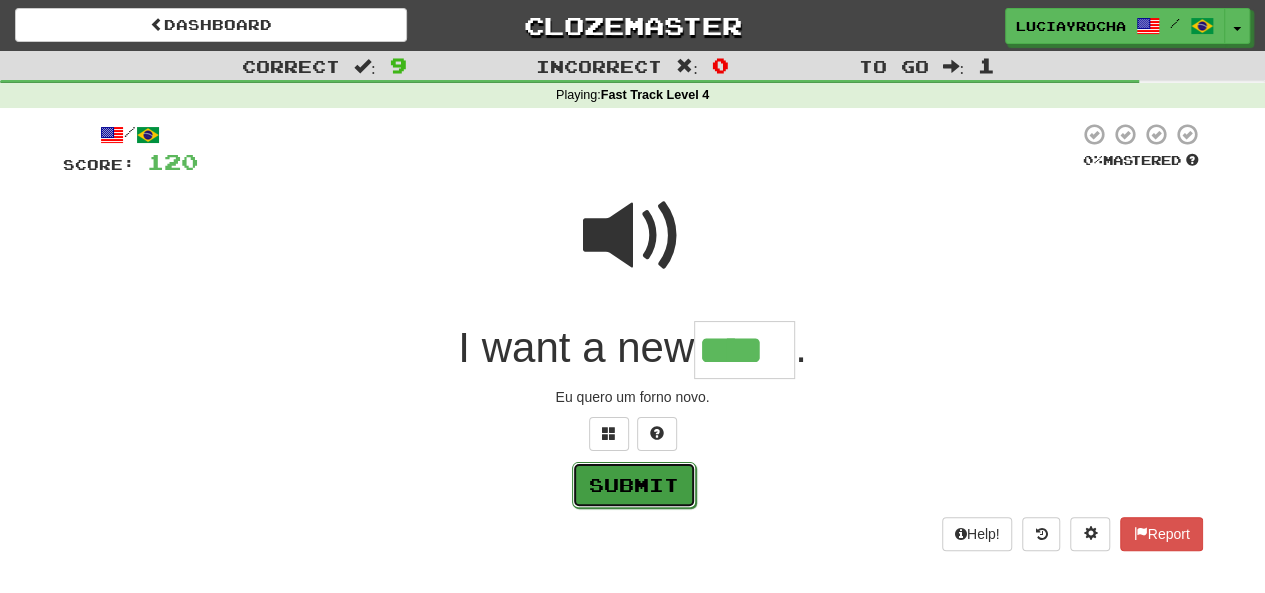click on "Submit" at bounding box center (634, 485) 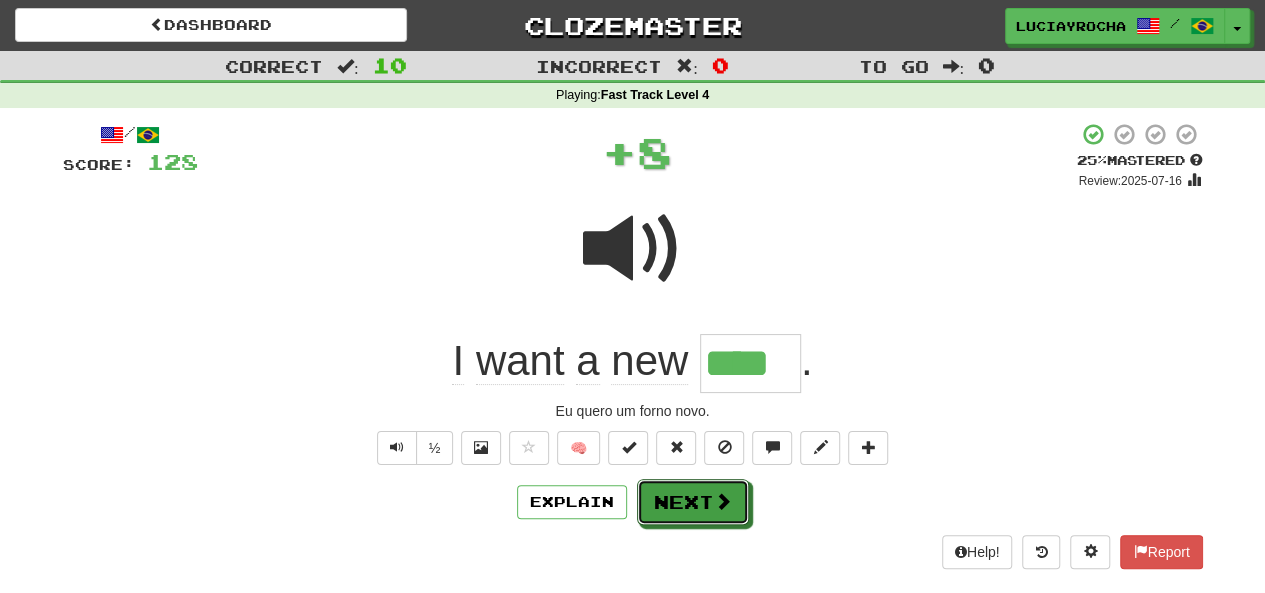 click on "Next" at bounding box center [693, 502] 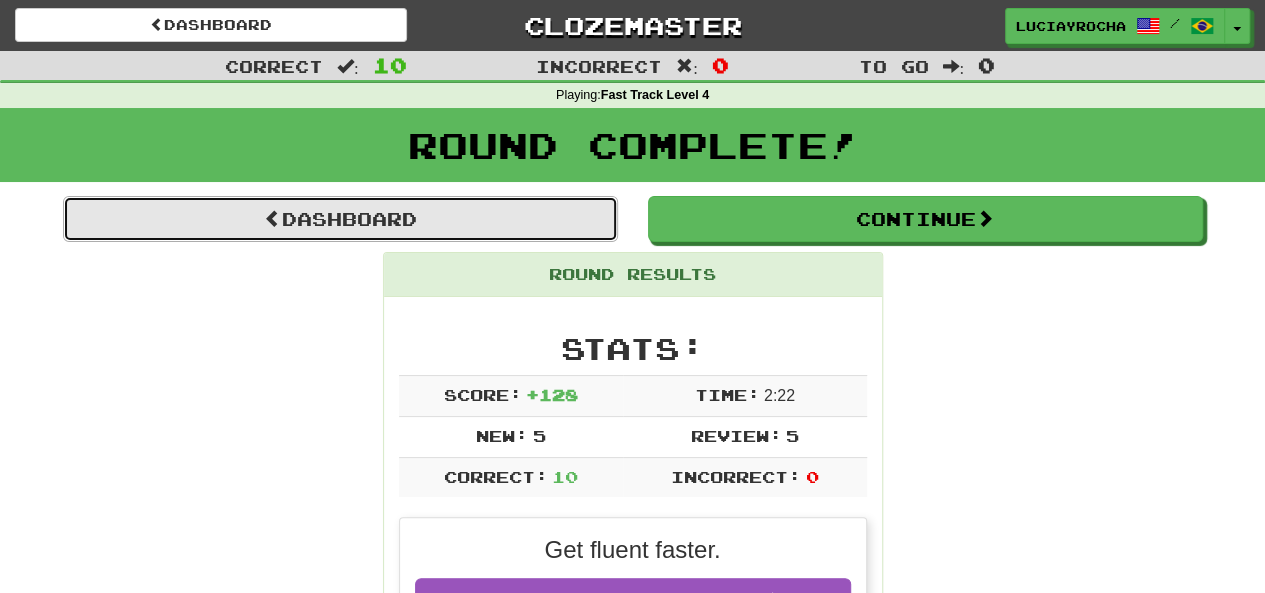 click on "Dashboard" at bounding box center (340, 219) 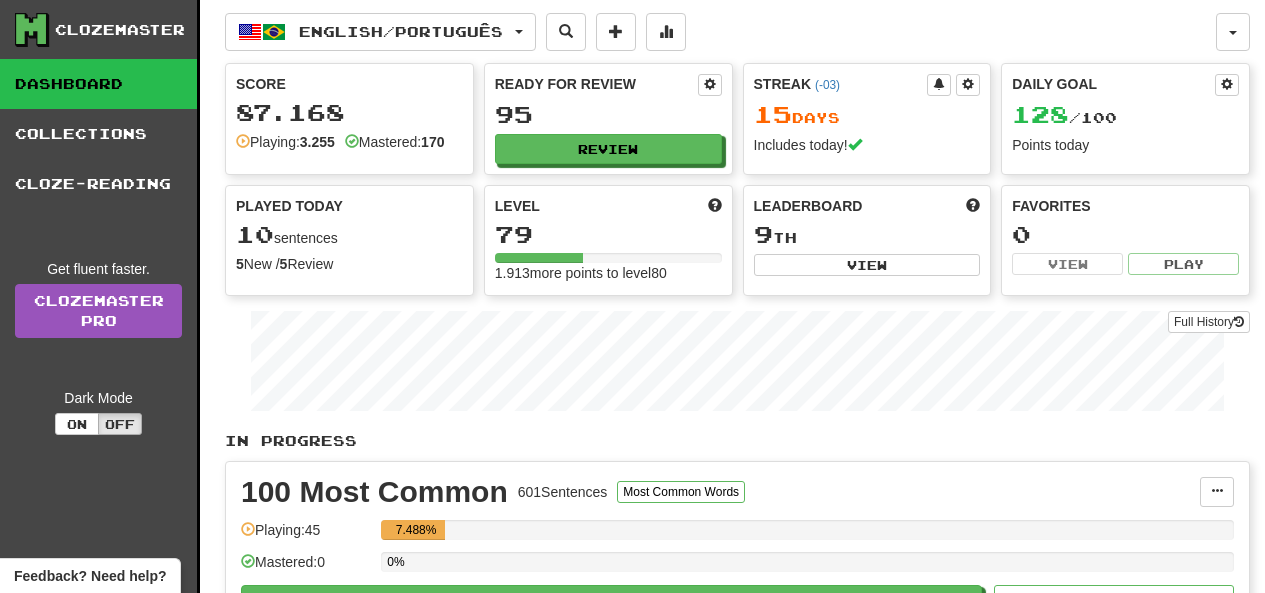 scroll, scrollTop: 0, scrollLeft: 0, axis: both 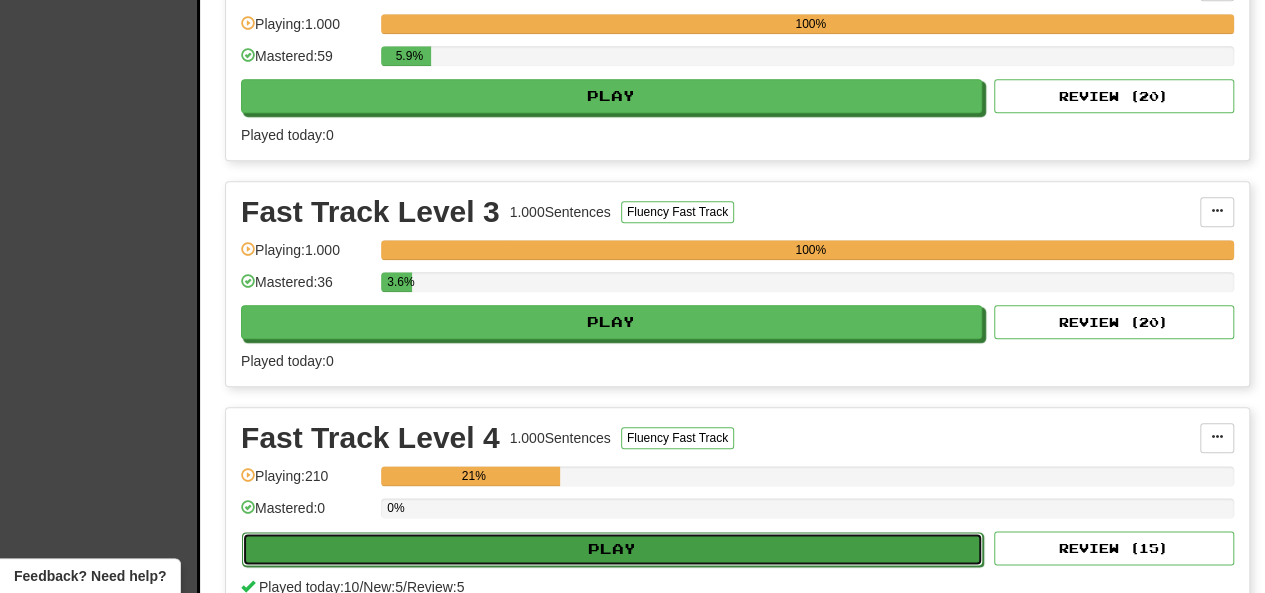 click on "Play" at bounding box center [612, 549] 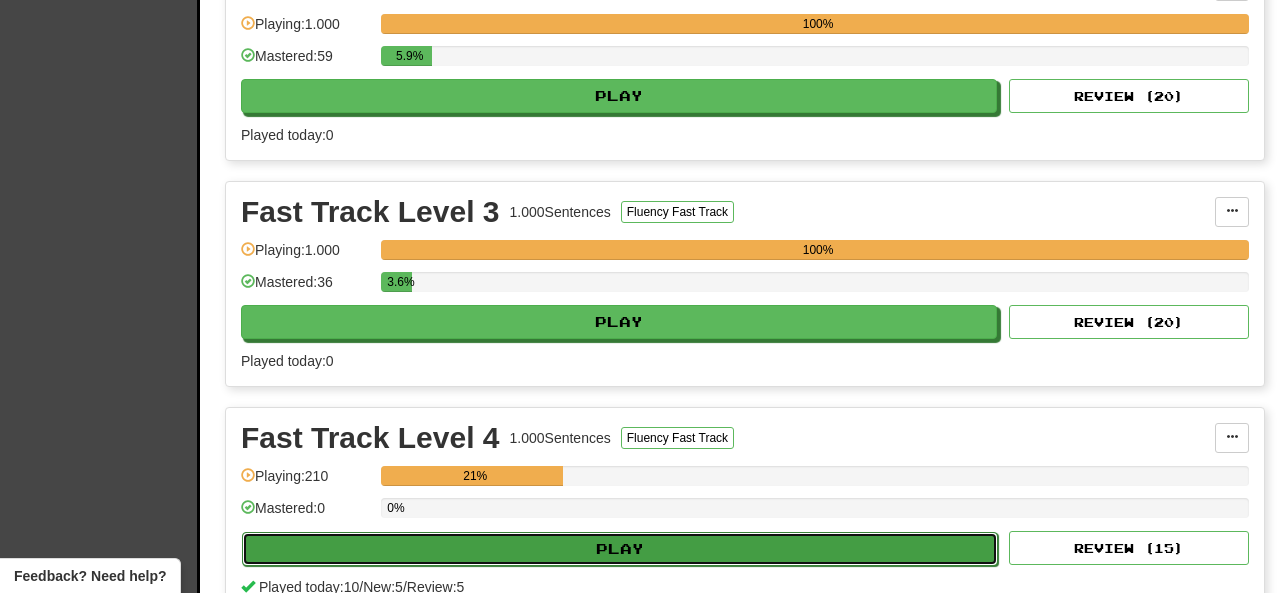 select on "**" 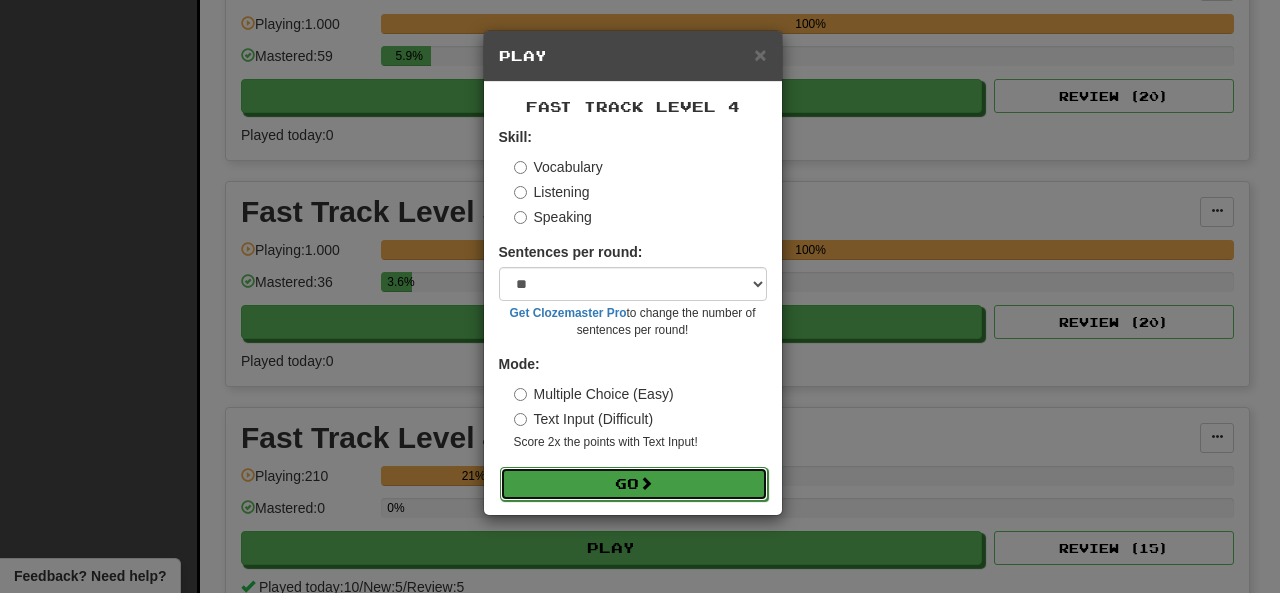 click on "Go" at bounding box center [634, 484] 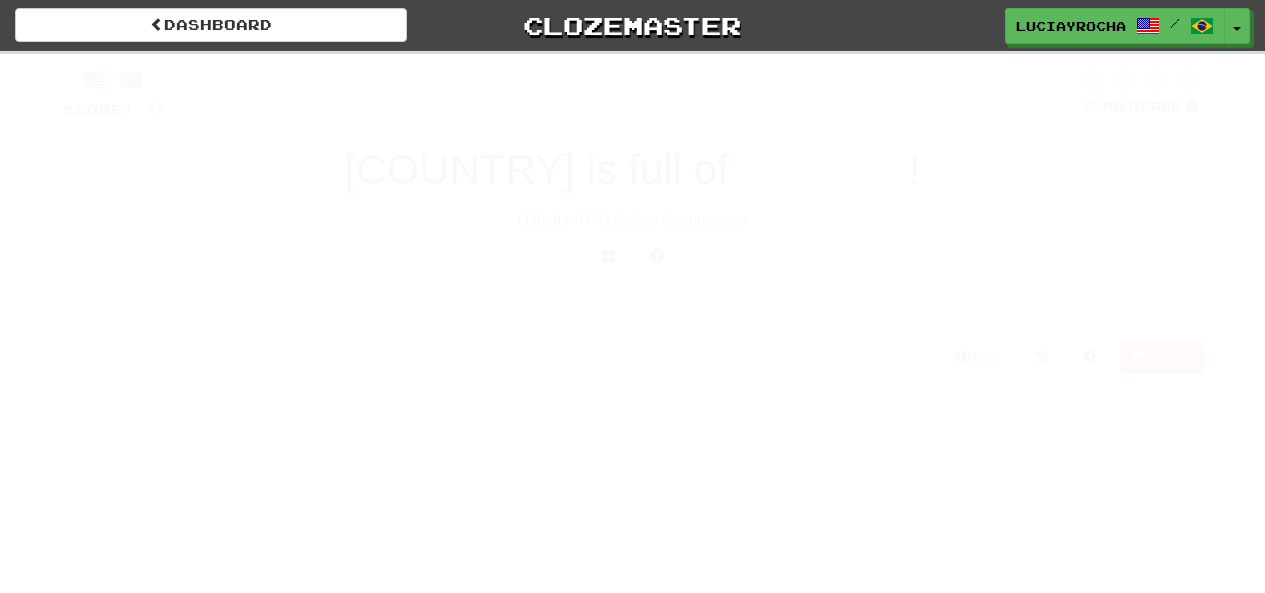 scroll, scrollTop: 0, scrollLeft: 0, axis: both 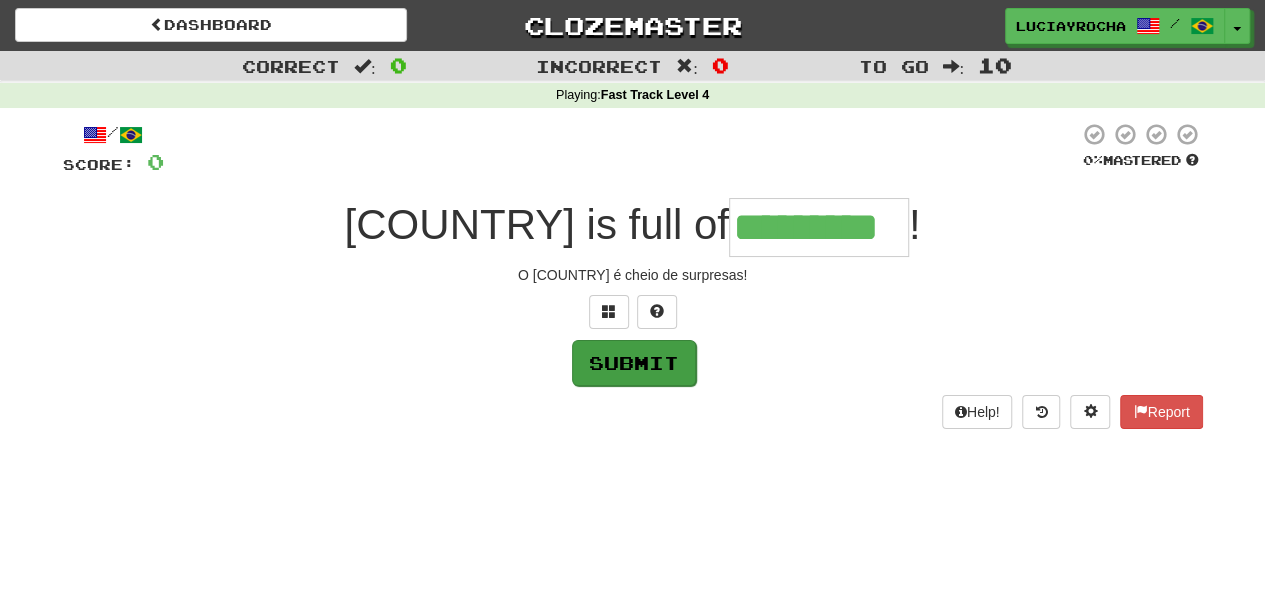 type on "*********" 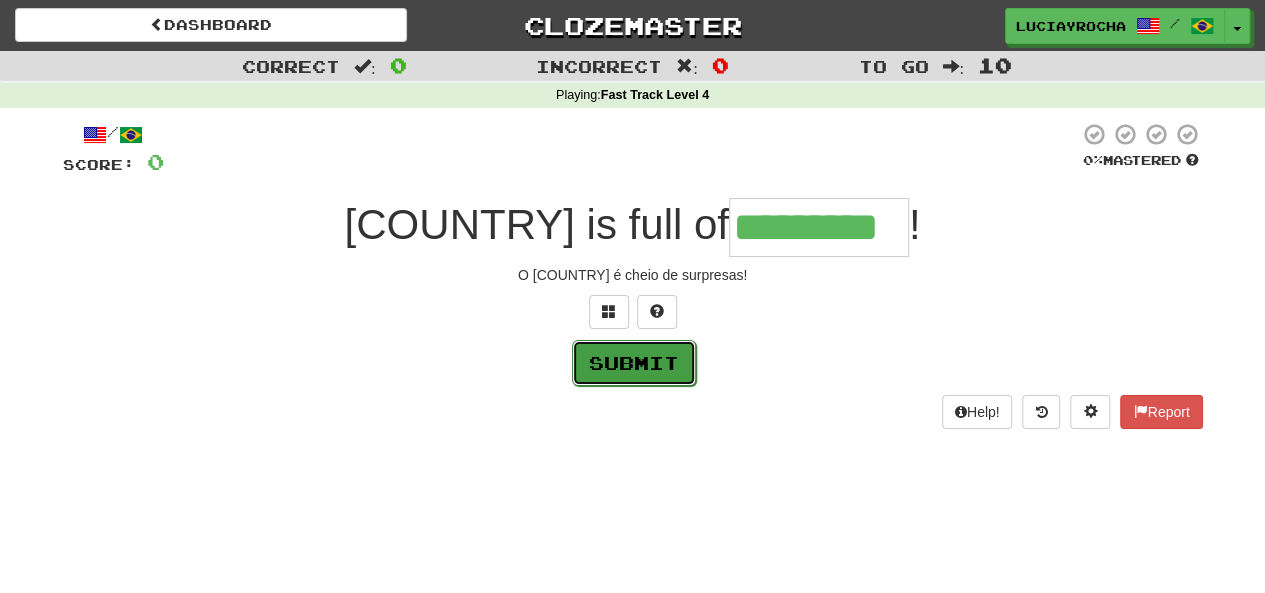 click on "Submit" at bounding box center [634, 363] 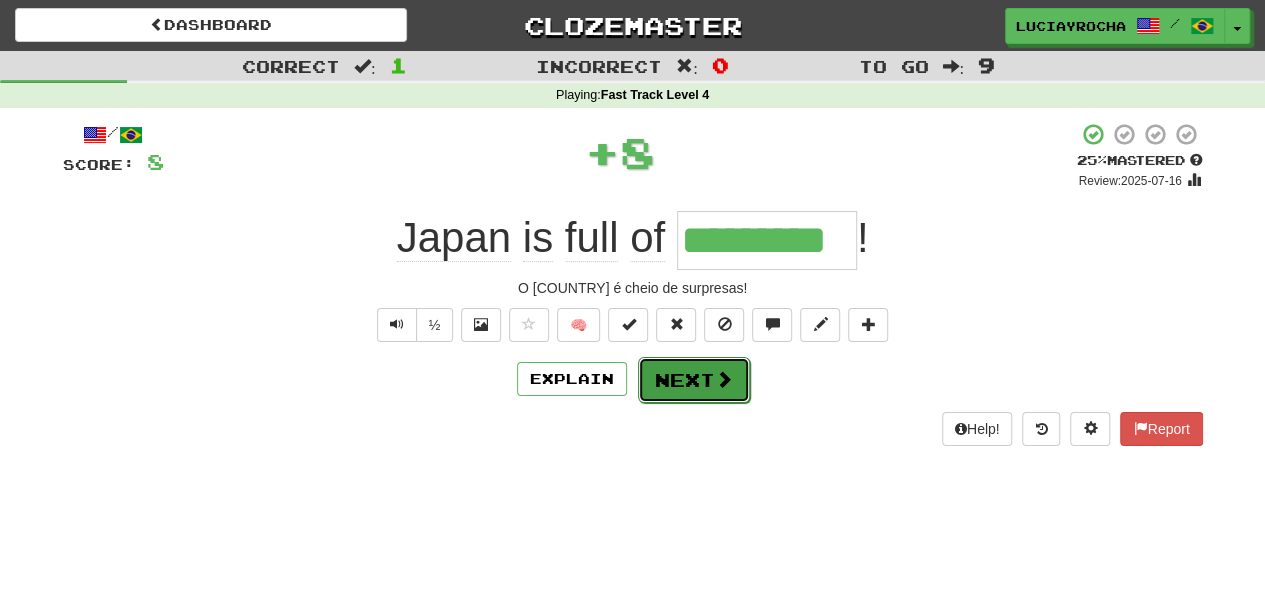 click on "Next" at bounding box center [694, 380] 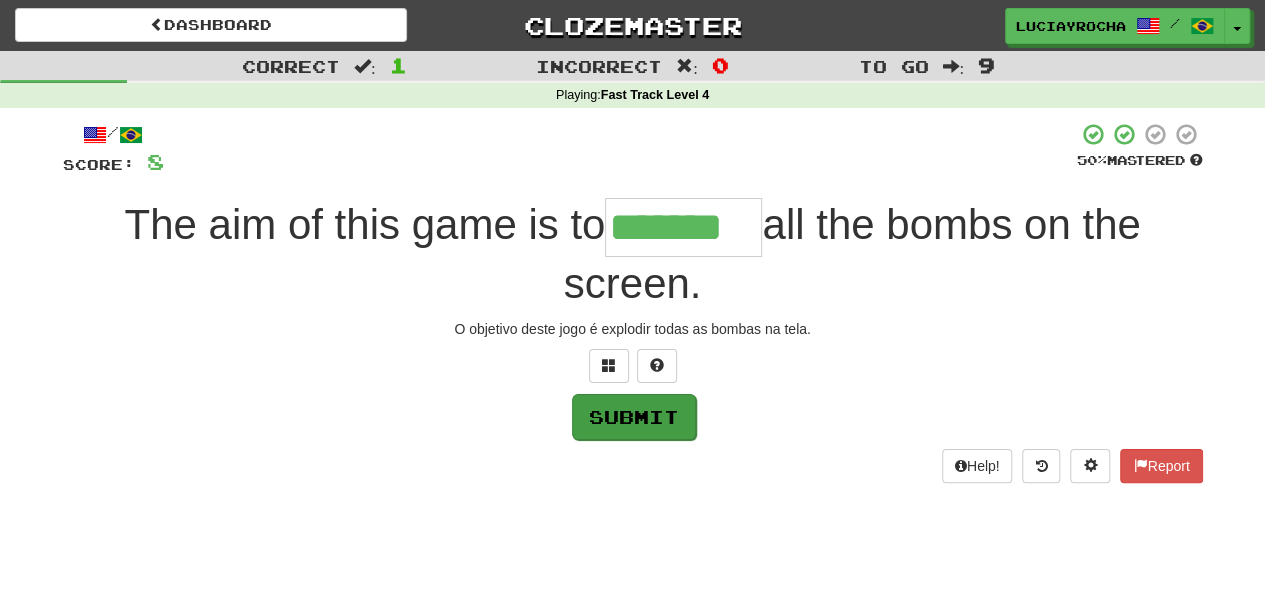 type on "*******" 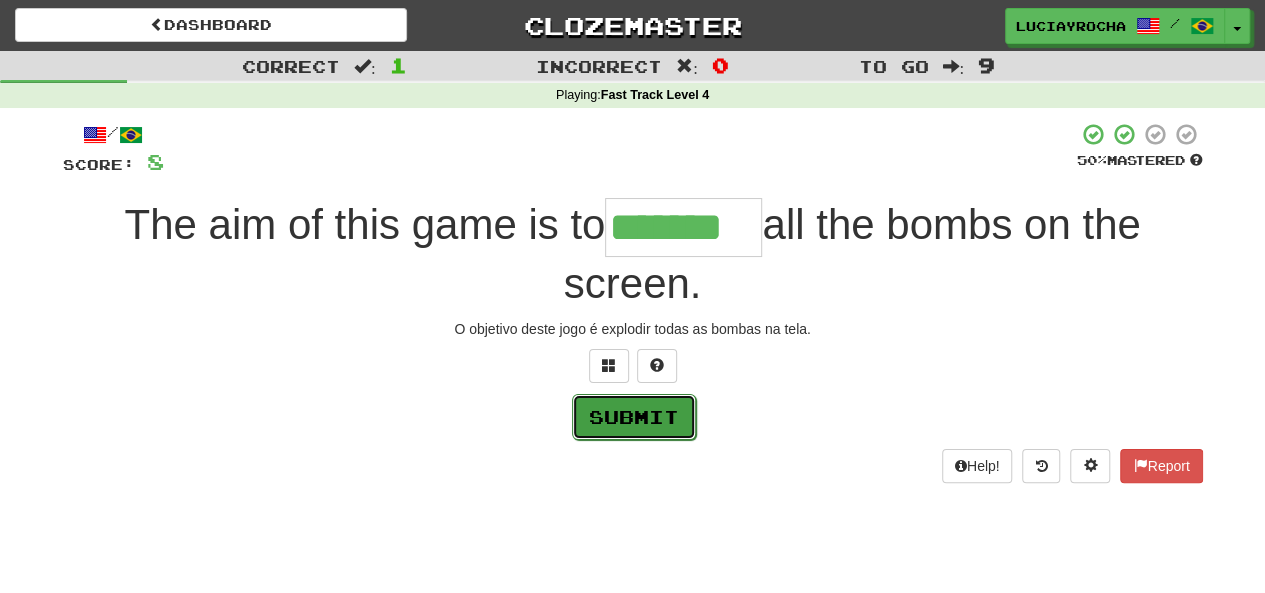 click on "Submit" at bounding box center [634, 417] 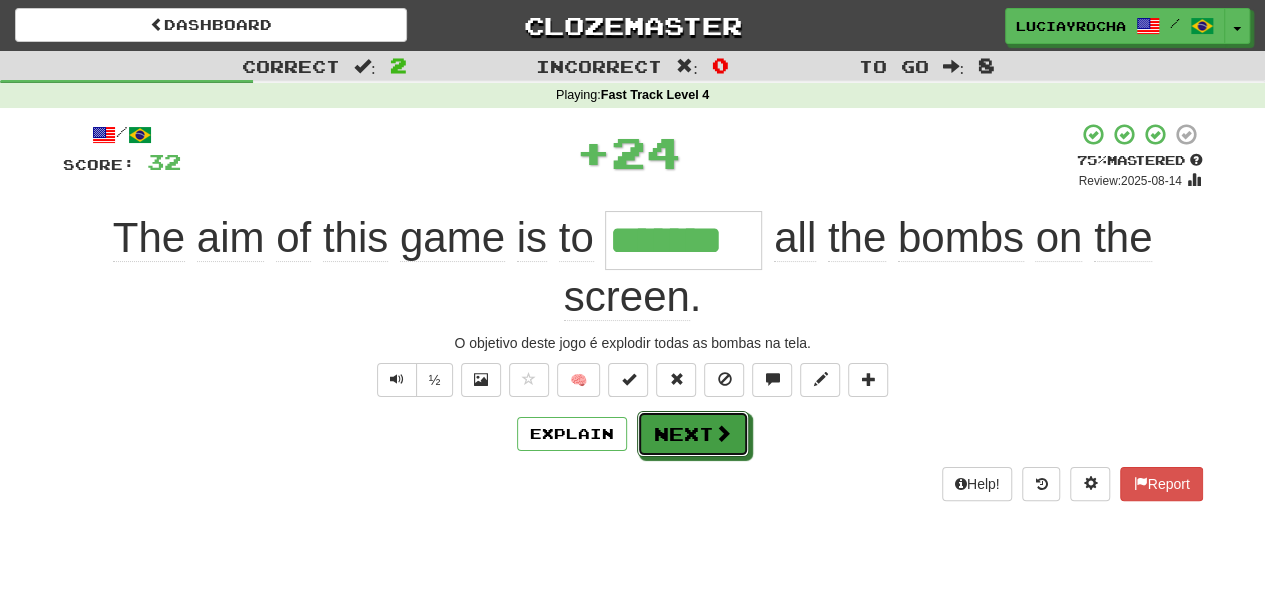 click on "Next" at bounding box center (693, 434) 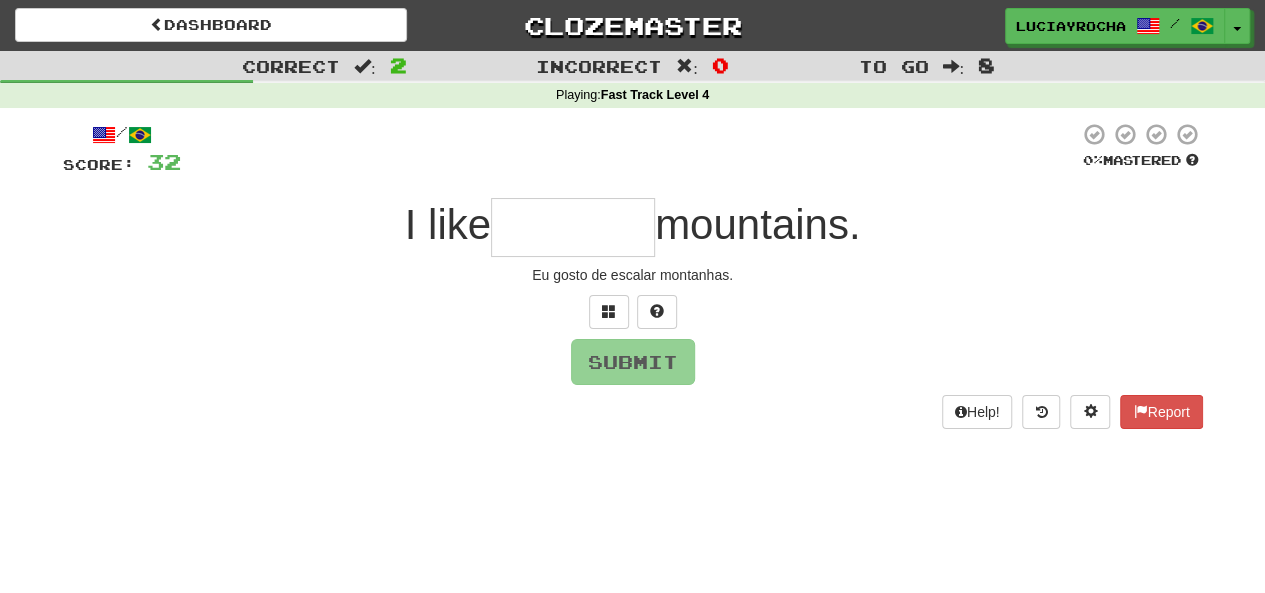 click on "Help!  Report" at bounding box center [633, 412] 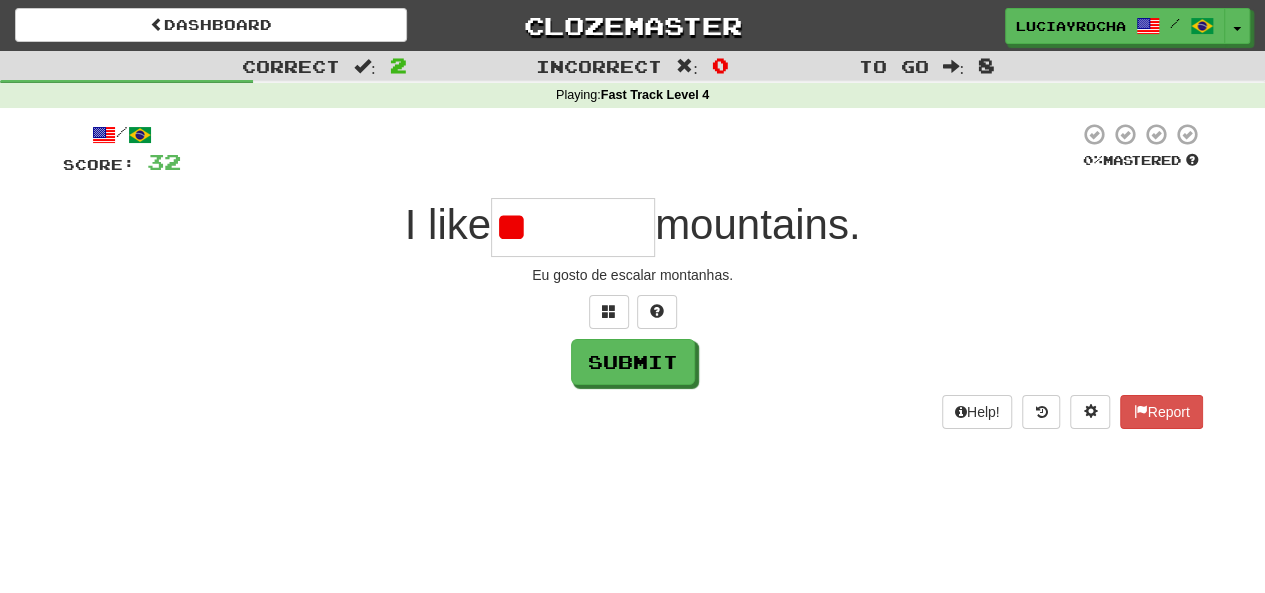 type on "*" 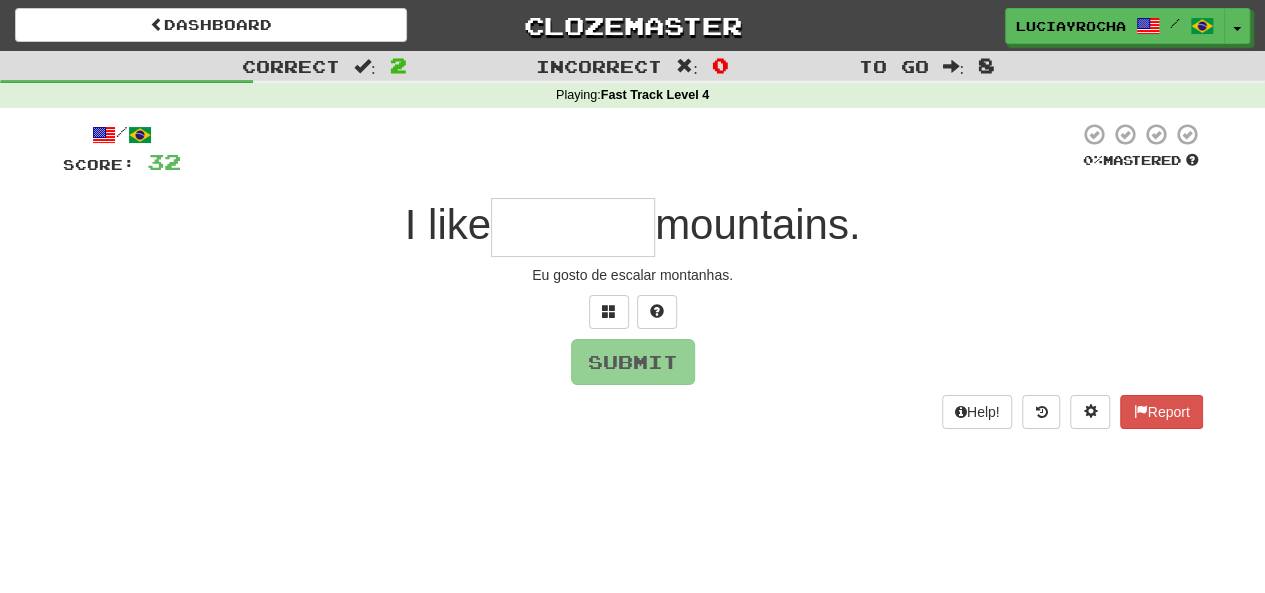 type on "*" 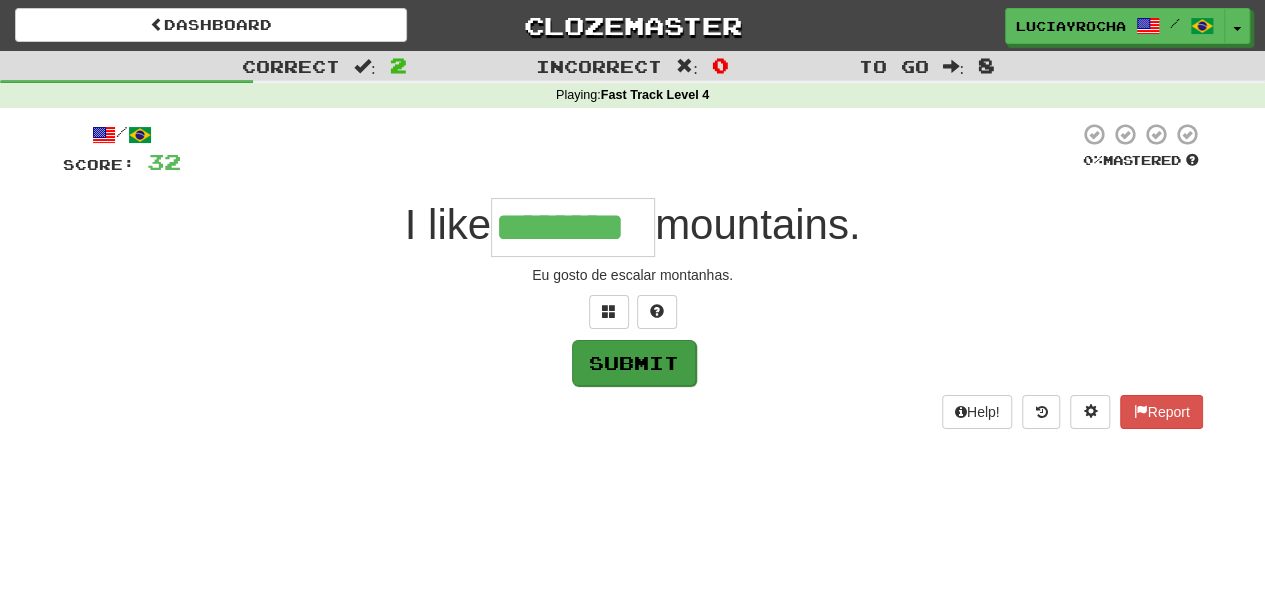 type on "********" 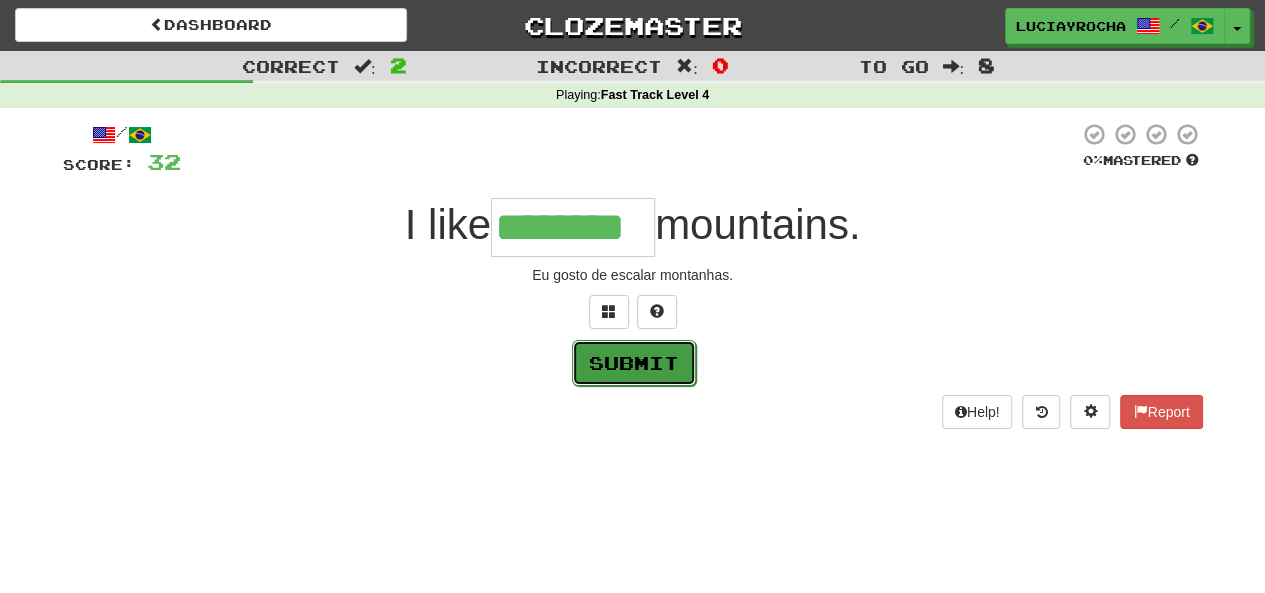 click on "Submit" at bounding box center [634, 363] 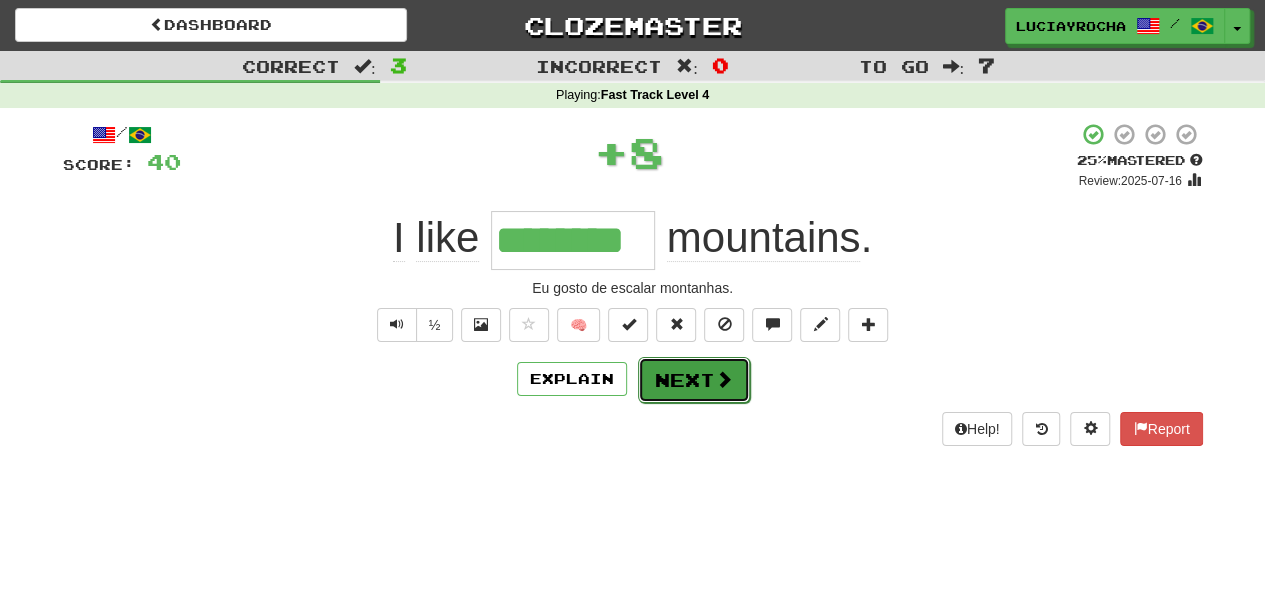 click on "Next" at bounding box center (694, 380) 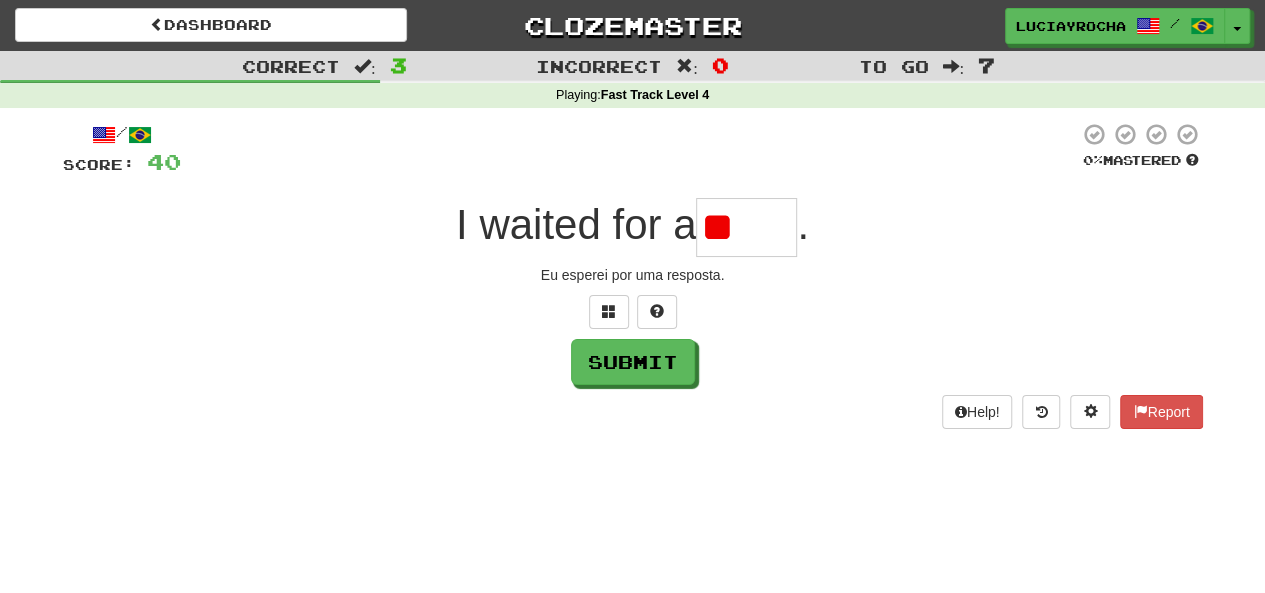 type on "*" 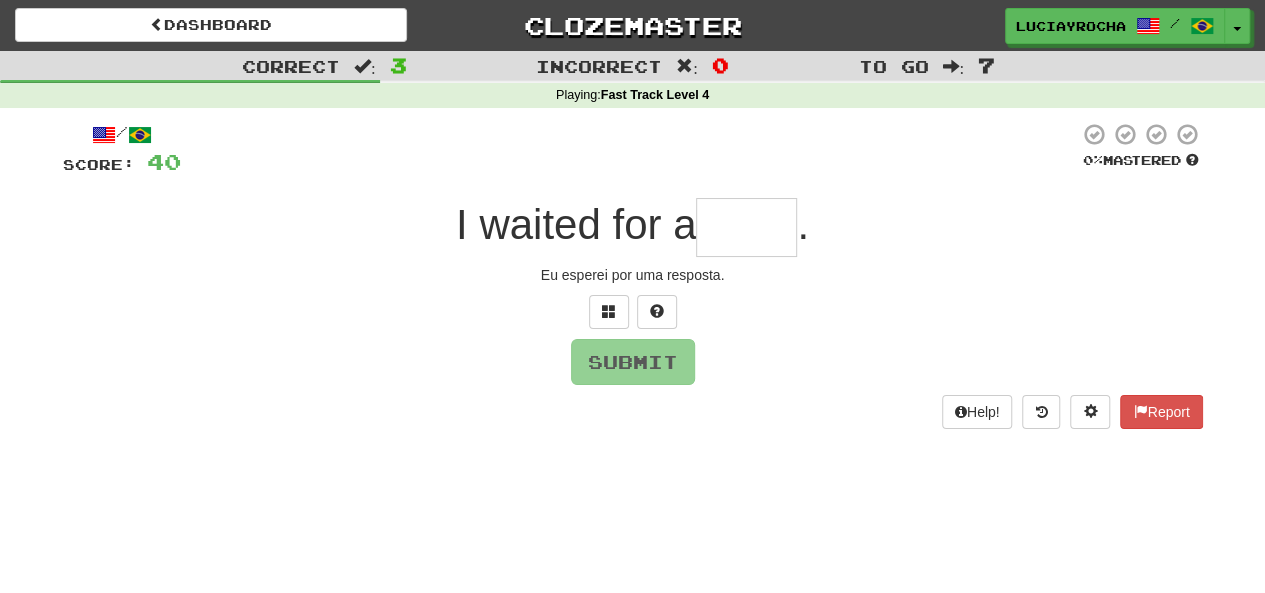 type on "*" 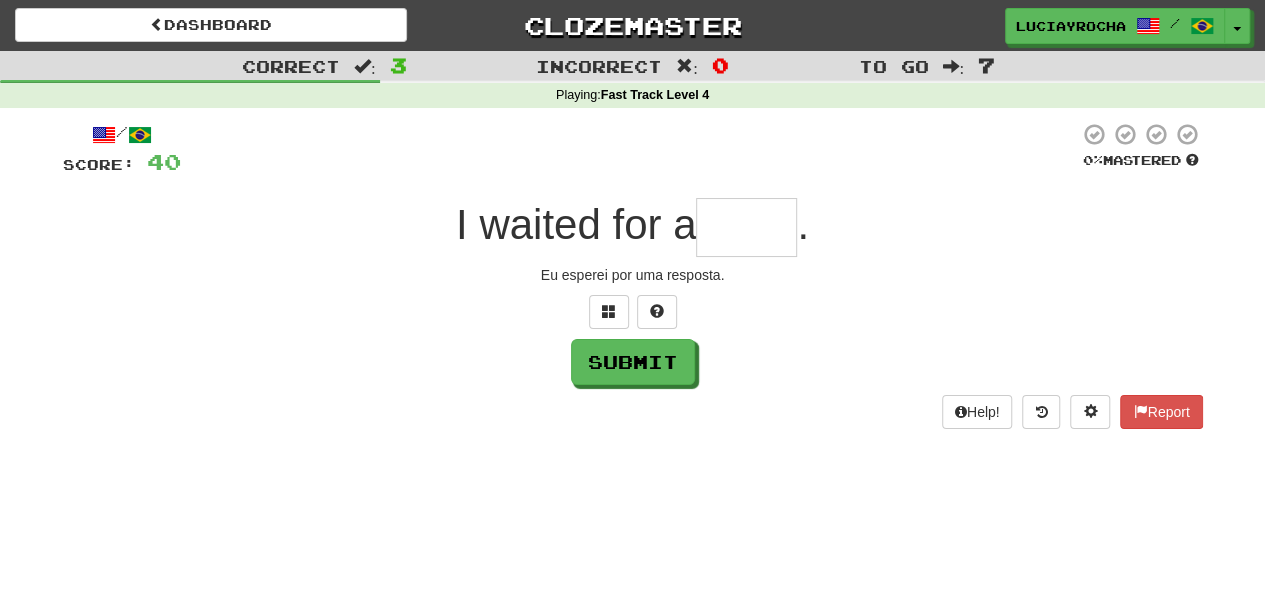 type on "*" 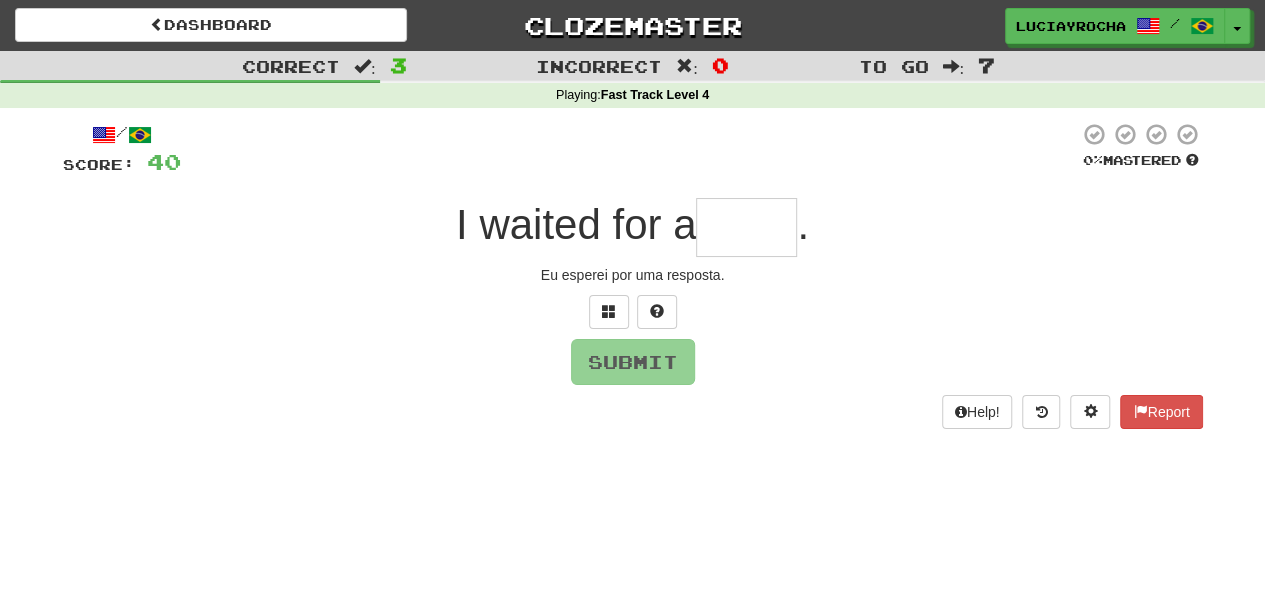 type on "*" 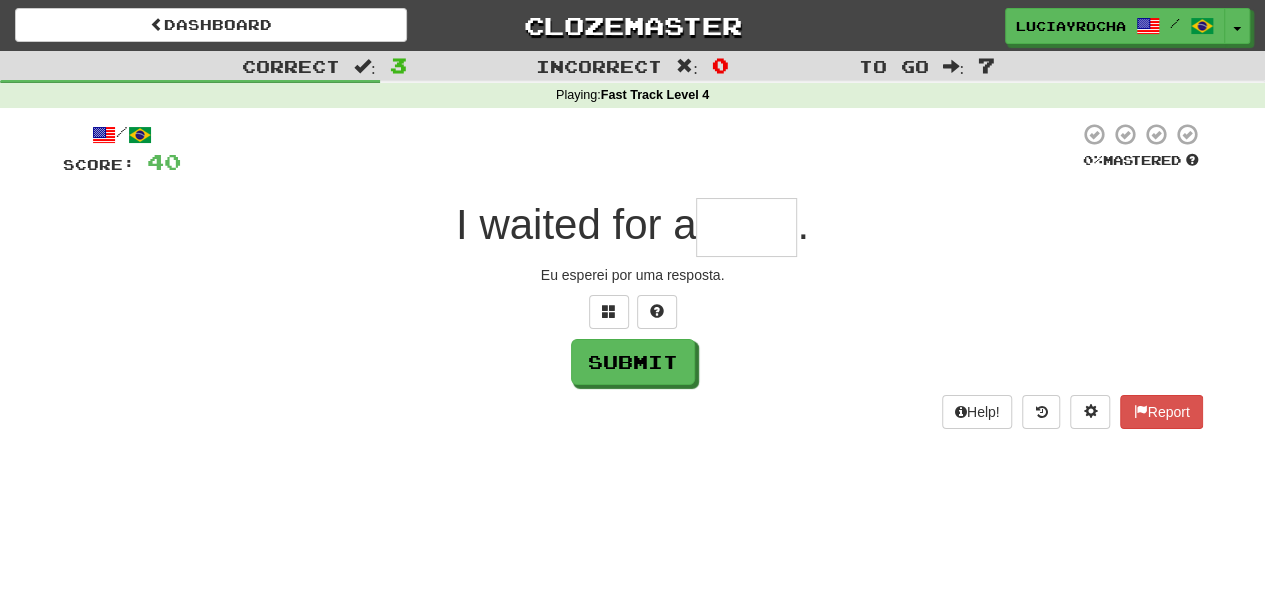 type on "*" 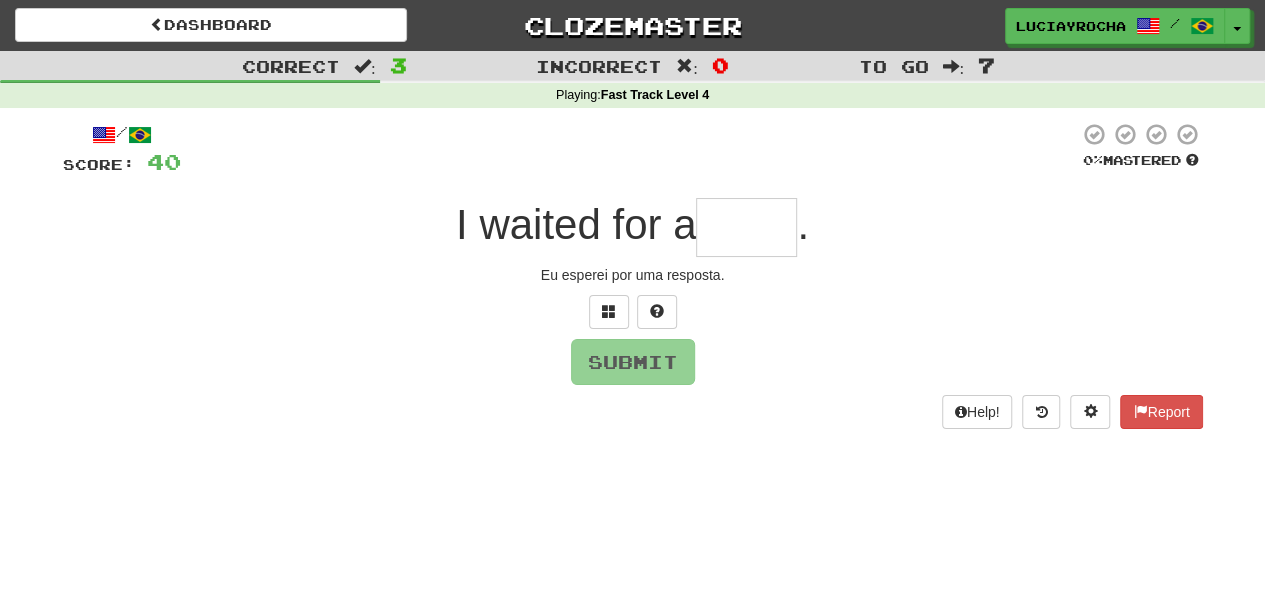 type on "*" 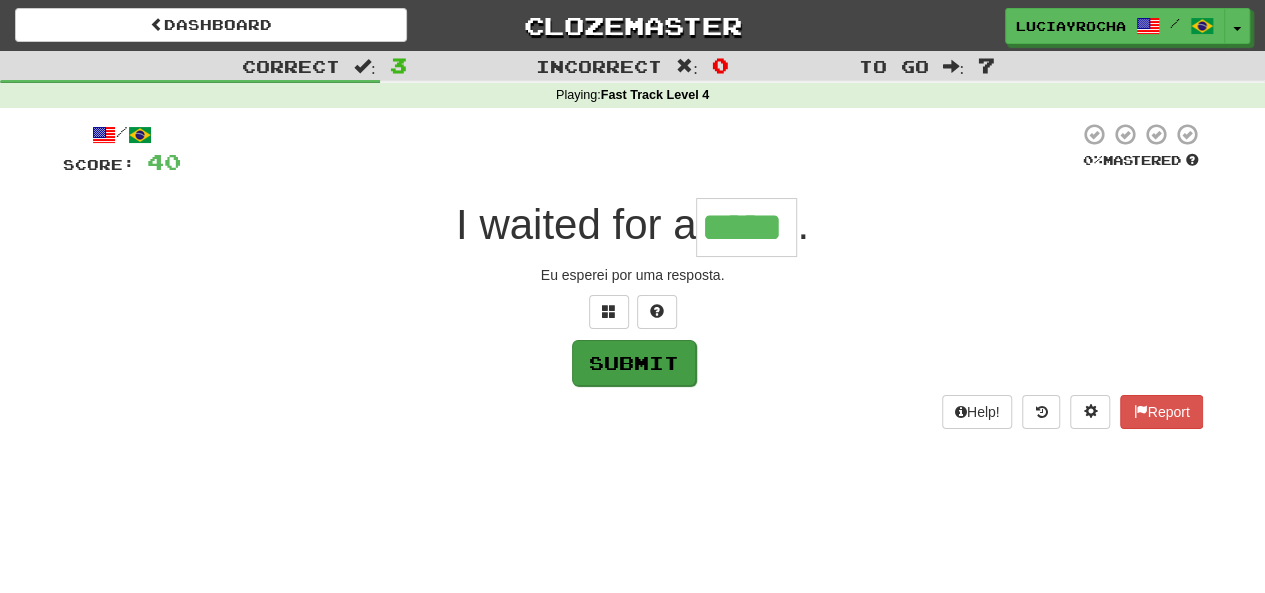 type on "*****" 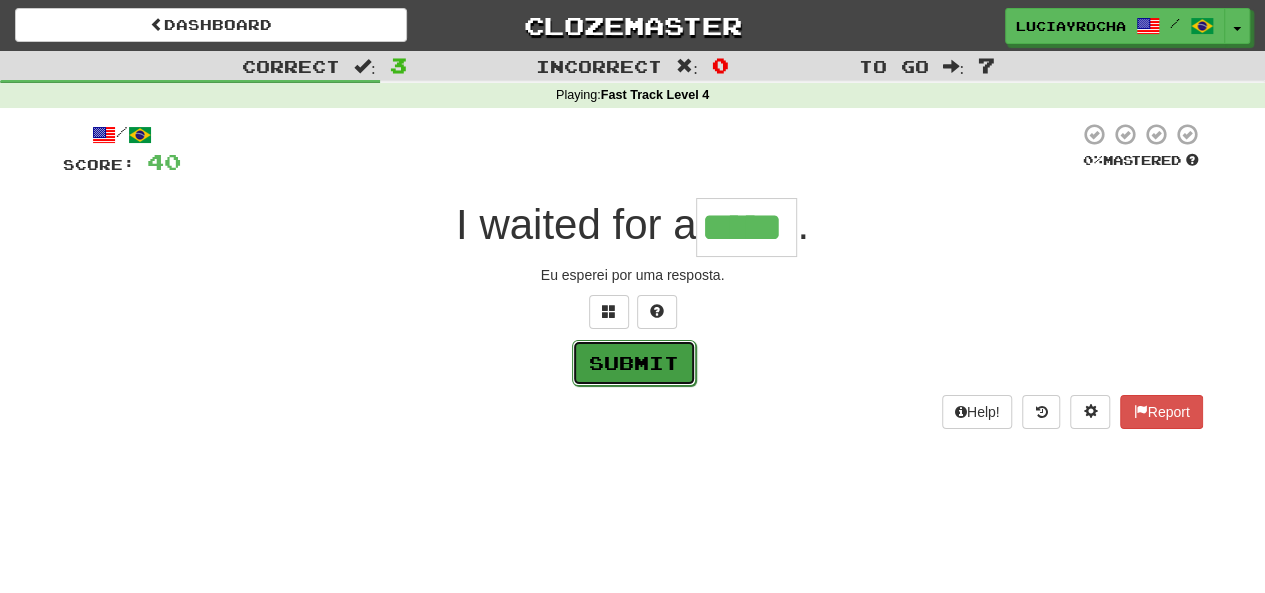 click on "Submit" at bounding box center [634, 363] 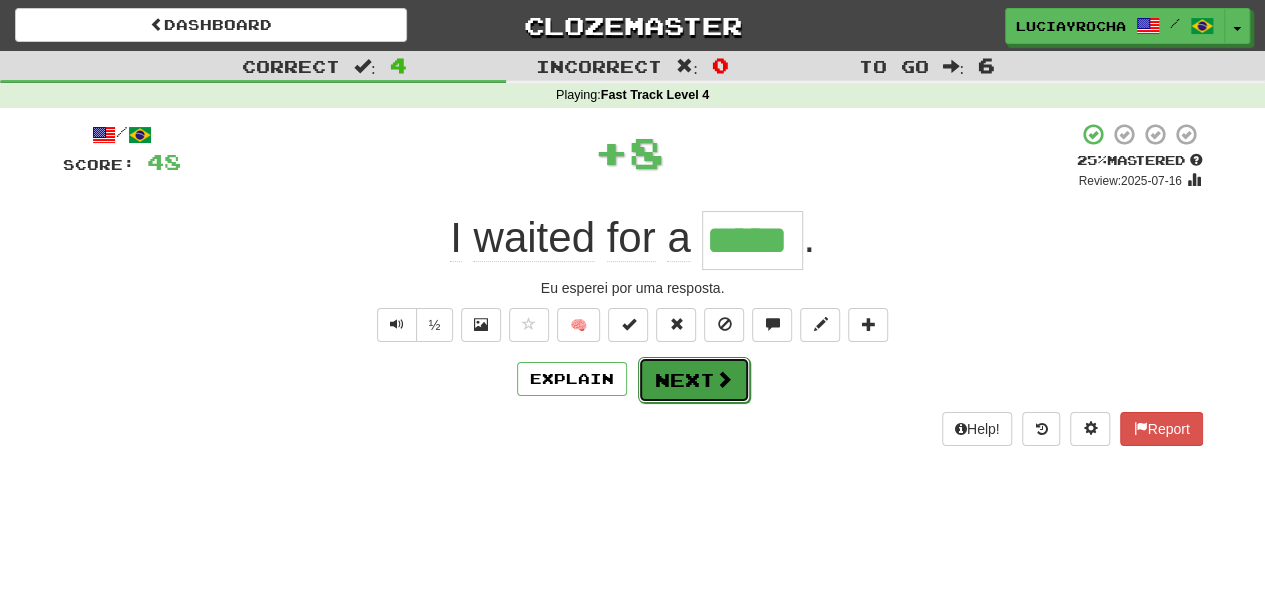 click on "Next" at bounding box center [694, 380] 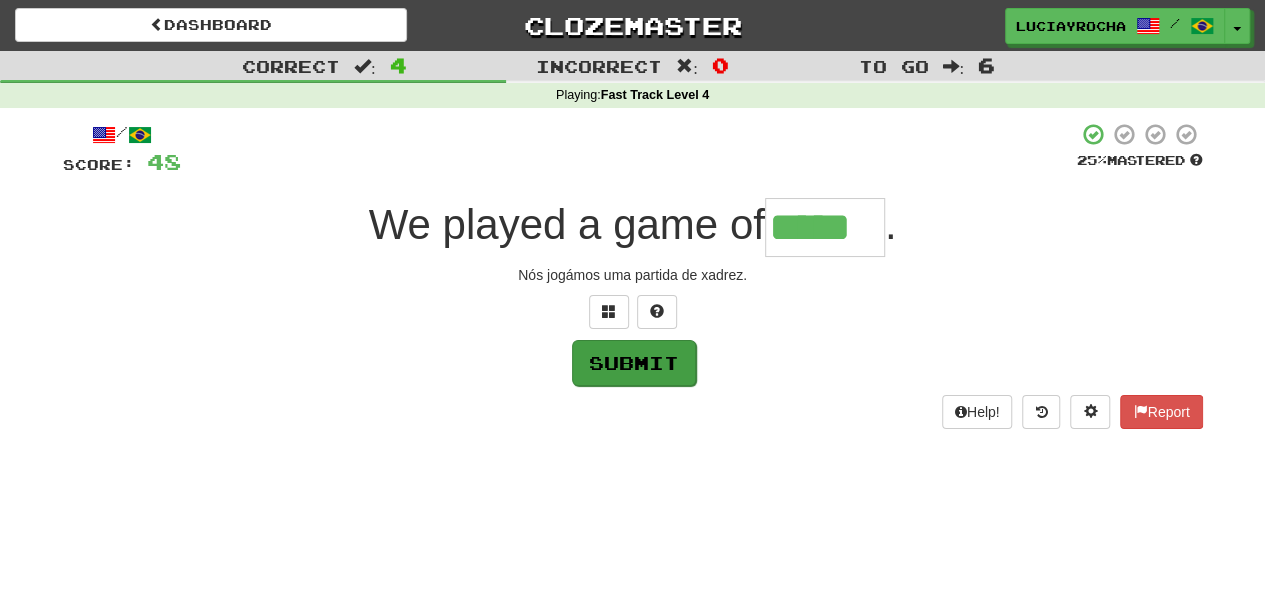 type on "*****" 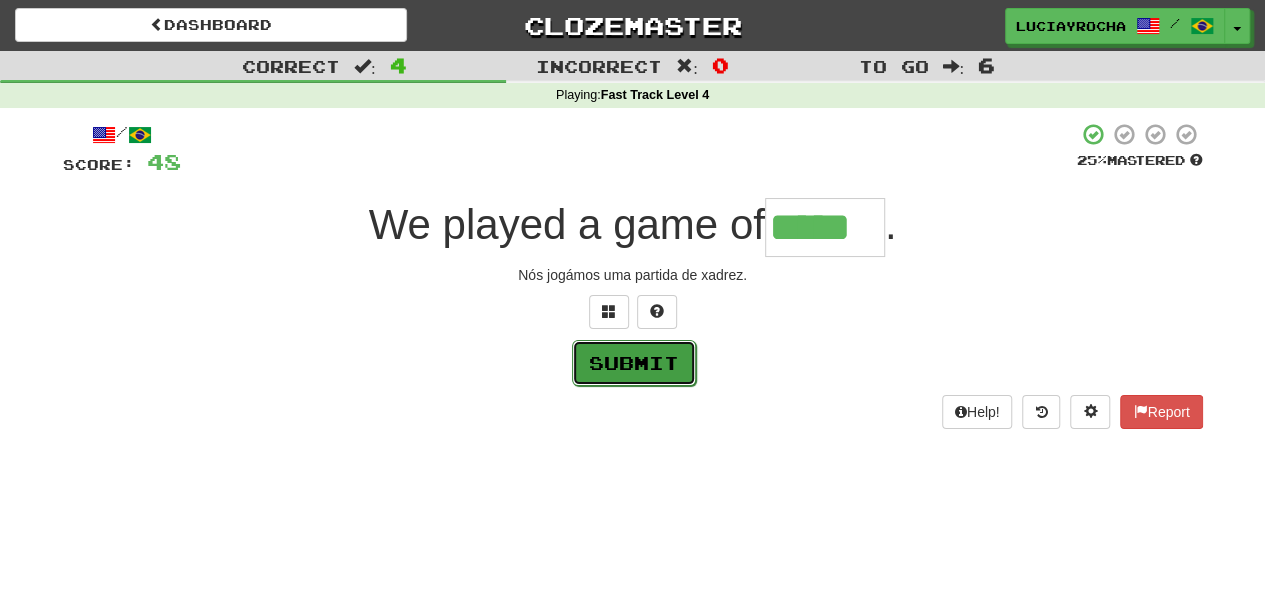 click on "Submit" at bounding box center [634, 363] 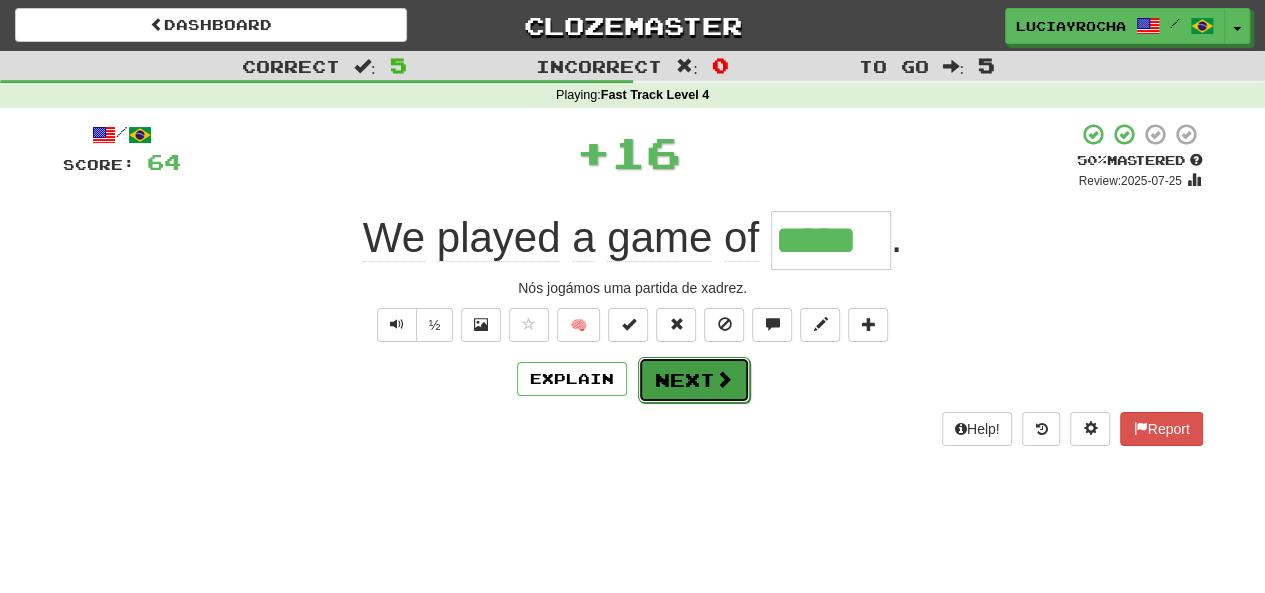 click on "Next" at bounding box center [694, 380] 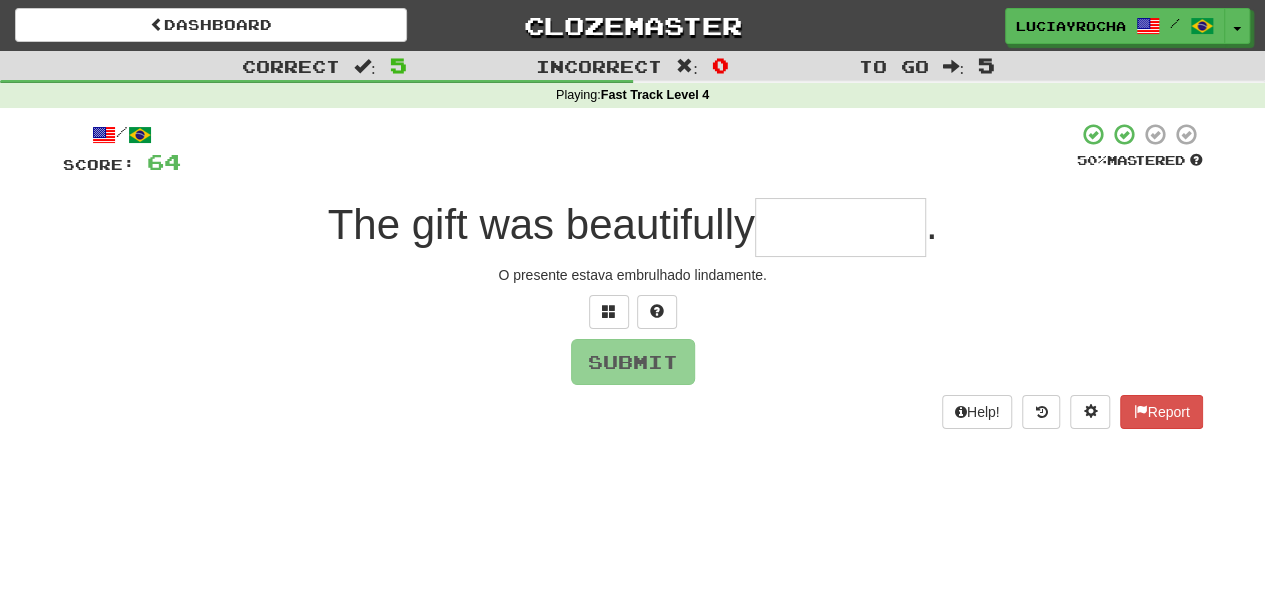type on "*" 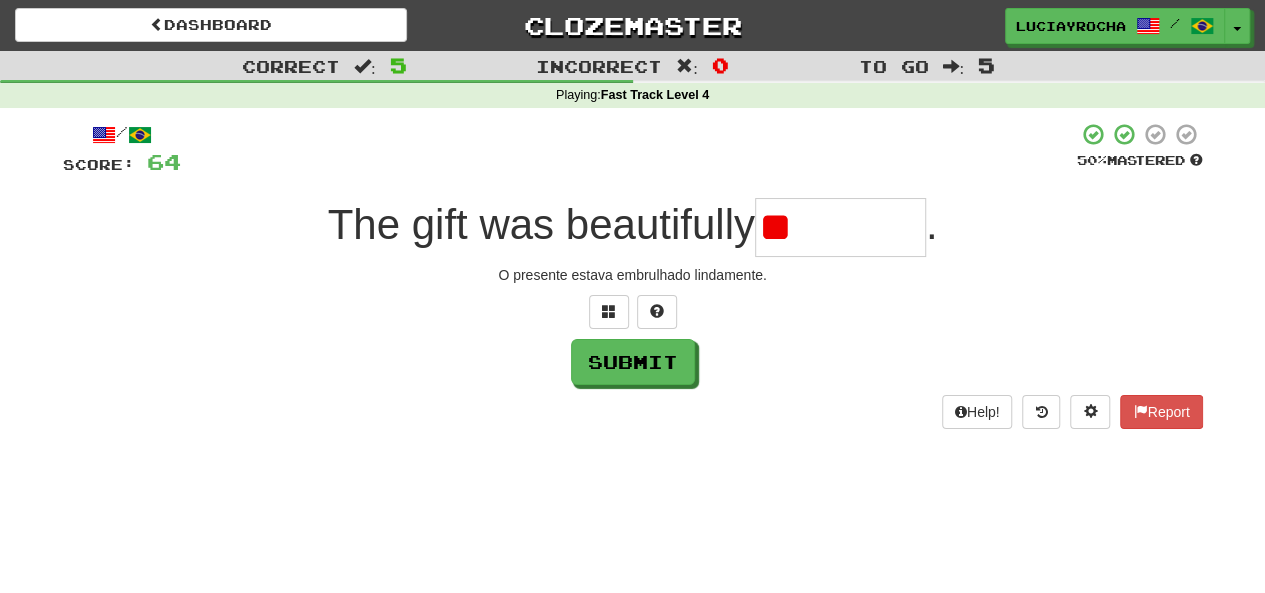 type on "*" 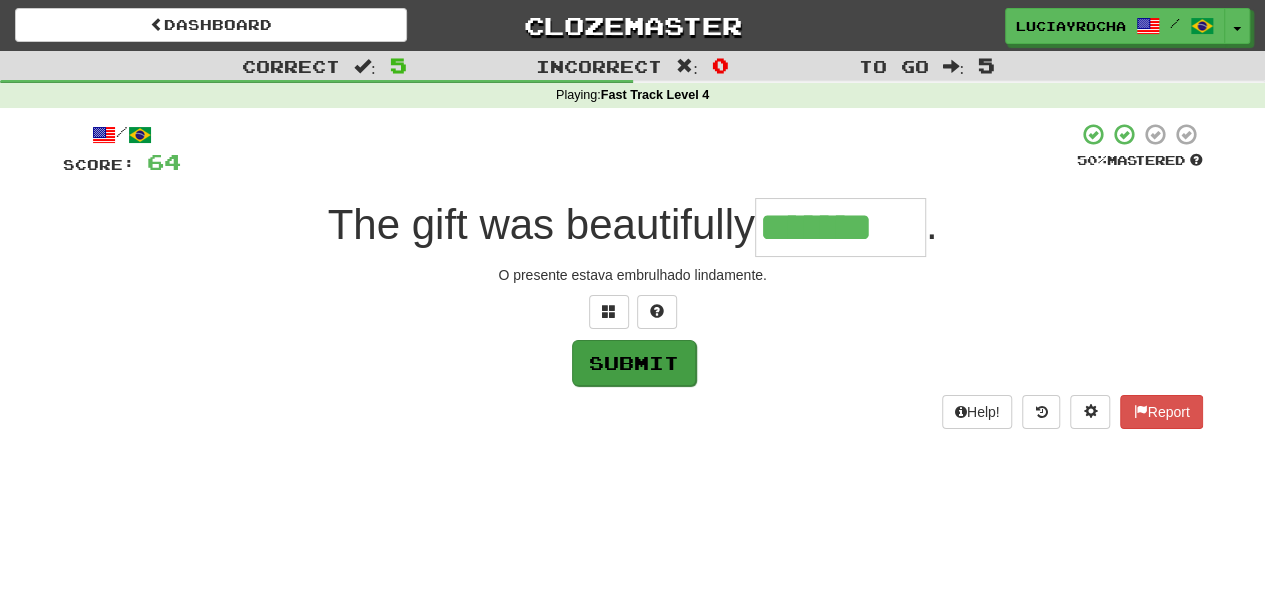 type on "*******" 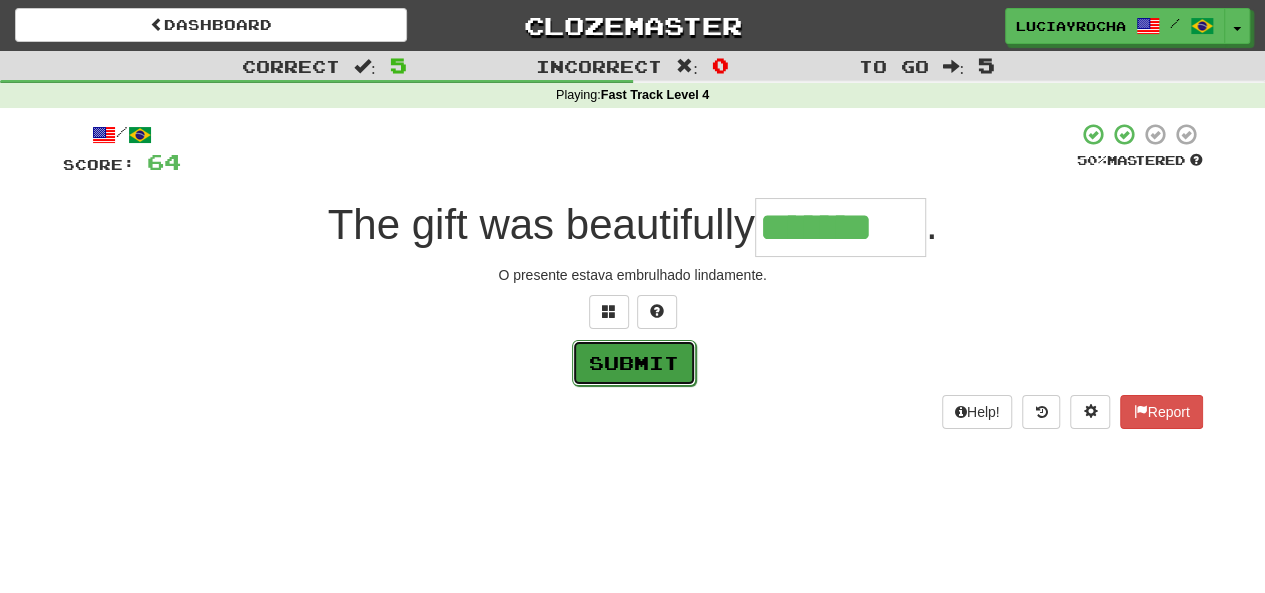 click on "Submit" at bounding box center [634, 363] 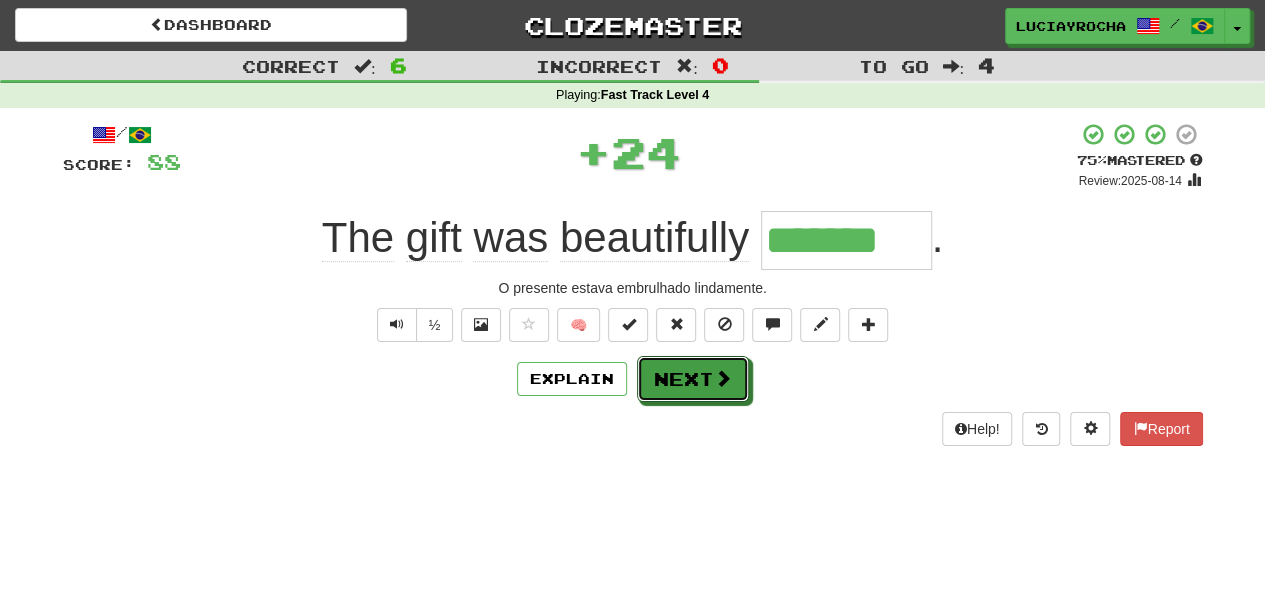 click on "Next" at bounding box center (693, 379) 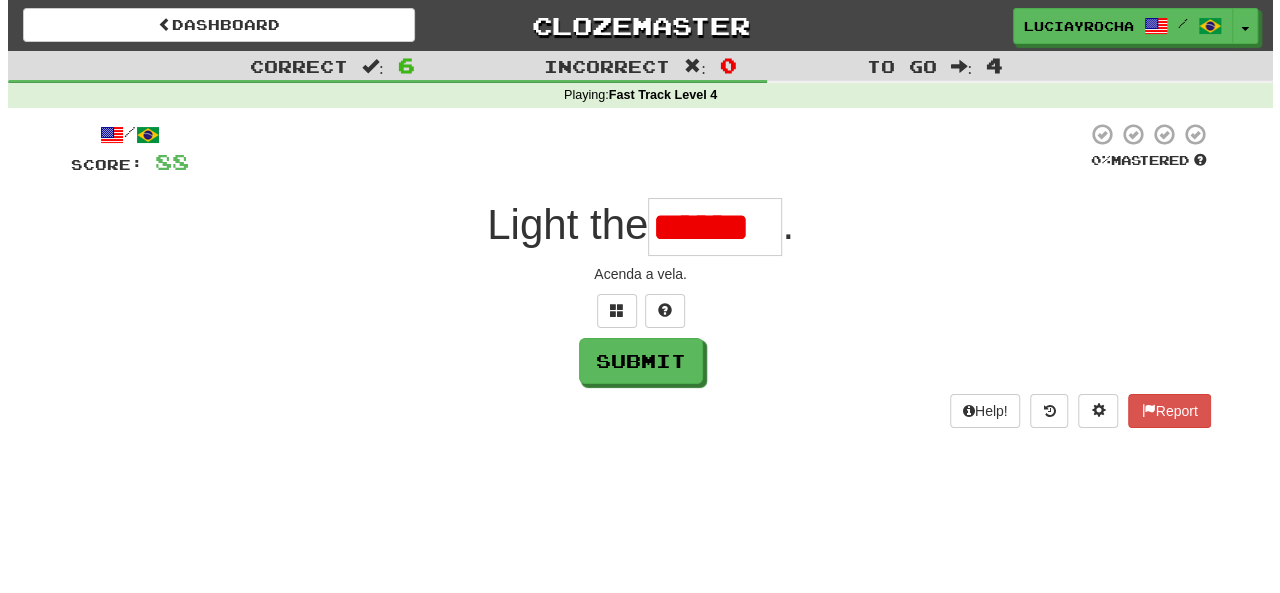 scroll, scrollTop: 0, scrollLeft: 0, axis: both 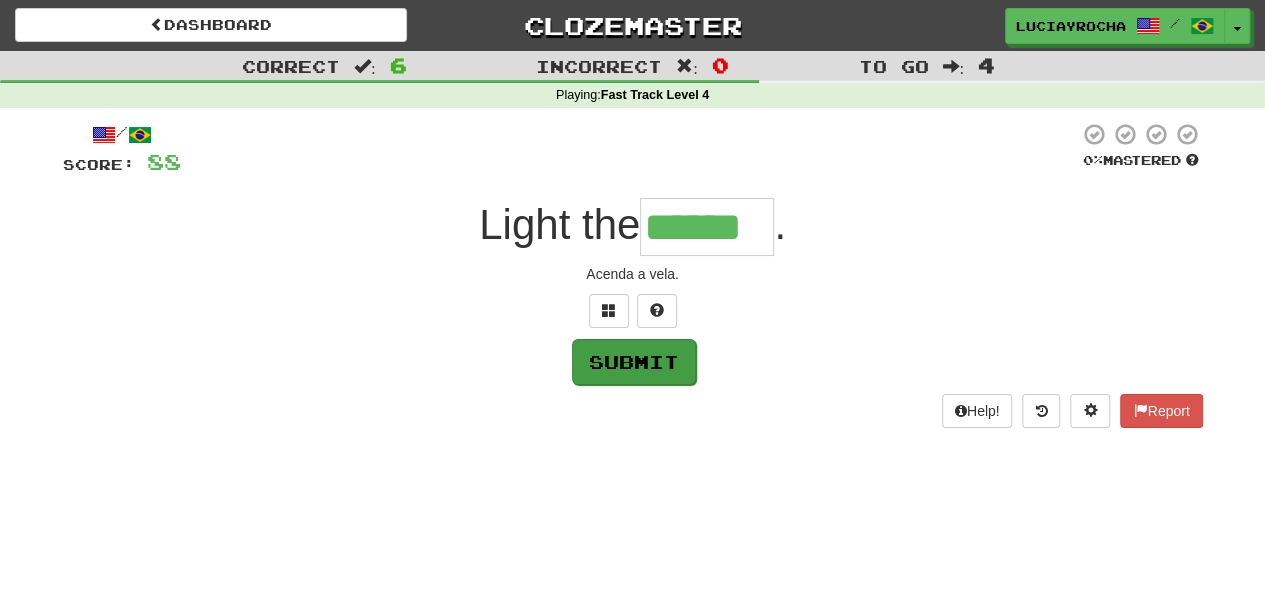 type on "******" 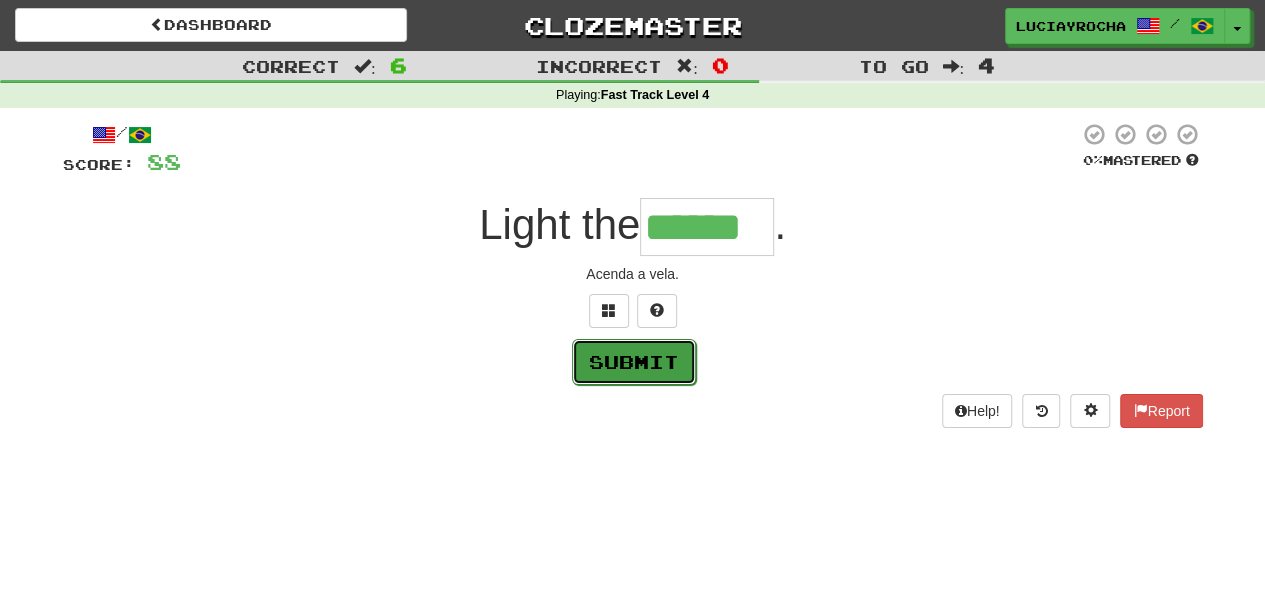 click on "Submit" at bounding box center [634, 362] 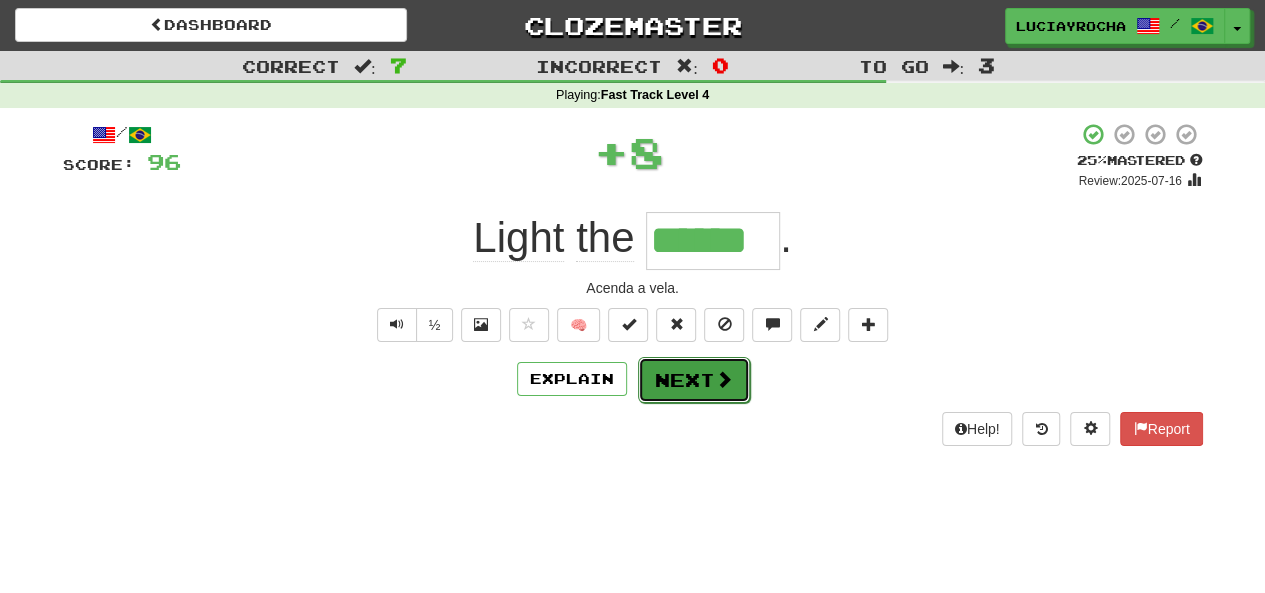 click on "Next" at bounding box center [694, 380] 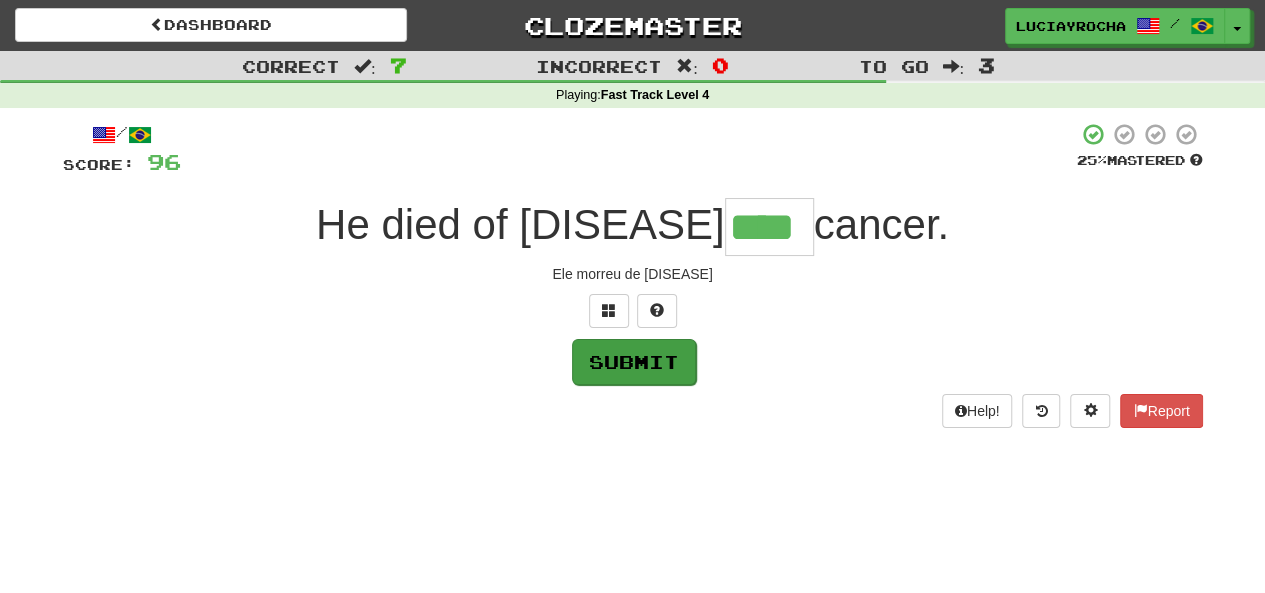 type on "****" 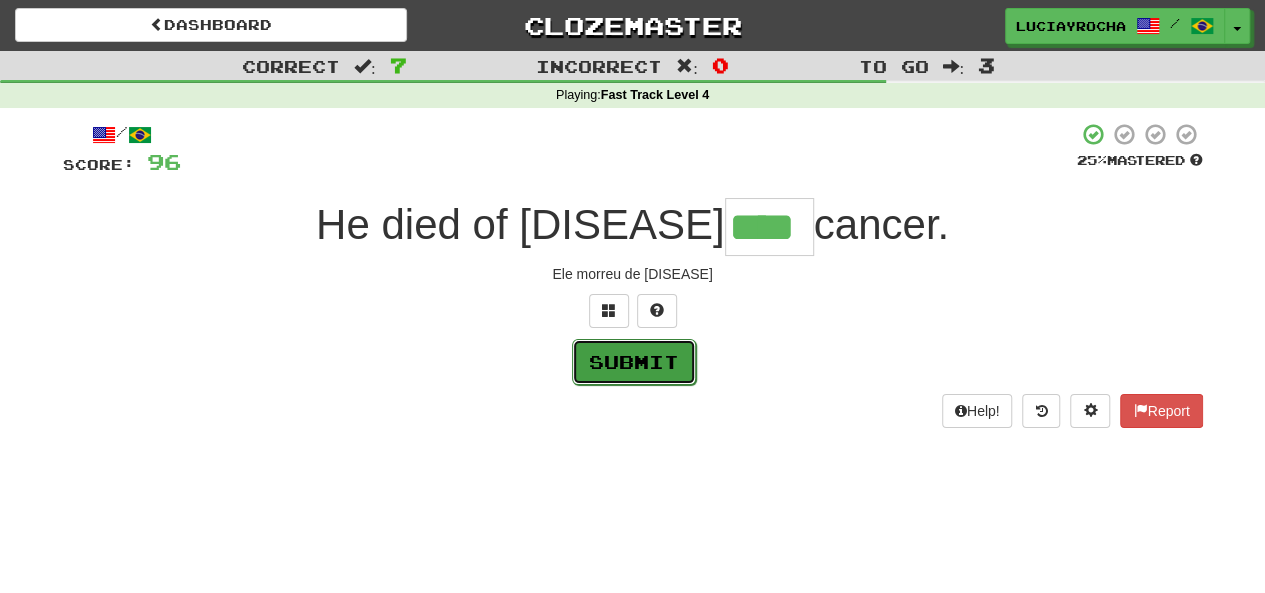 click on "Submit" at bounding box center [634, 362] 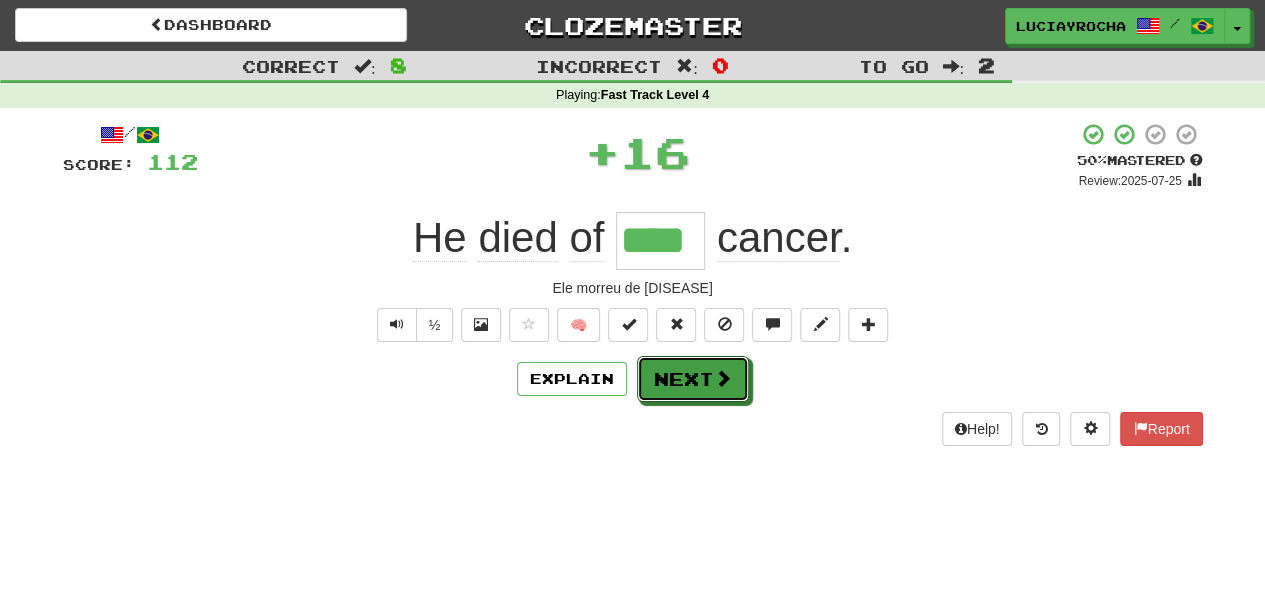 click on "Next" at bounding box center (693, 379) 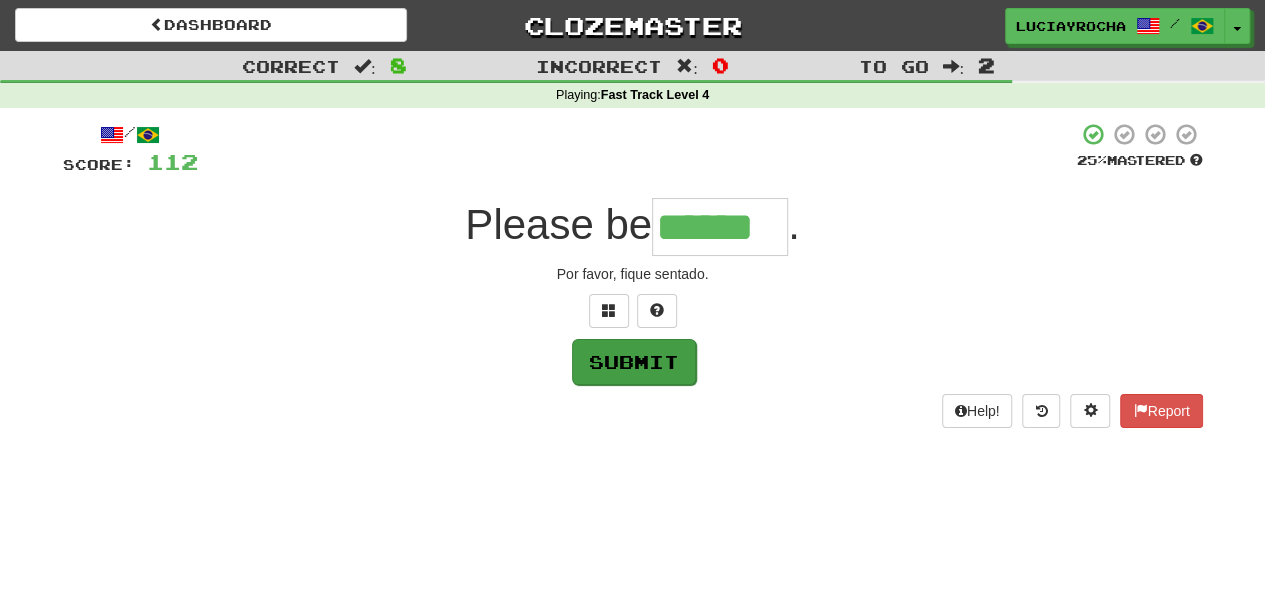 type on "******" 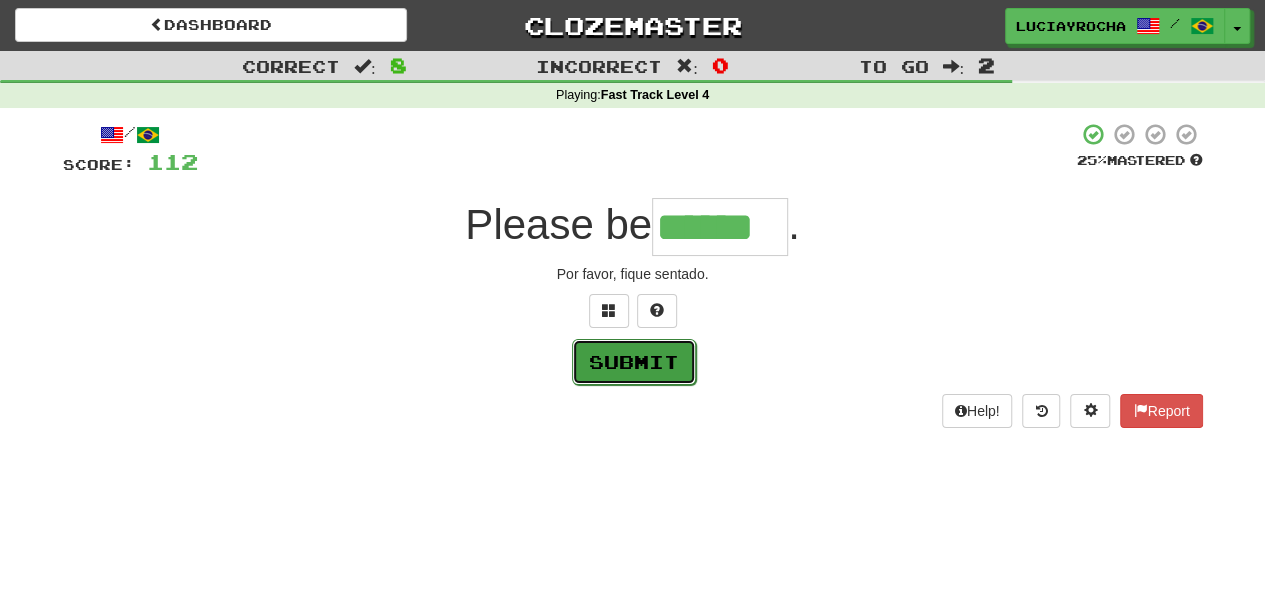 click on "Submit" at bounding box center (634, 362) 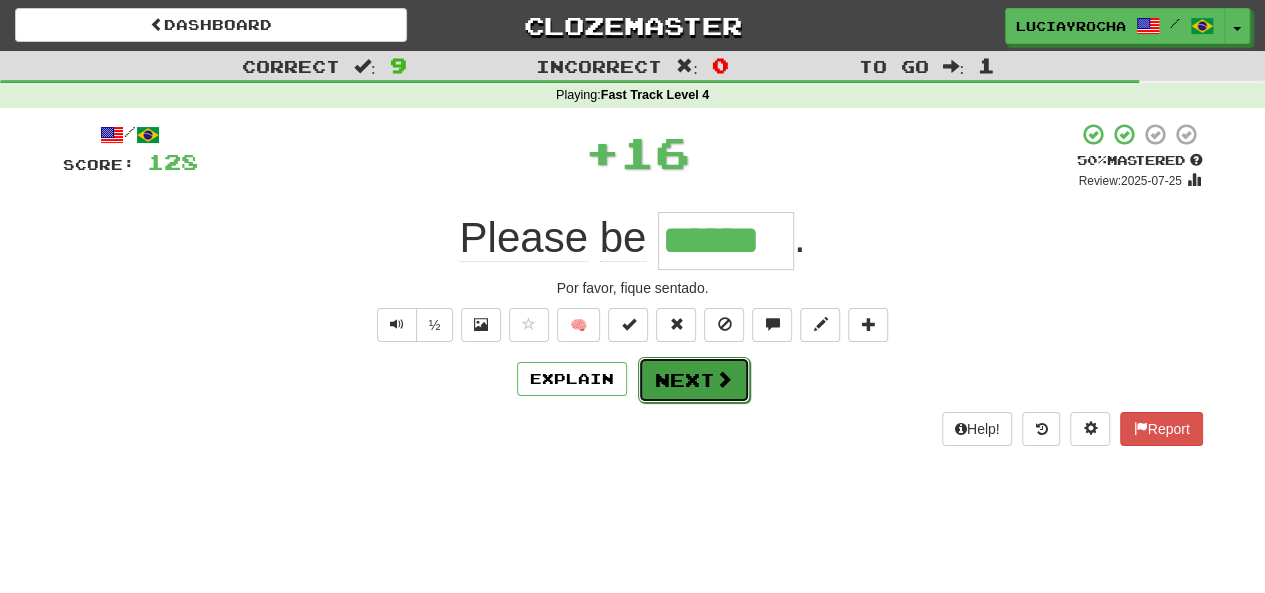 click on "Next" at bounding box center (694, 380) 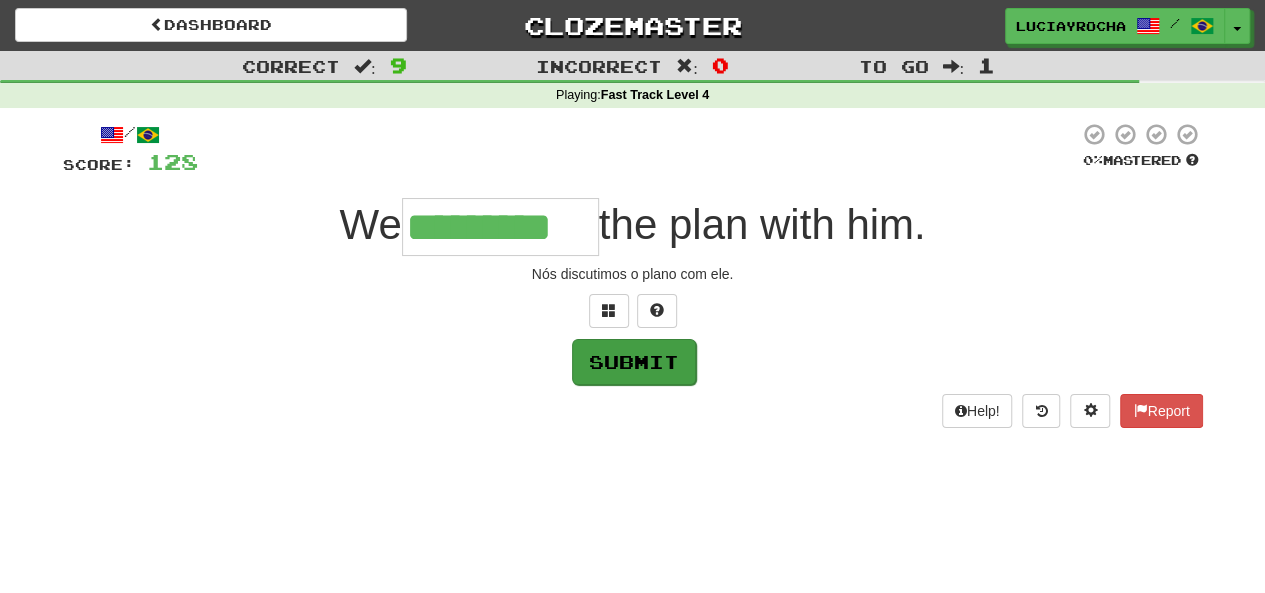 type on "*********" 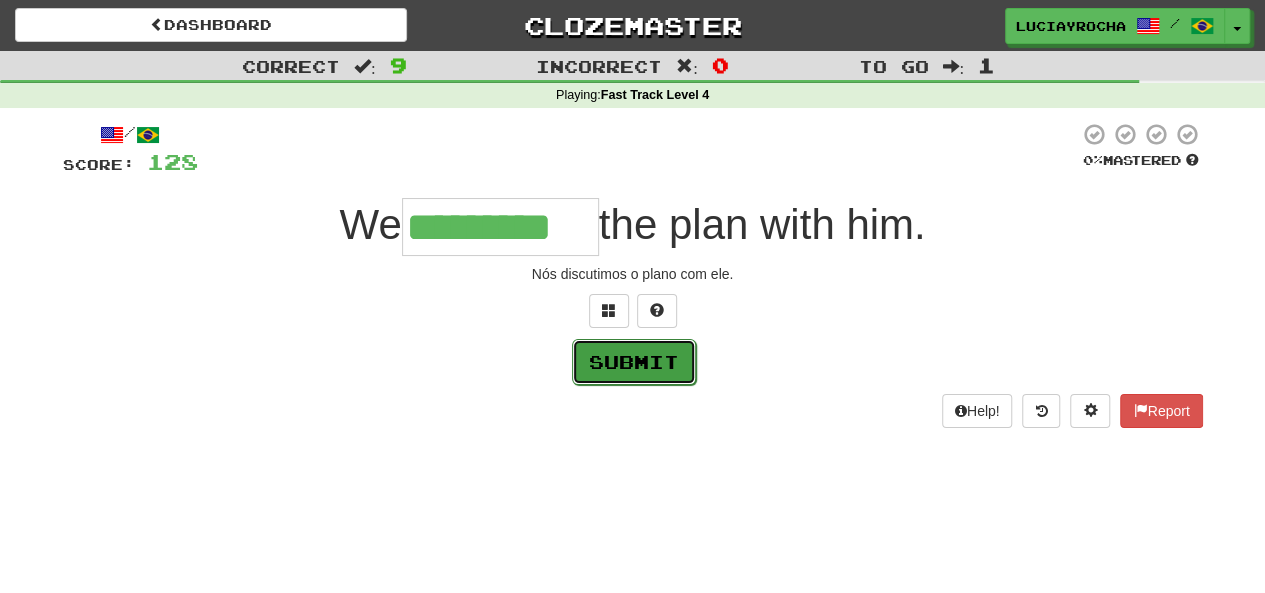 click on "Submit" at bounding box center [634, 362] 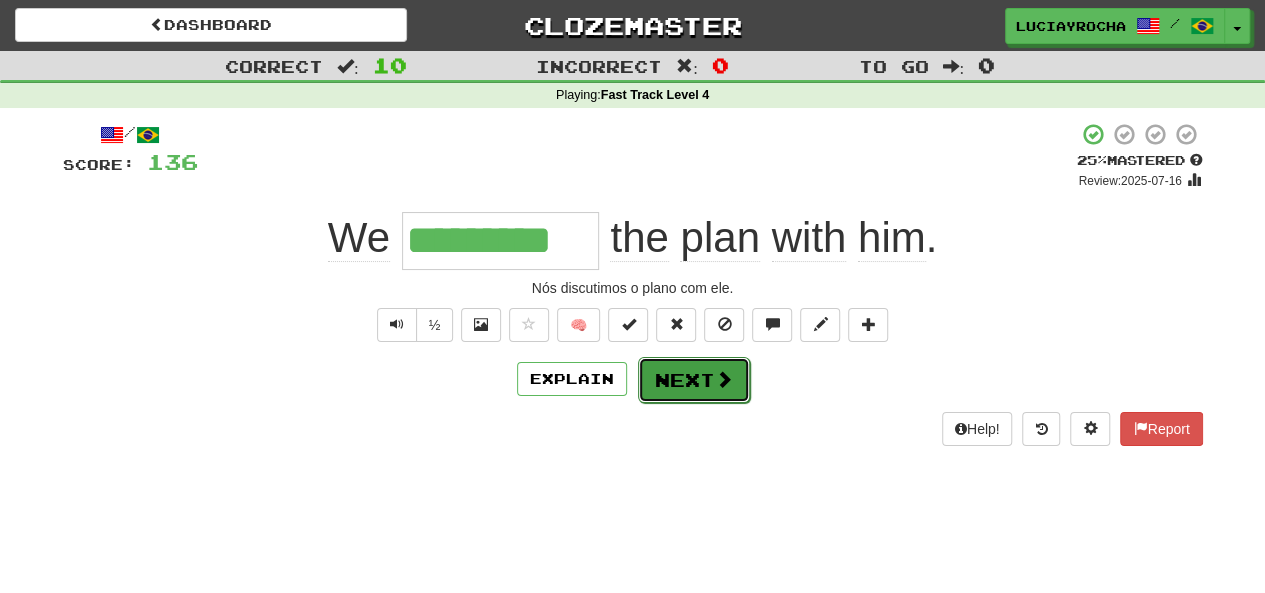 click on "Next" at bounding box center [694, 380] 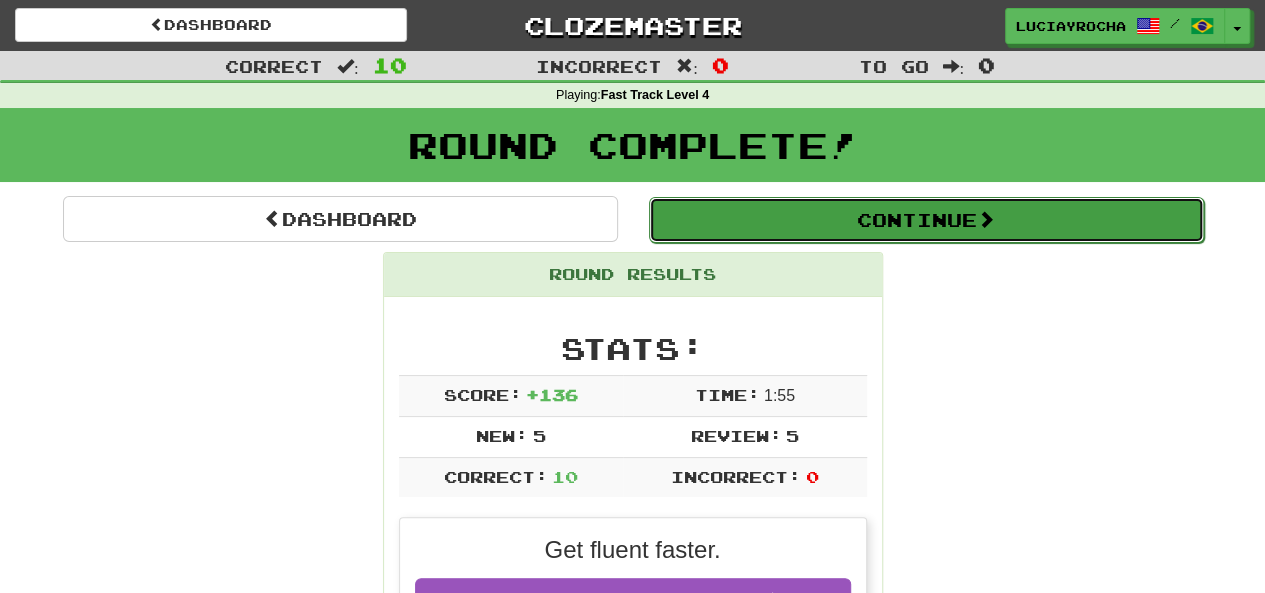 click on "Continue" at bounding box center [926, 220] 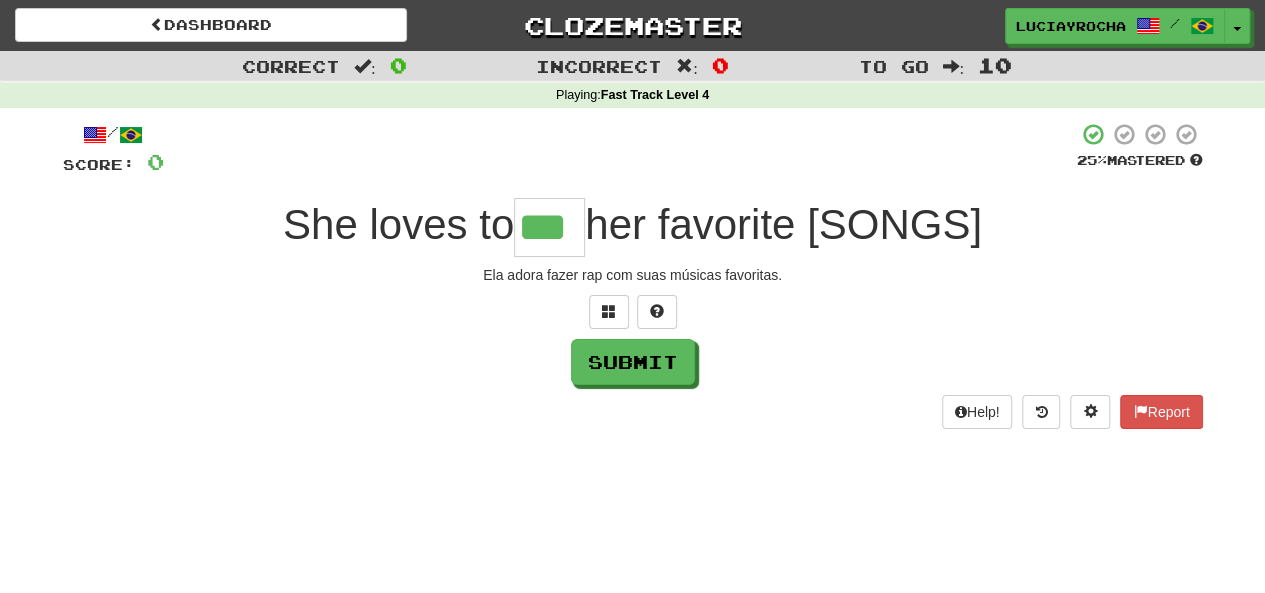 type on "***" 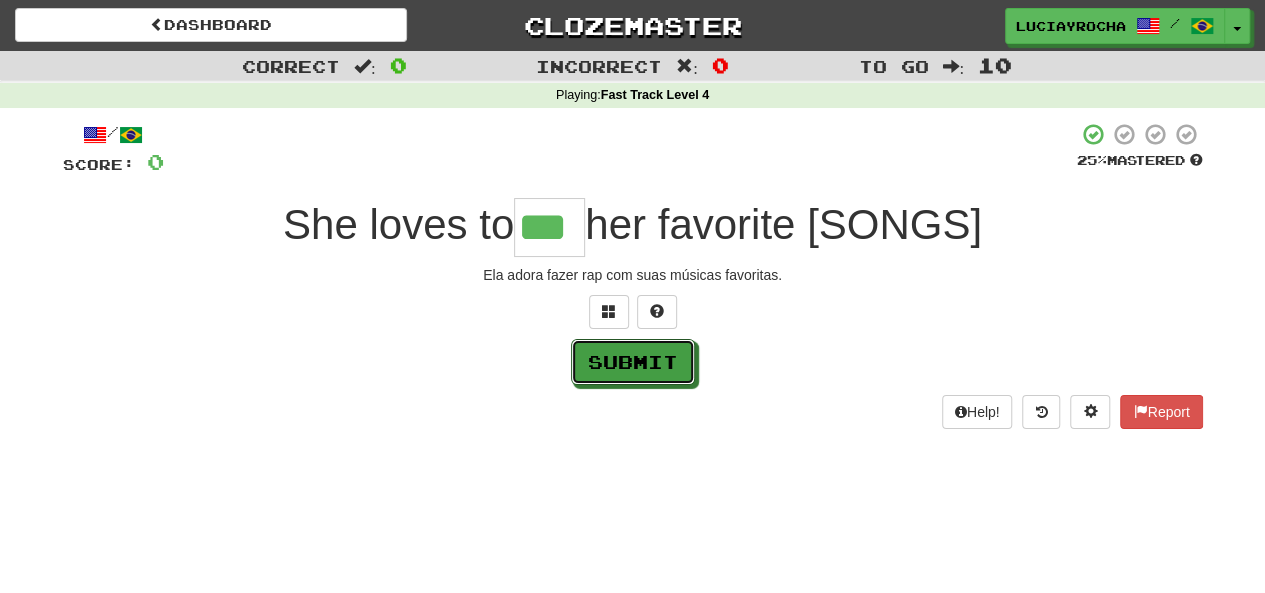 click on "Submit" at bounding box center (633, 362) 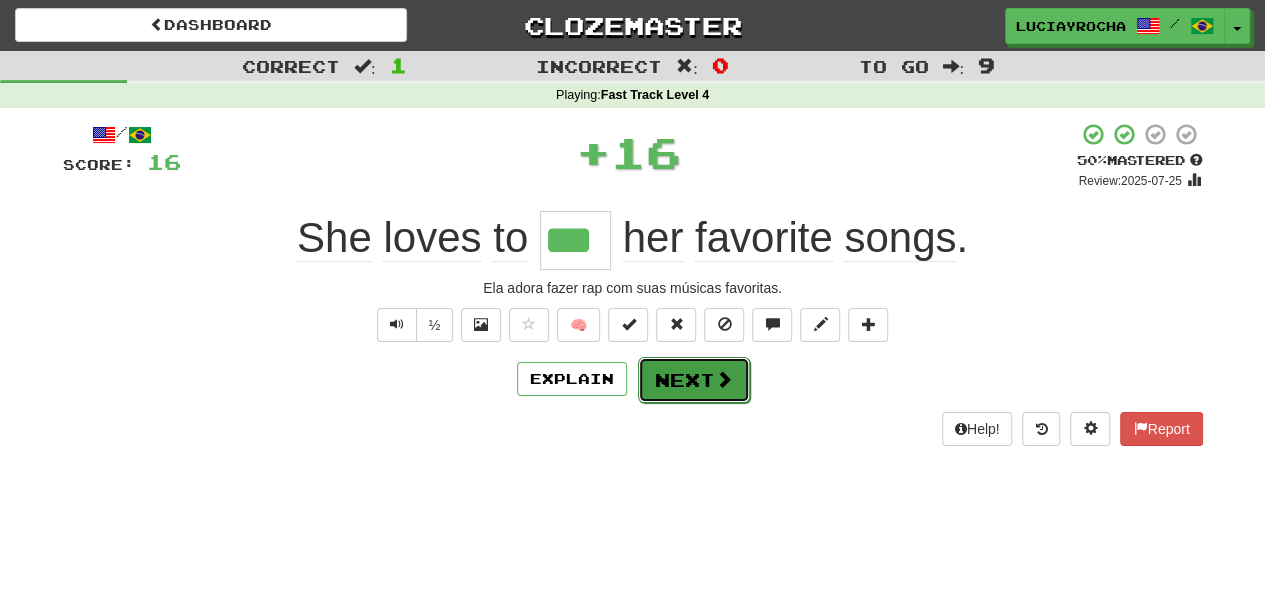 click on "Next" at bounding box center [694, 380] 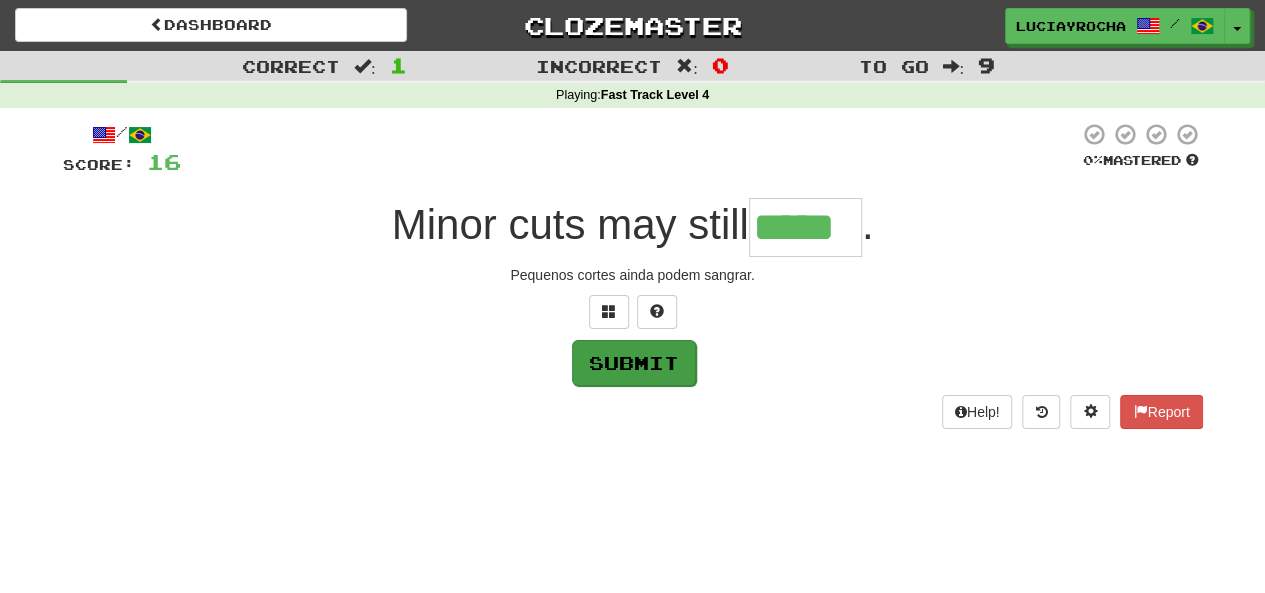 type on "*****" 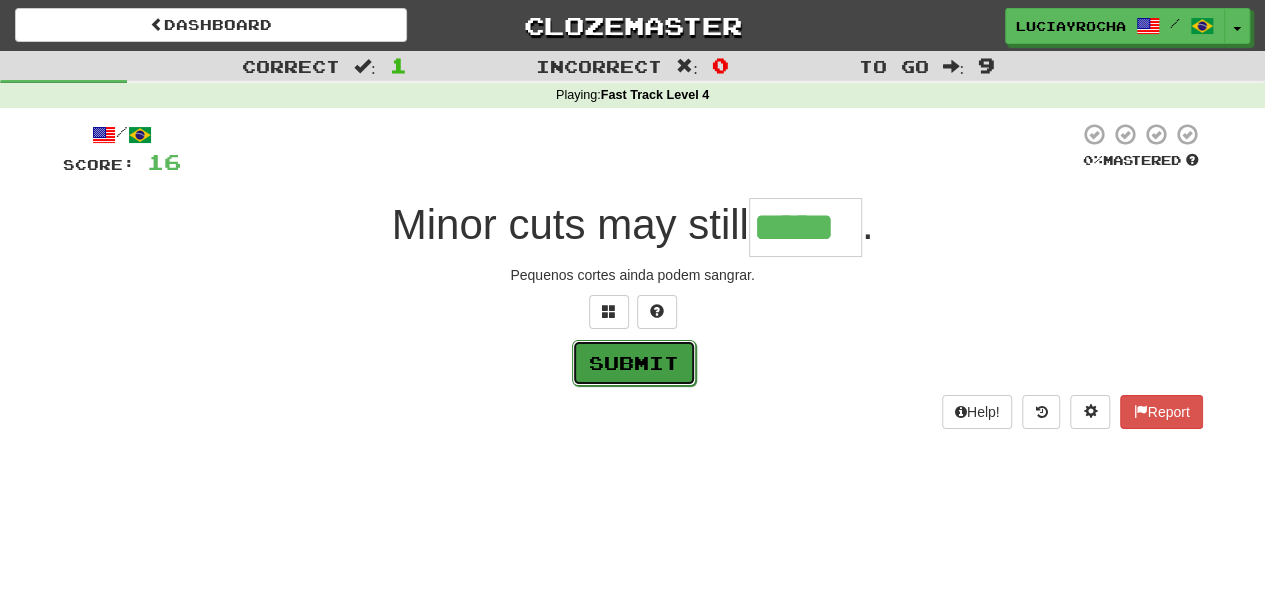 click on "Submit" at bounding box center (634, 363) 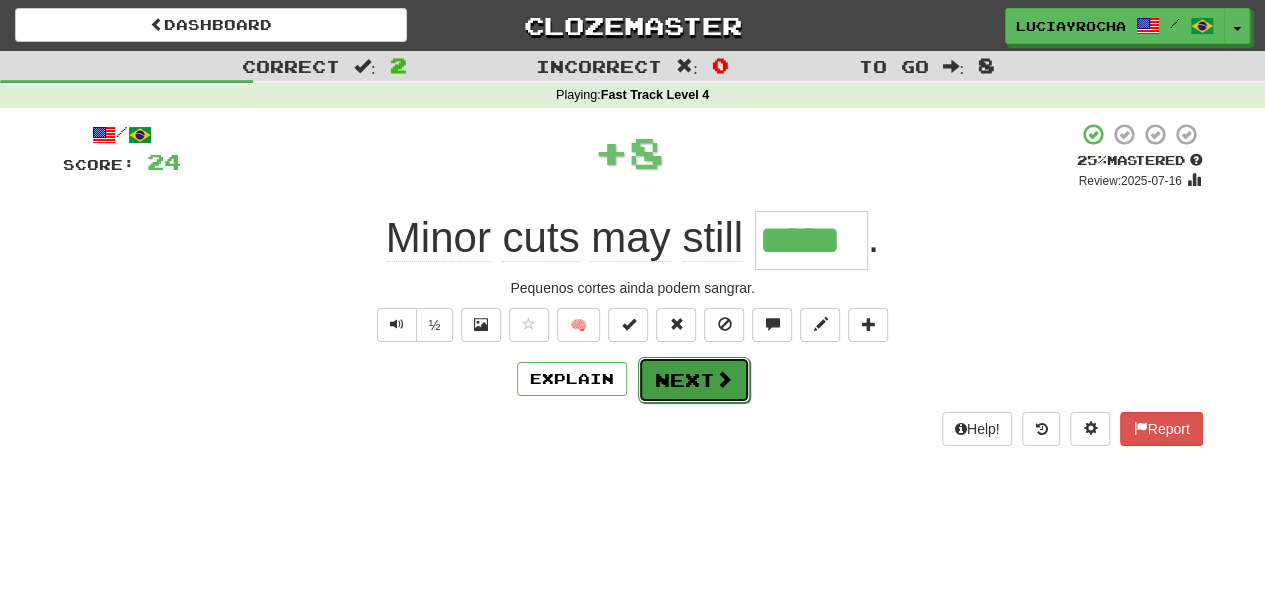 click on "Next" at bounding box center (694, 380) 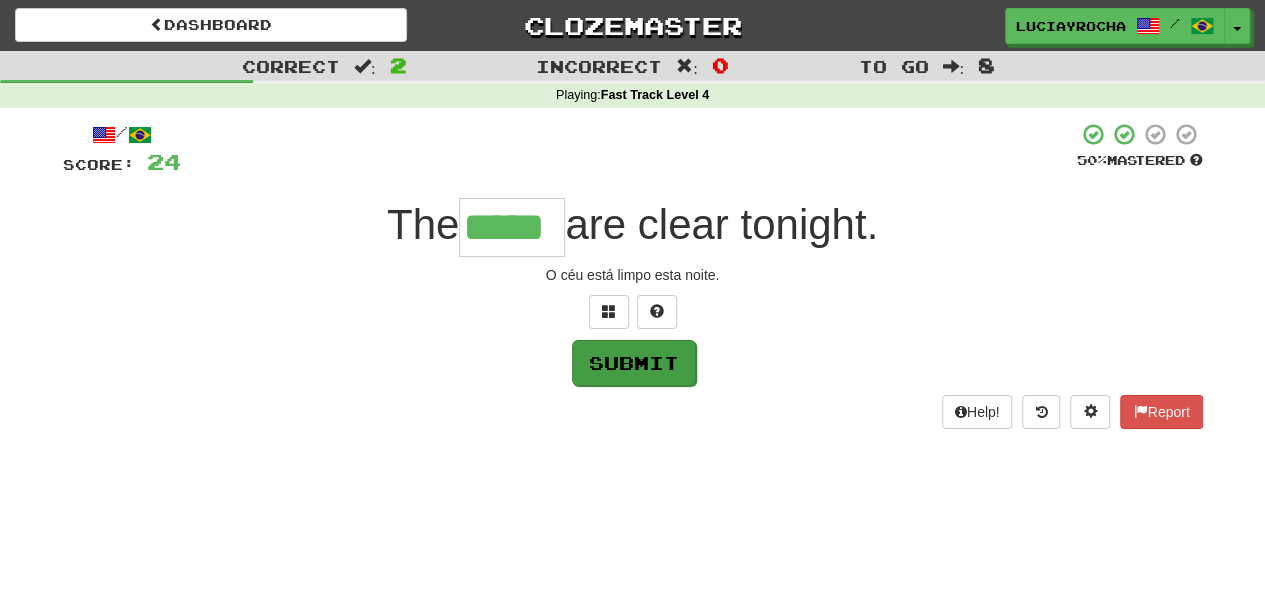 type on "*****" 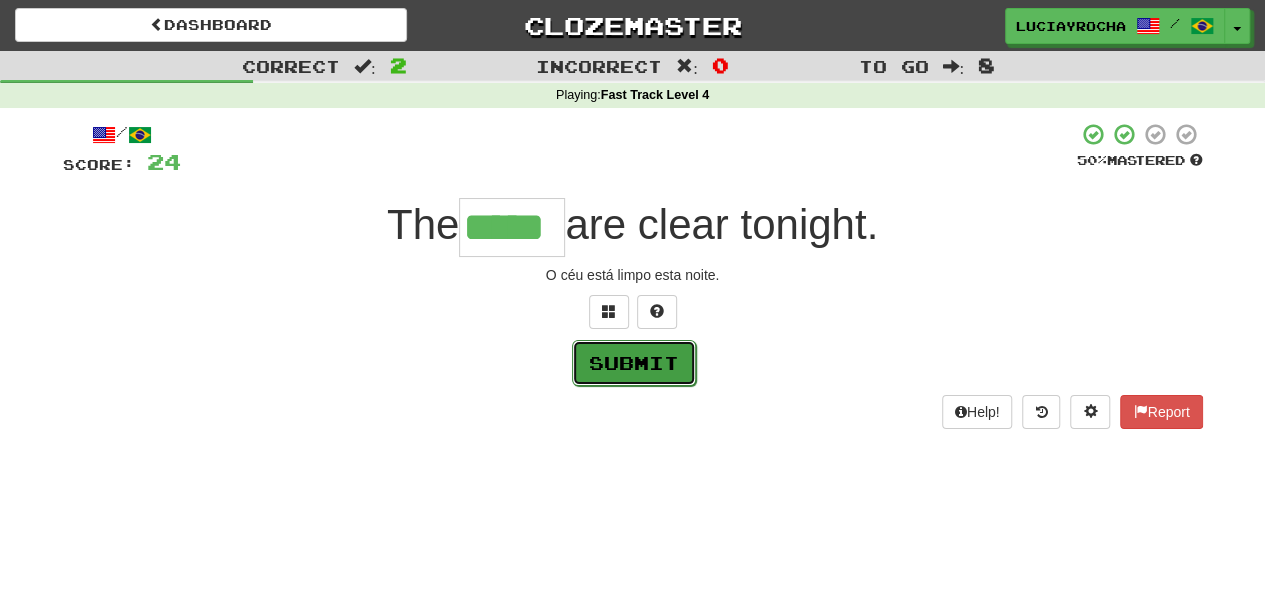 click on "Submit" at bounding box center (634, 363) 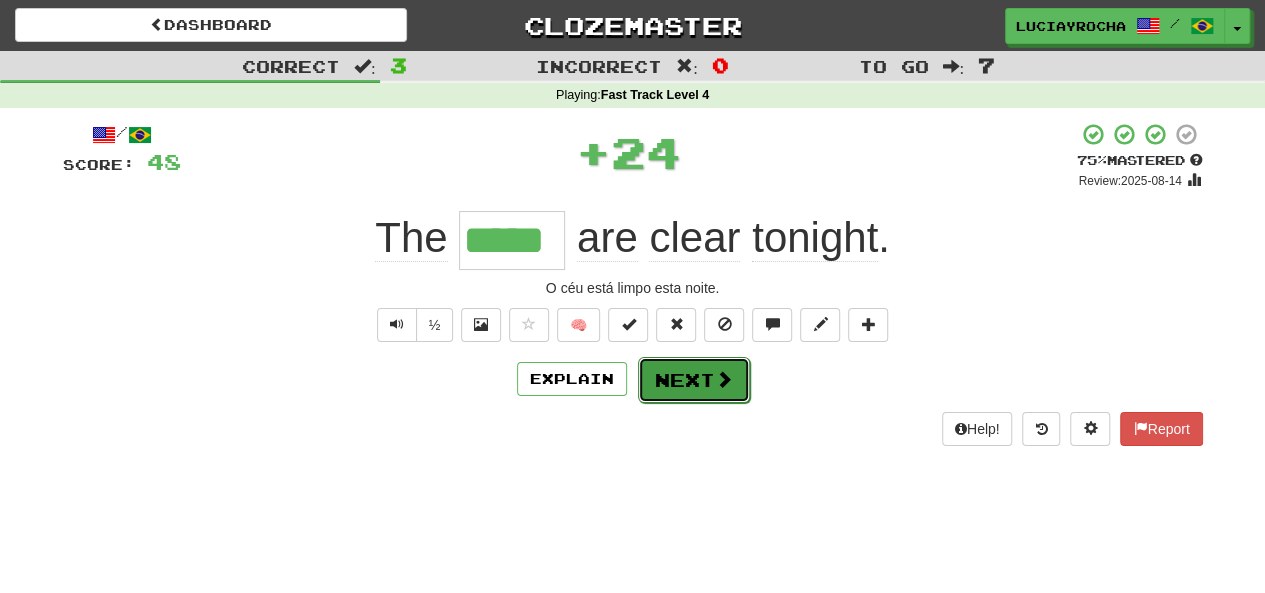 click on "Next" at bounding box center (694, 380) 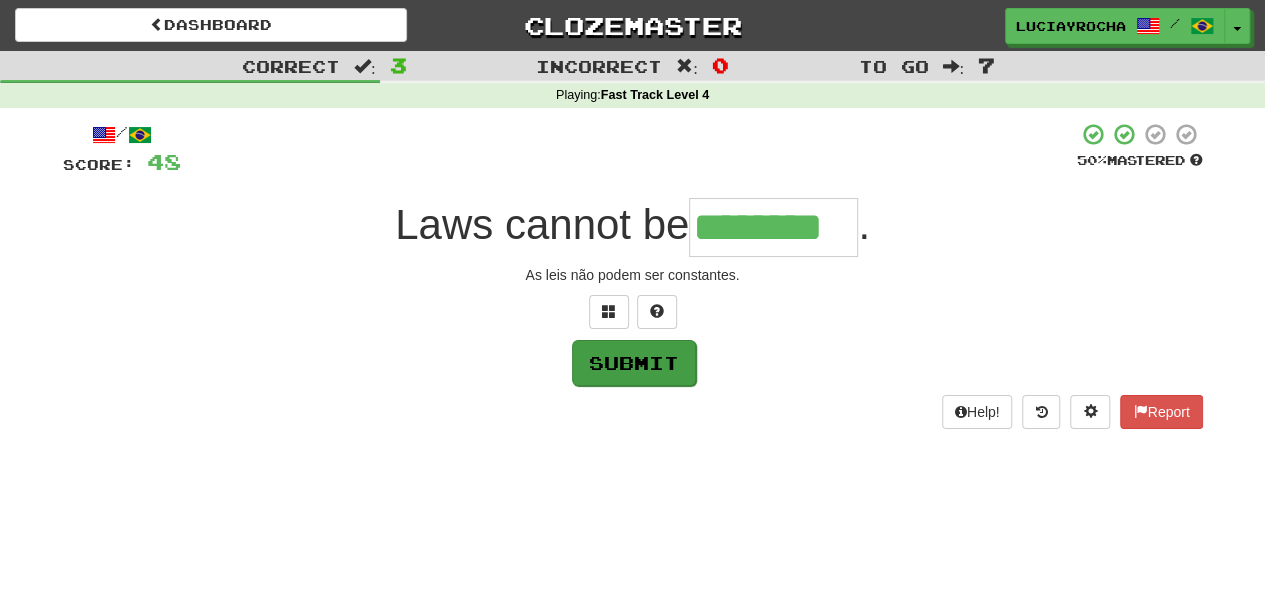 type on "********" 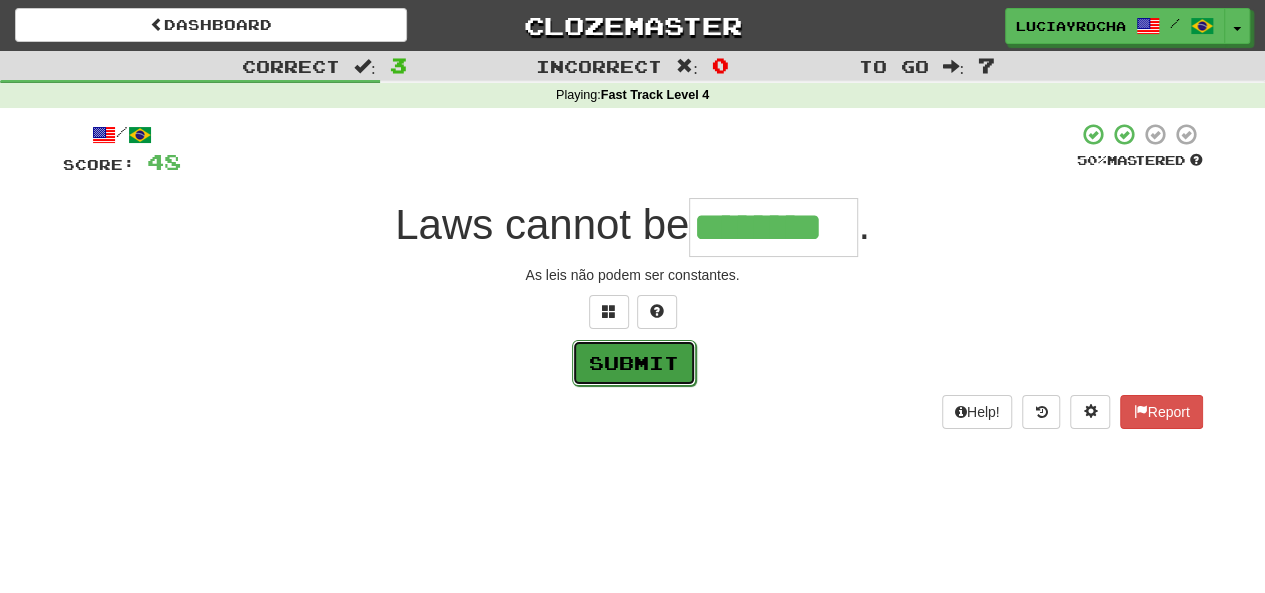 click on "Submit" at bounding box center [634, 363] 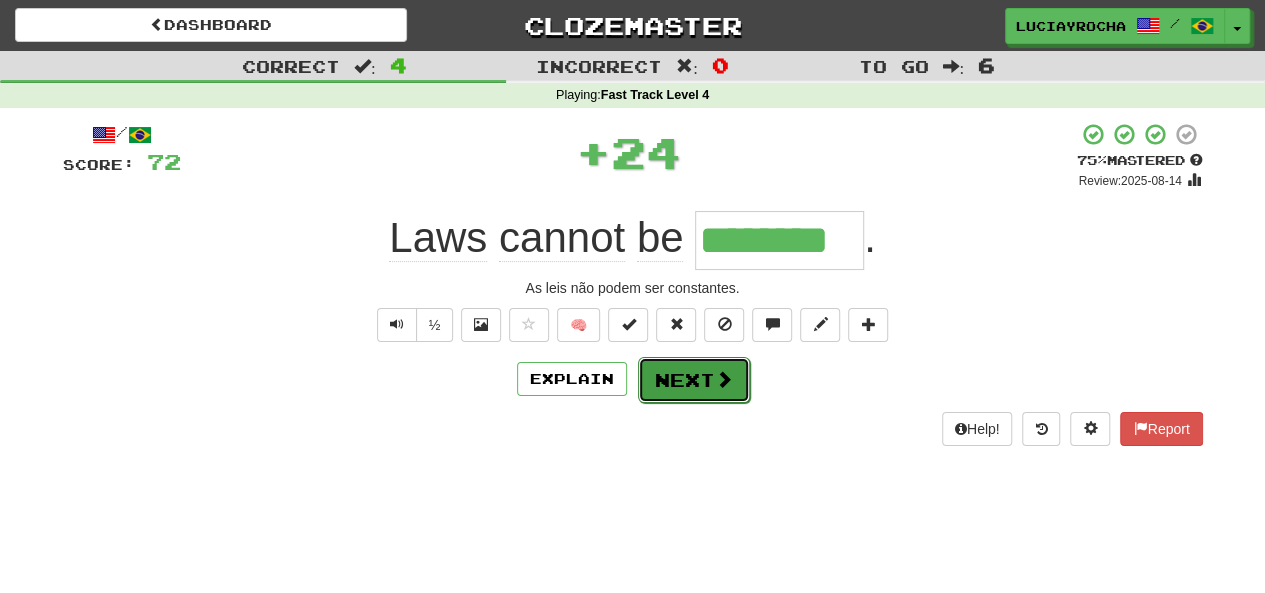 click on "Next" at bounding box center (694, 380) 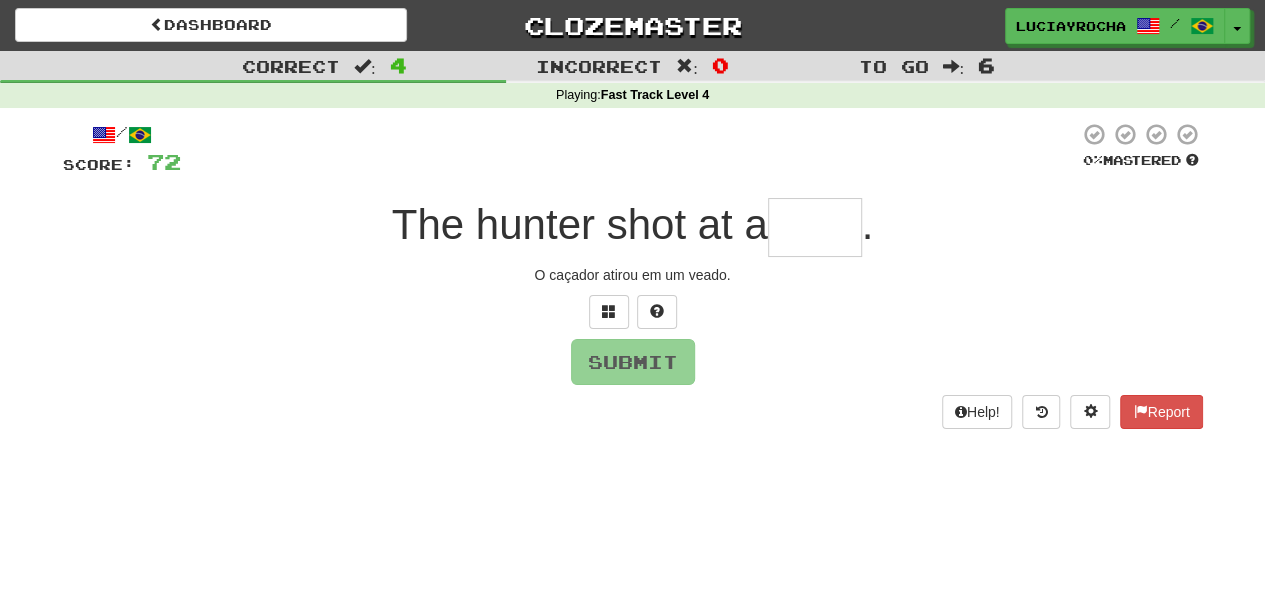 type on "*" 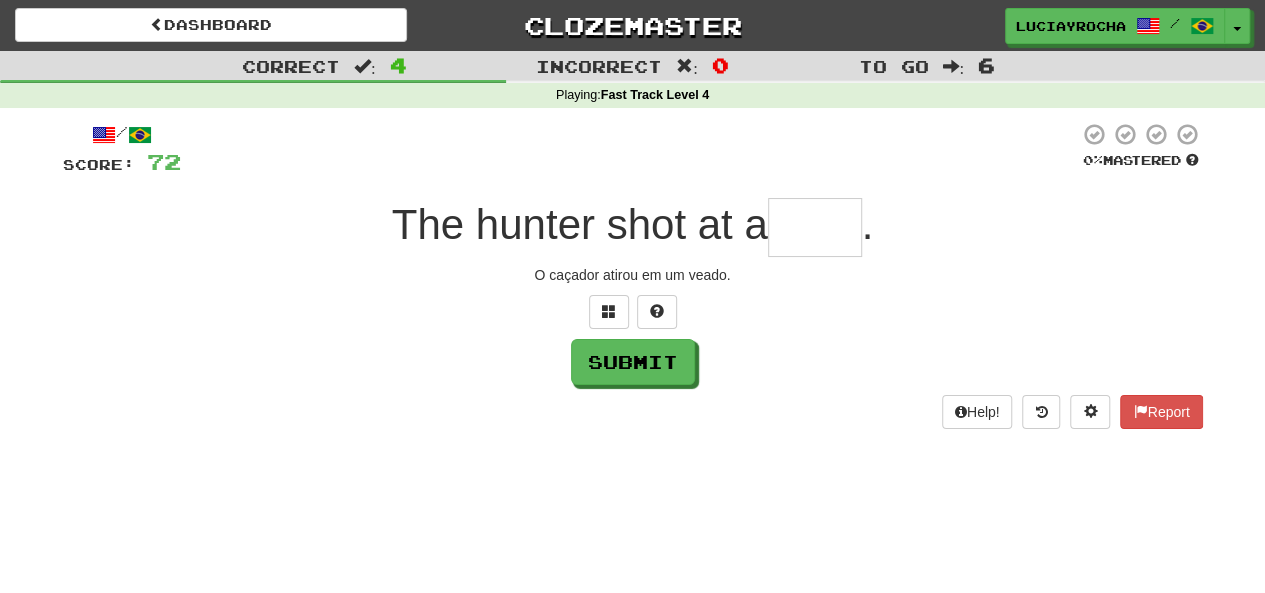 type on "*" 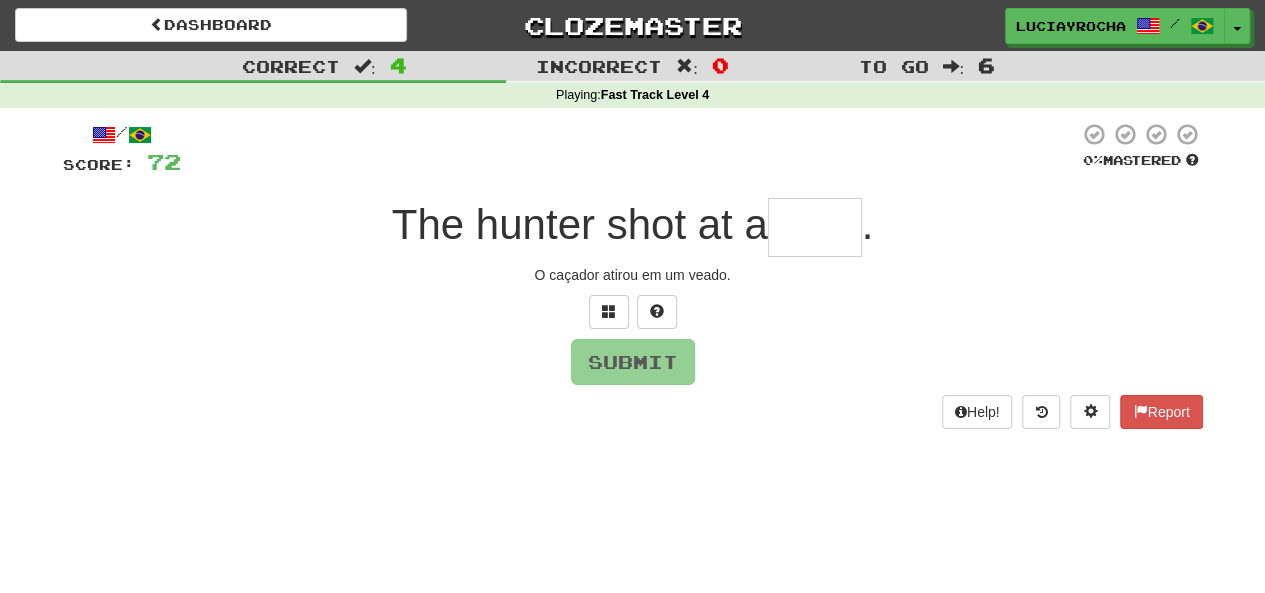 type on "*" 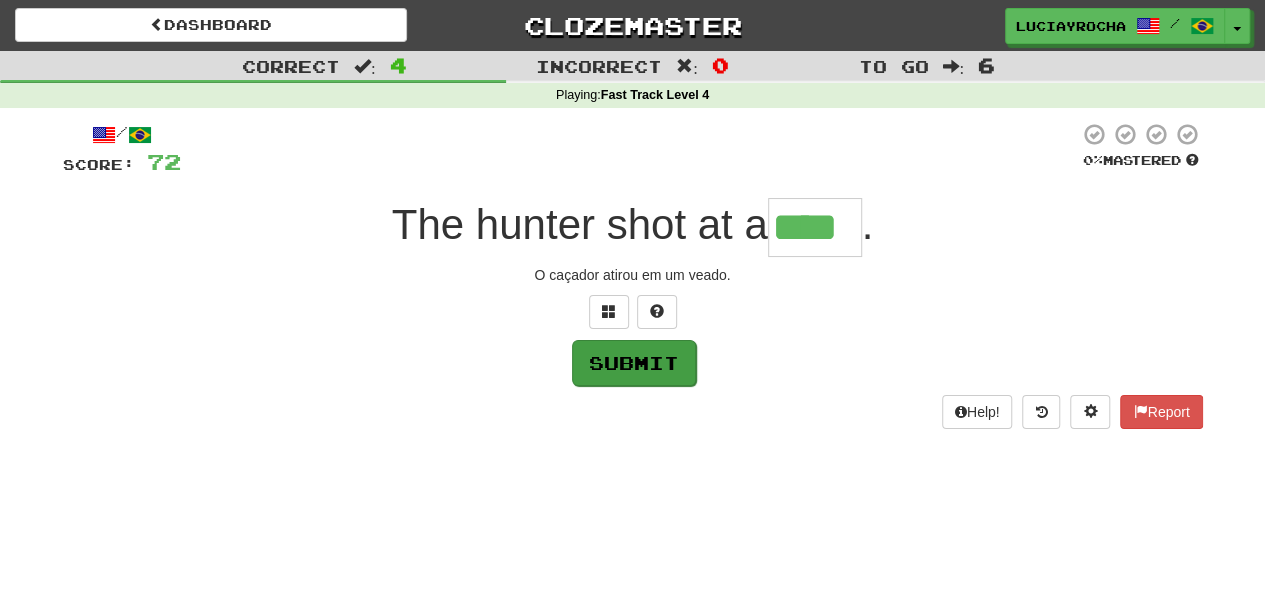 type on "****" 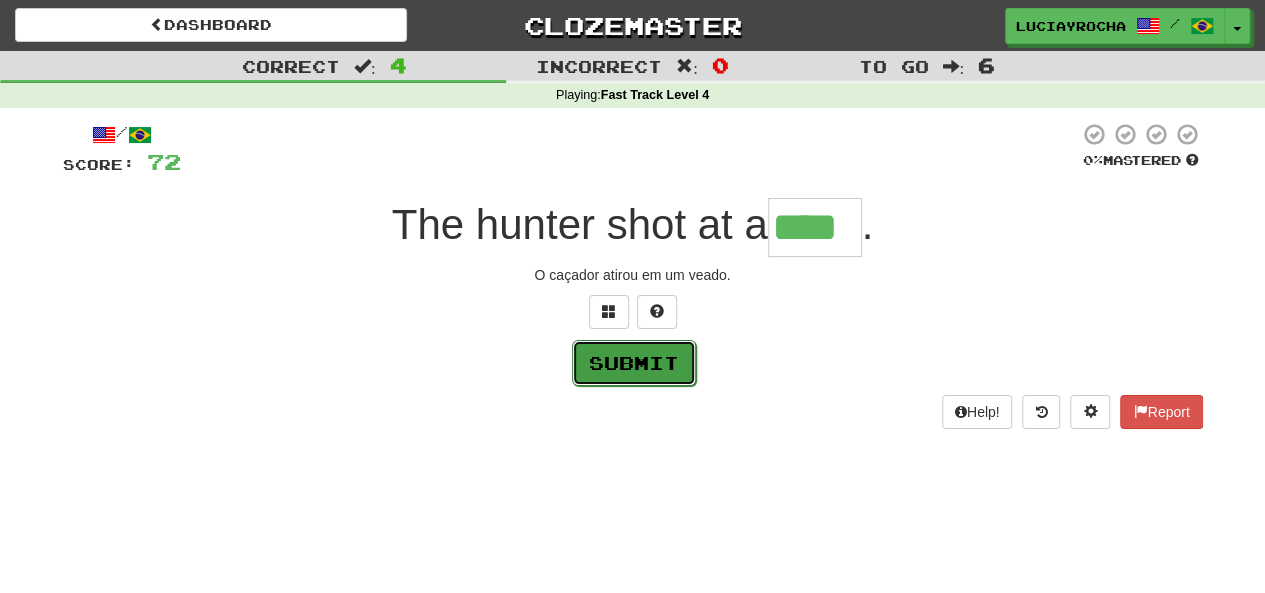 click on "Submit" at bounding box center (634, 363) 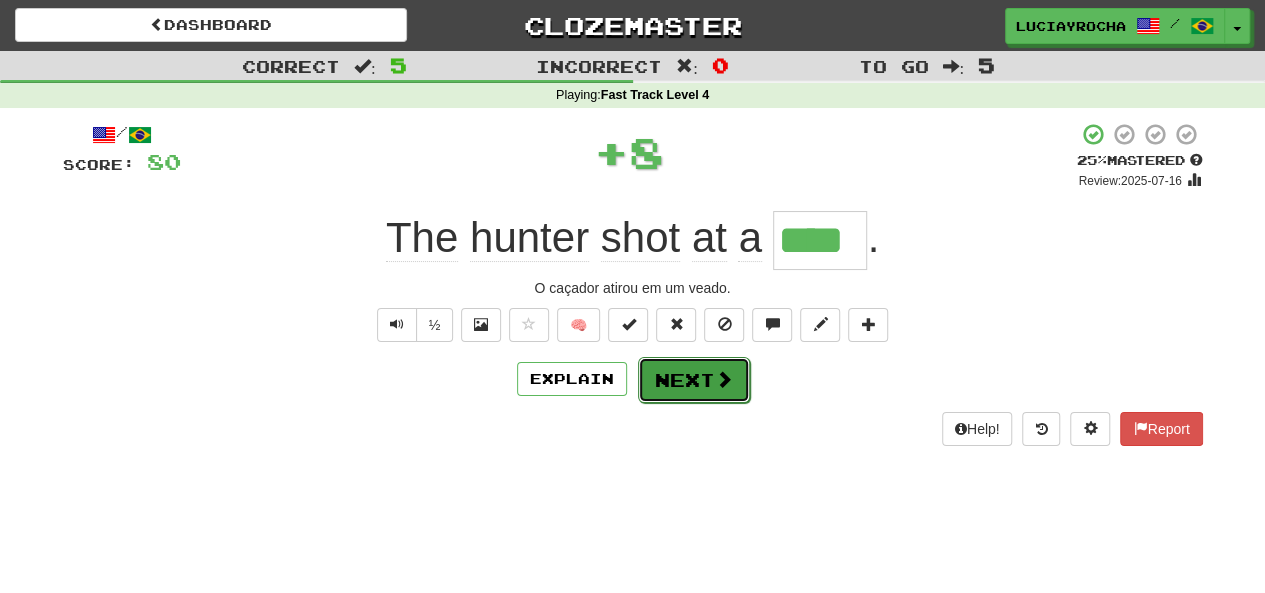 click on "Next" at bounding box center (694, 380) 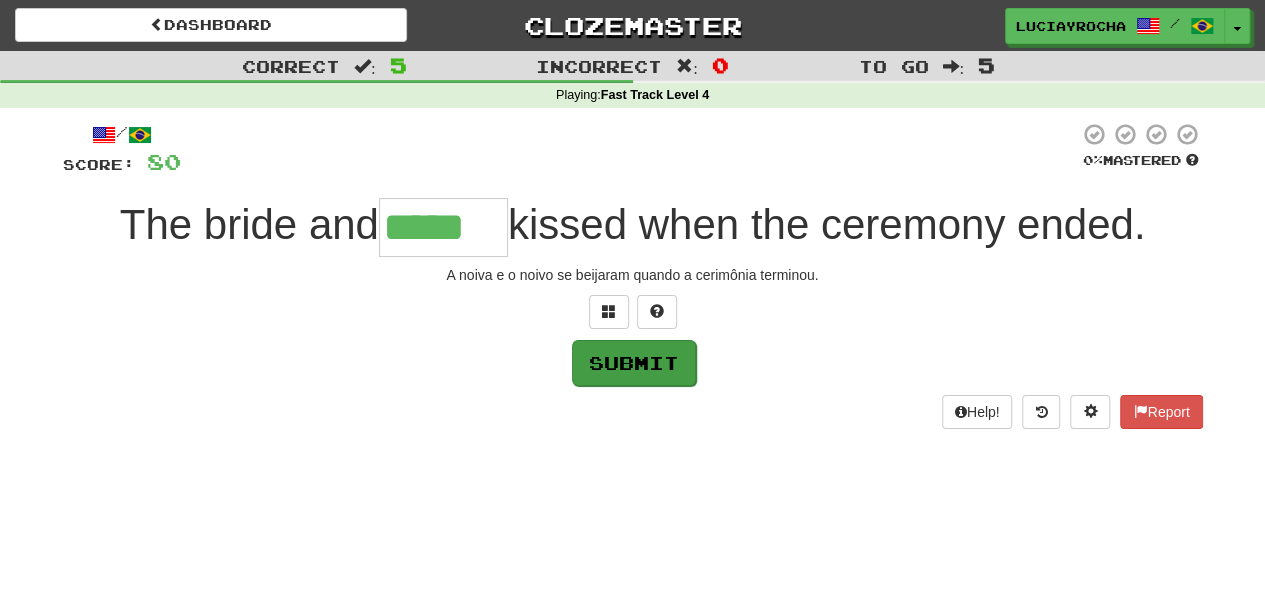 type on "*****" 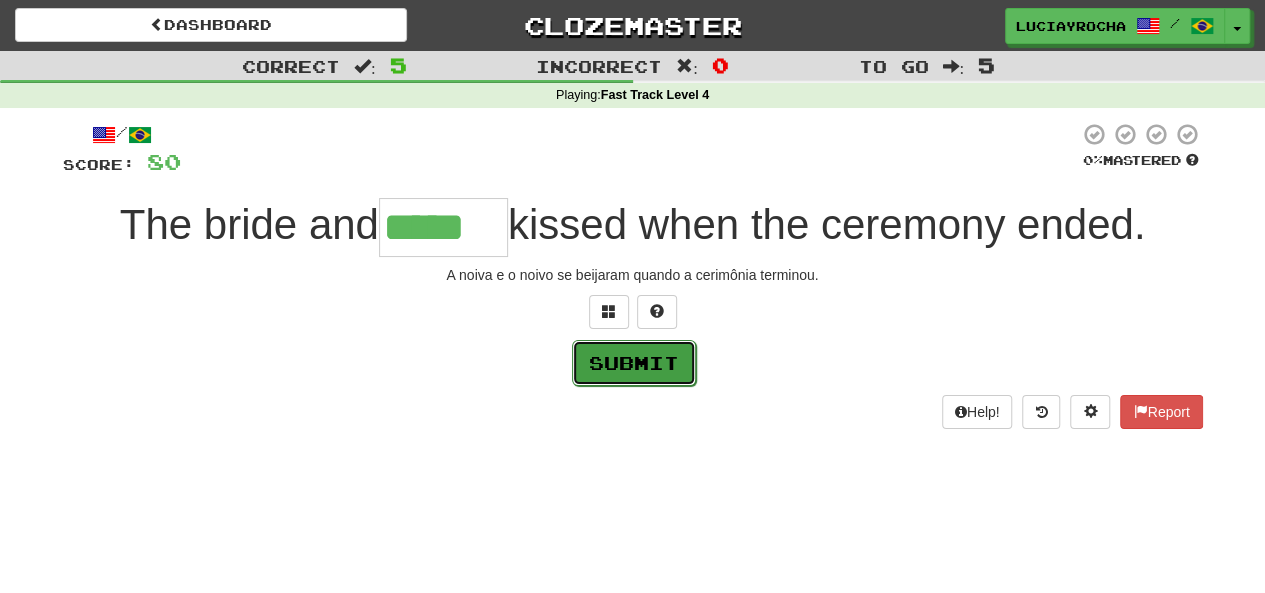 click on "Submit" at bounding box center (634, 363) 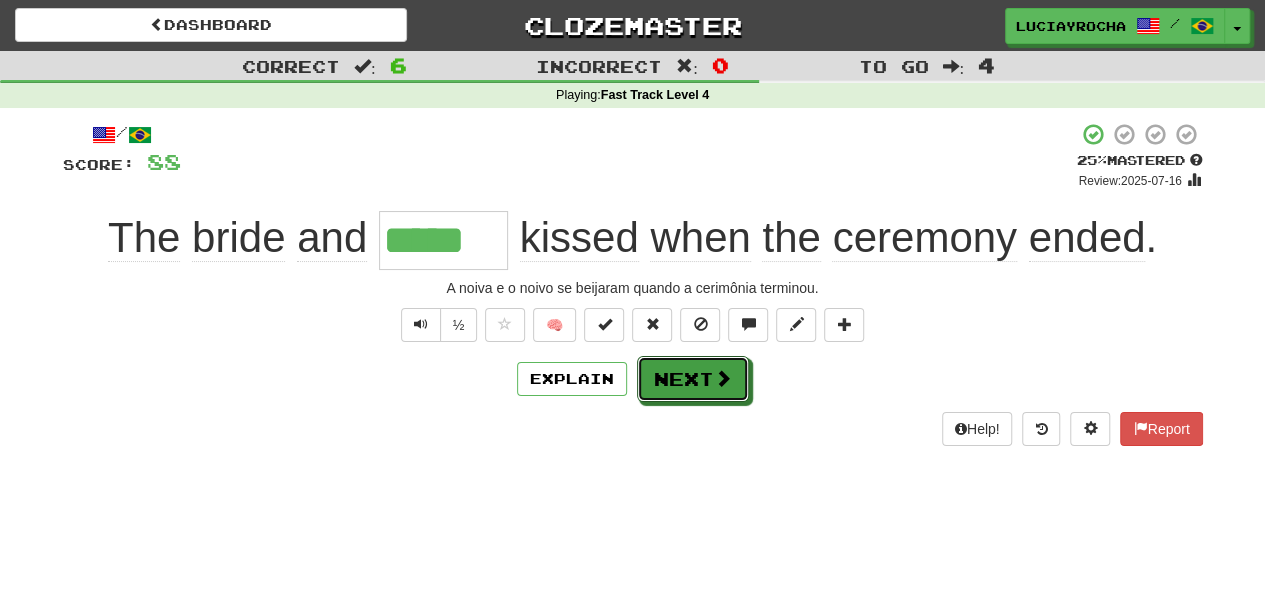 click on "Next" at bounding box center (693, 379) 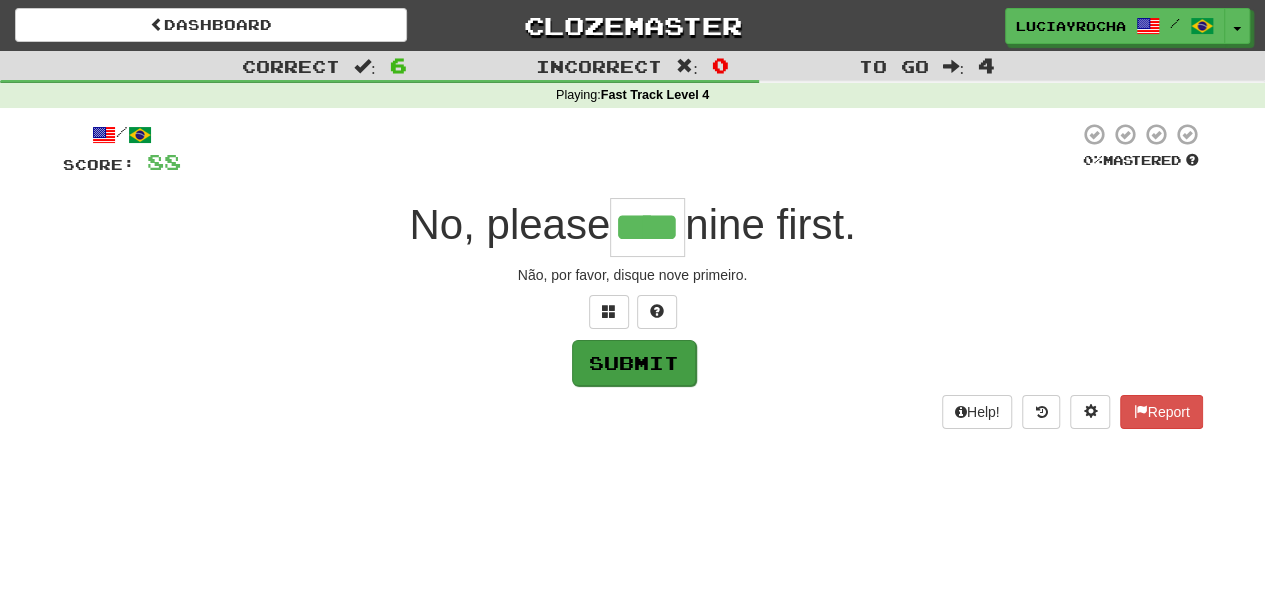 type on "****" 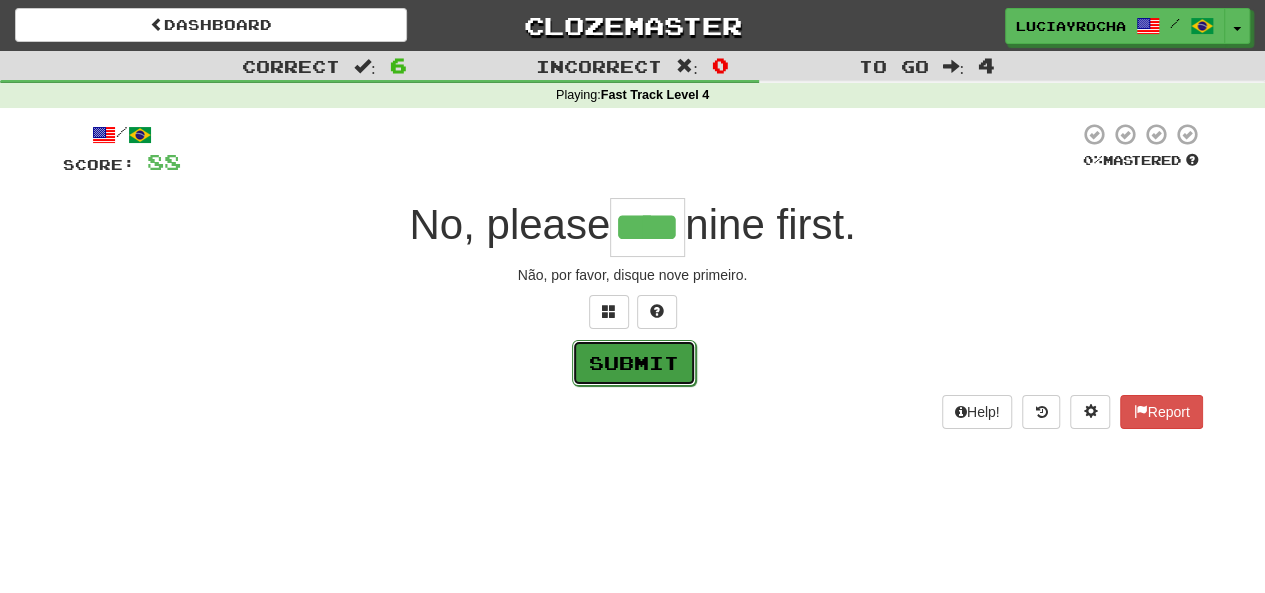 click on "Submit" at bounding box center [634, 363] 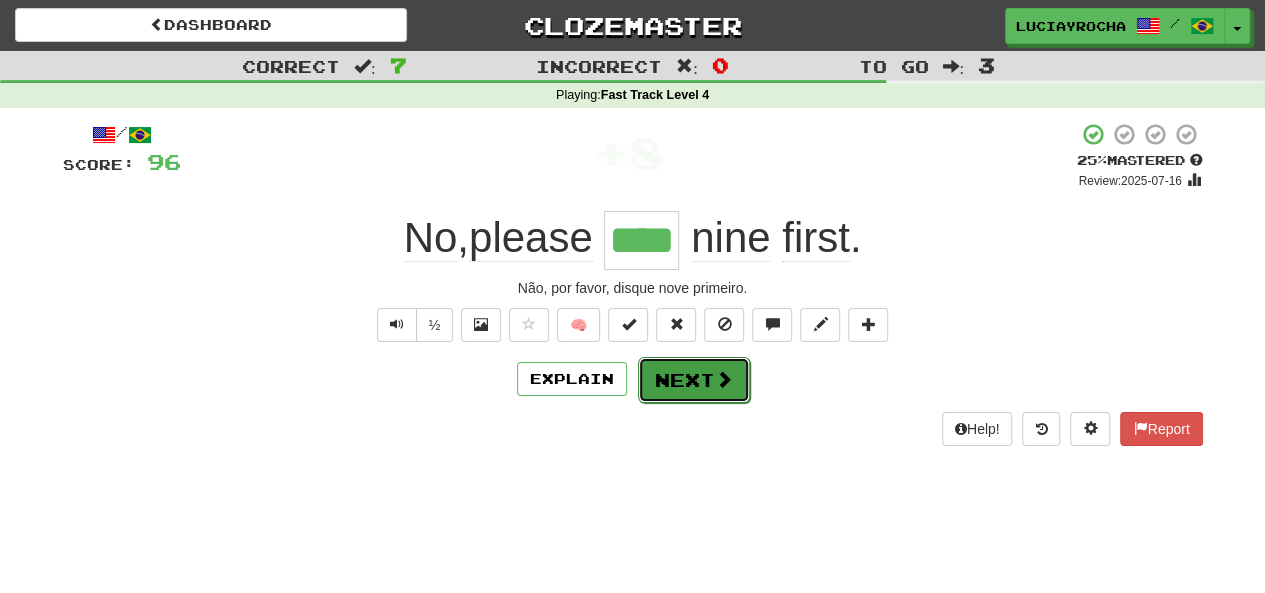 click on "Next" at bounding box center (694, 380) 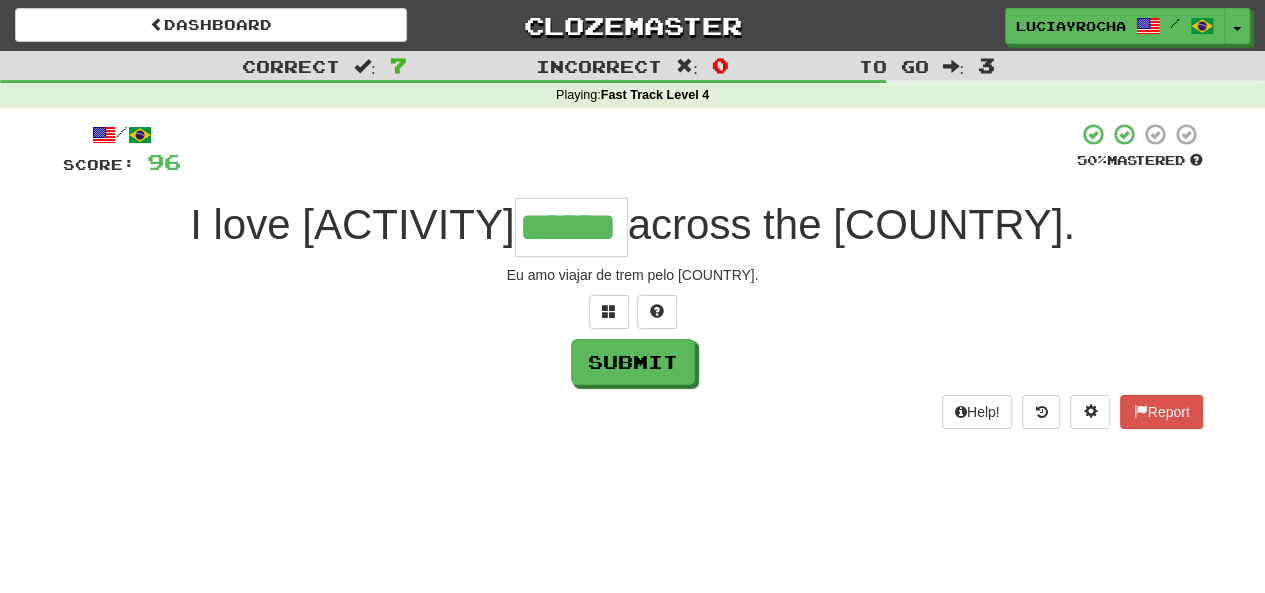 type on "******" 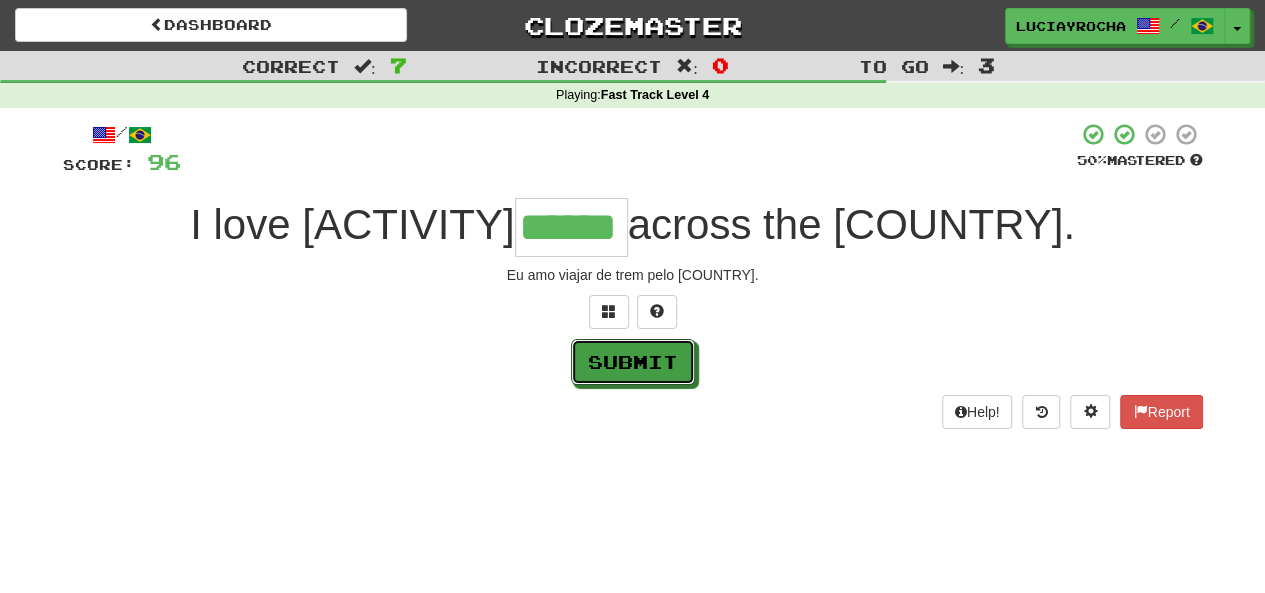 click on "Submit" at bounding box center (633, 362) 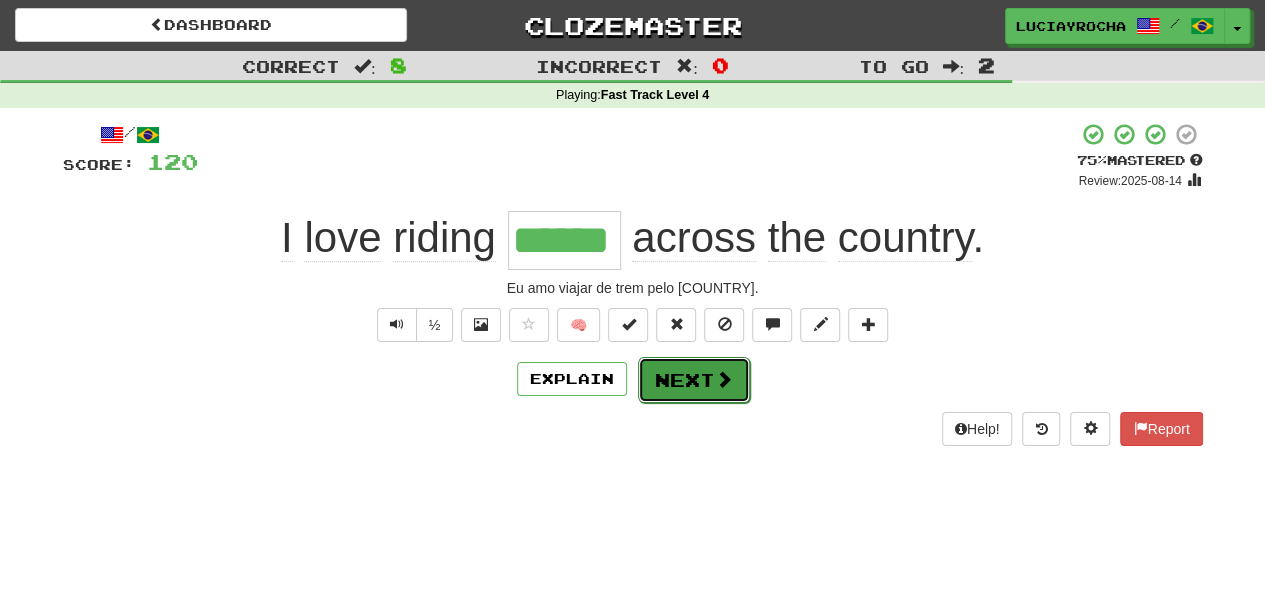 click on "Next" at bounding box center (694, 380) 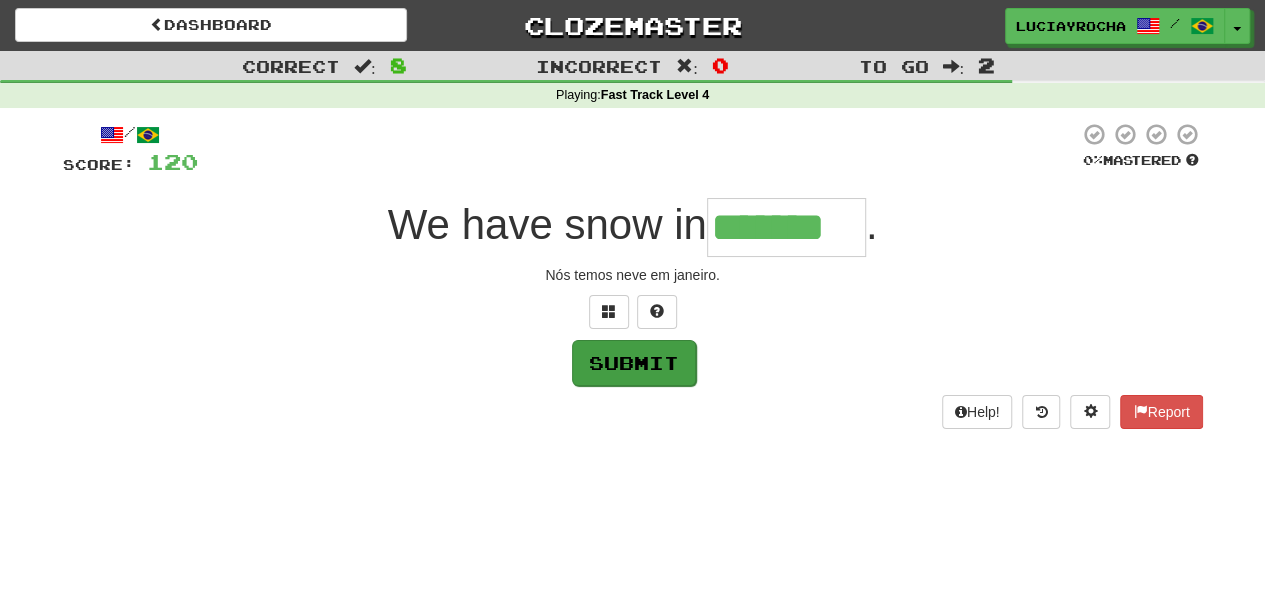 type on "*******" 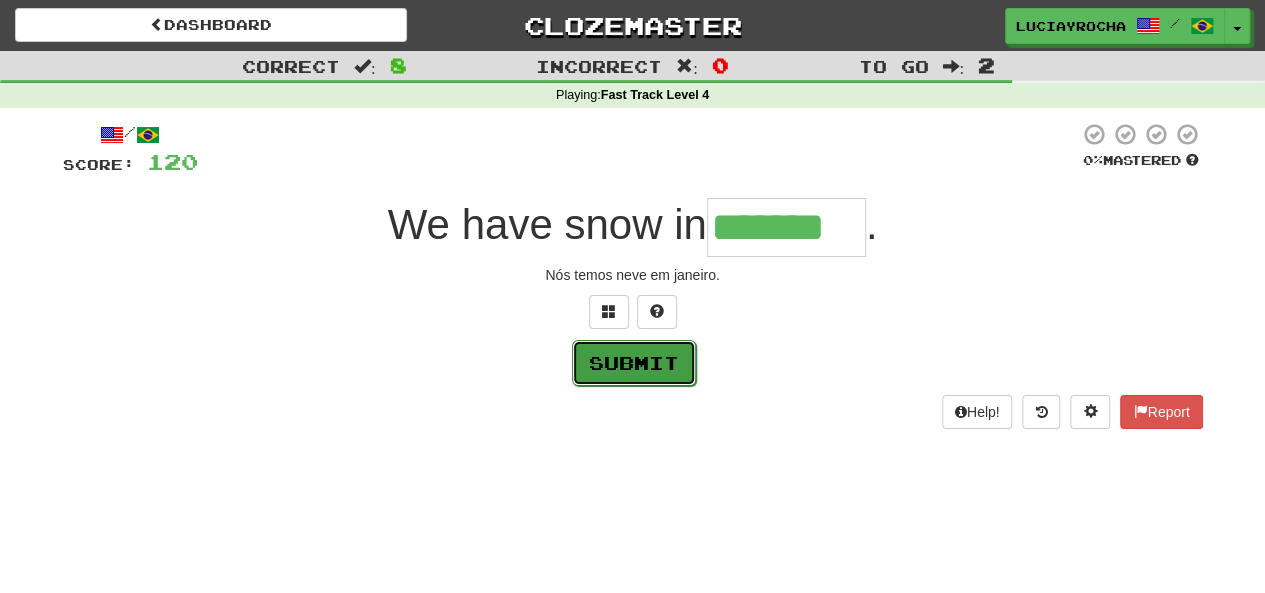 click on "Submit" at bounding box center [634, 363] 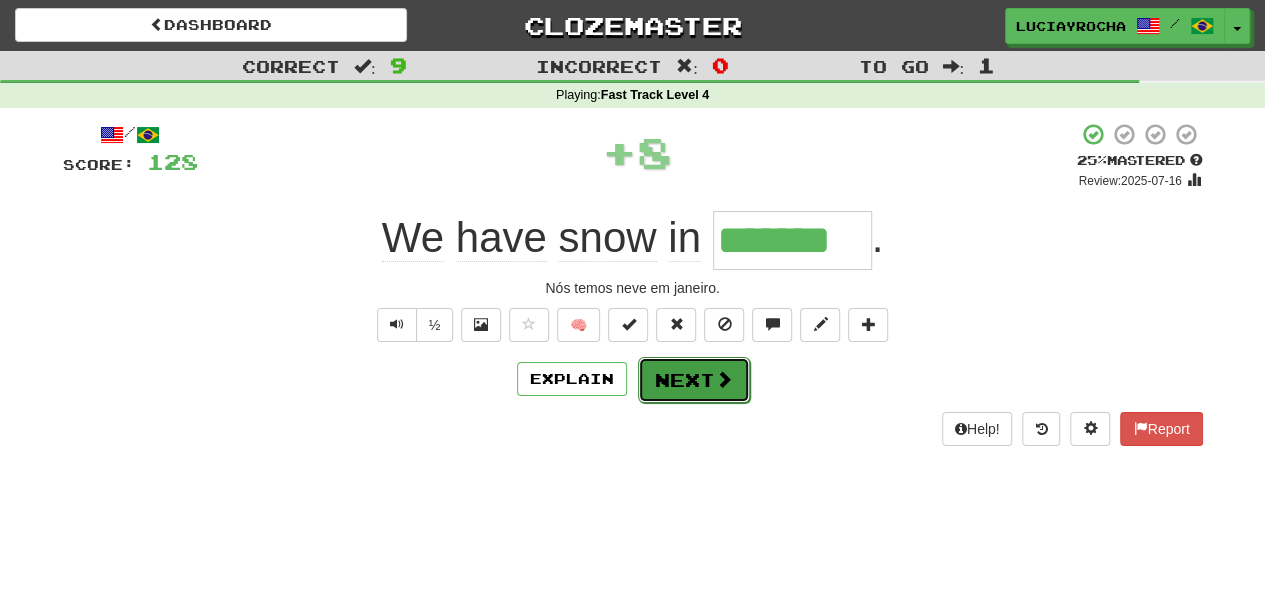 click on "Next" at bounding box center [694, 380] 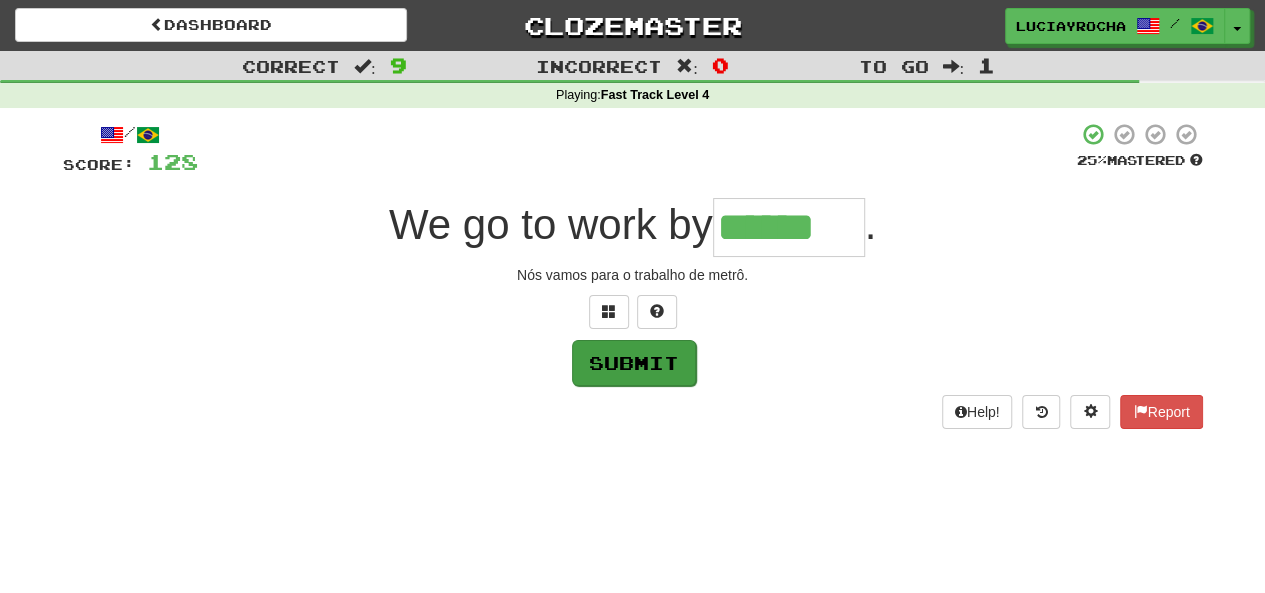 type on "******" 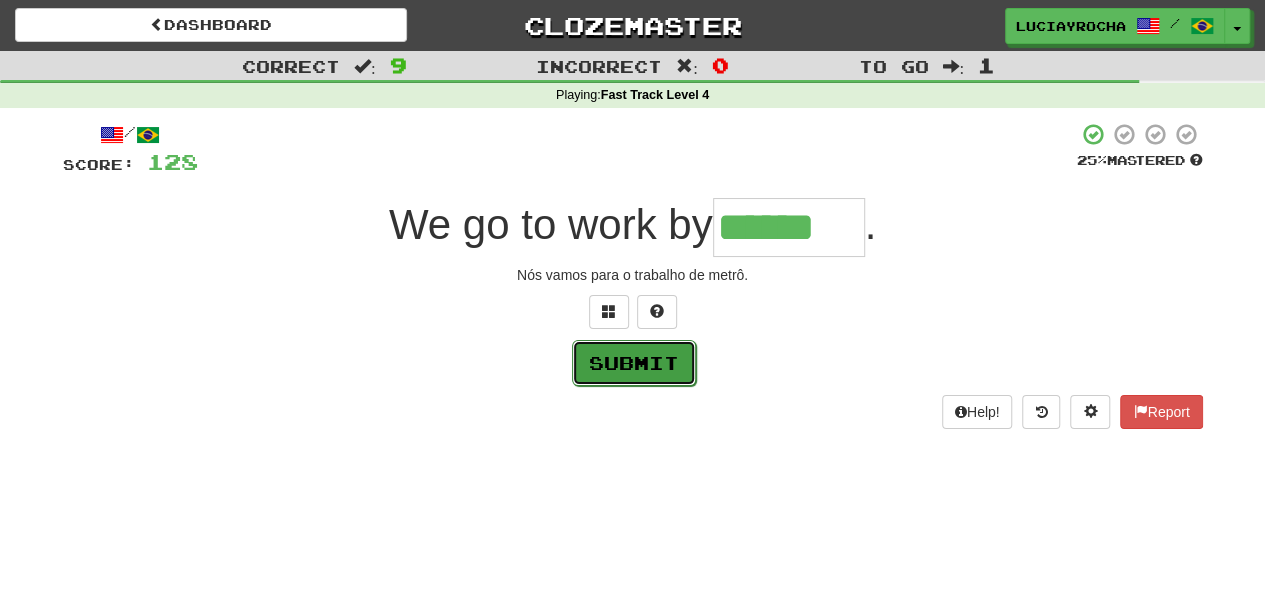 click on "Submit" at bounding box center [634, 363] 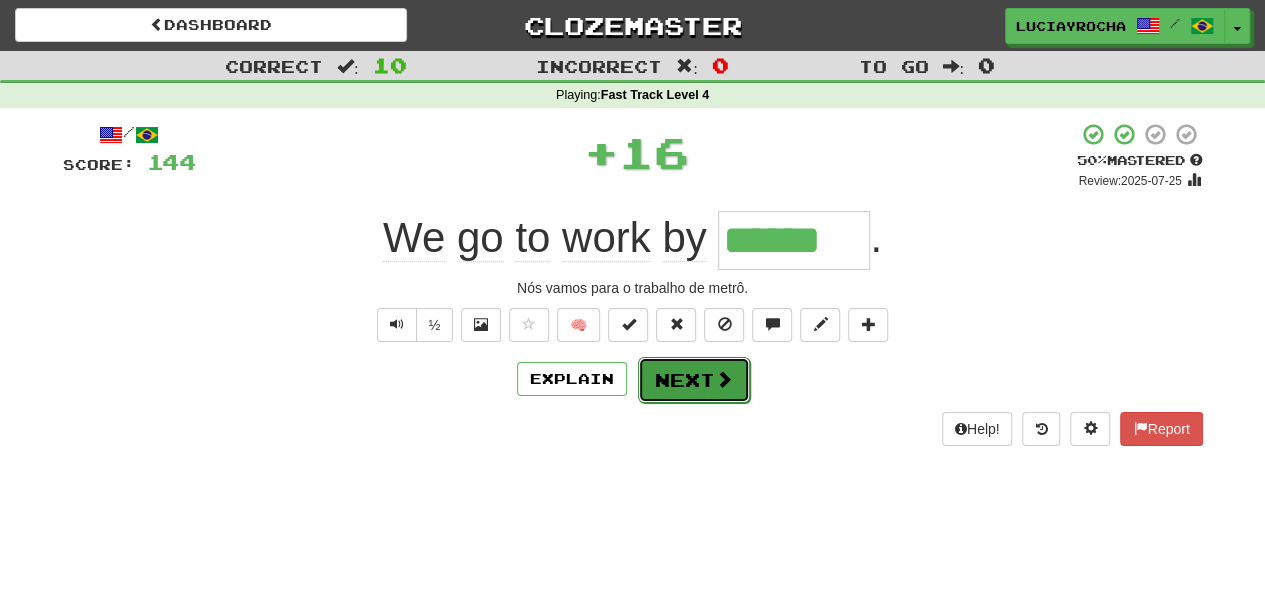 click on "Next" at bounding box center [694, 380] 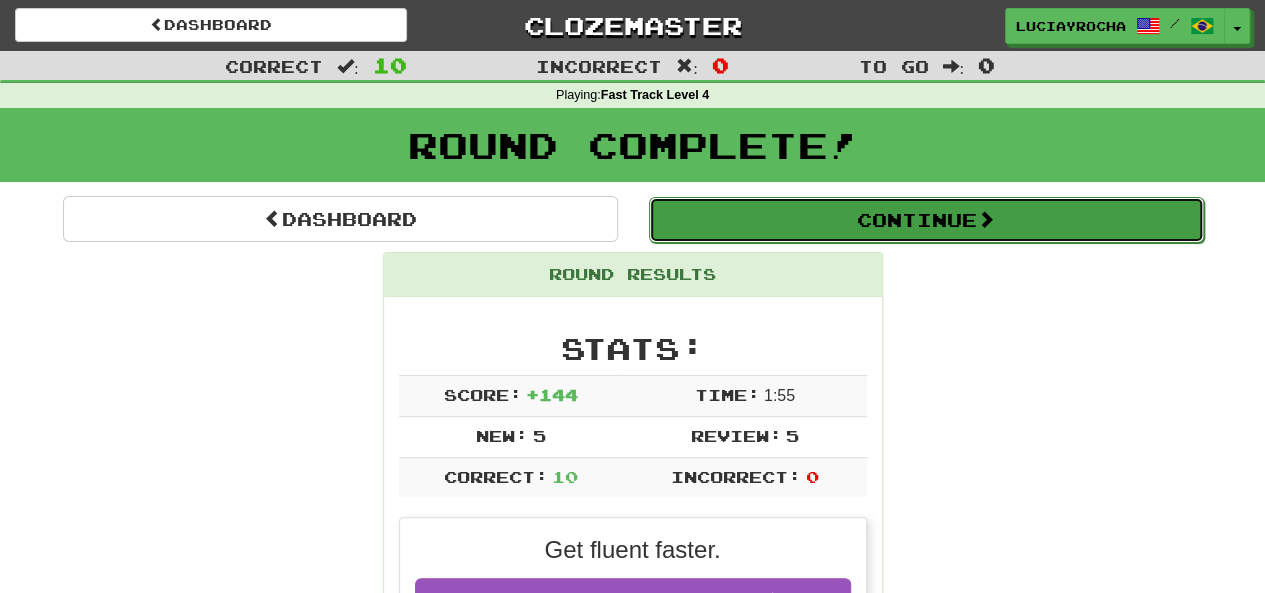 click on "Continue" at bounding box center [926, 220] 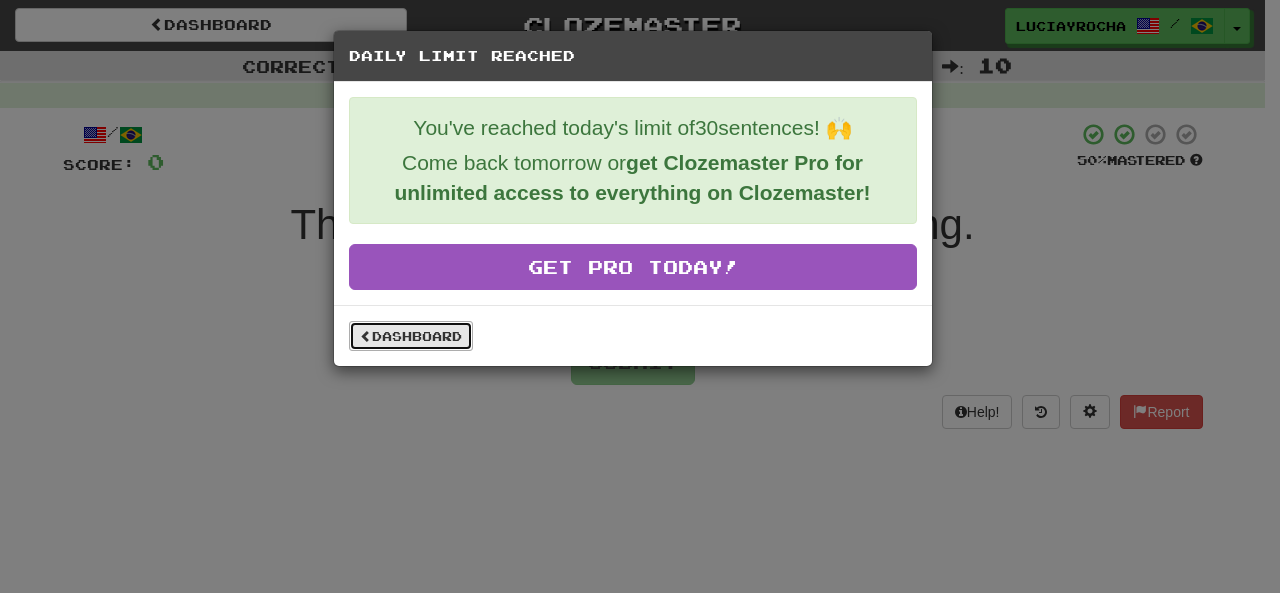 click on "Dashboard" at bounding box center [411, 336] 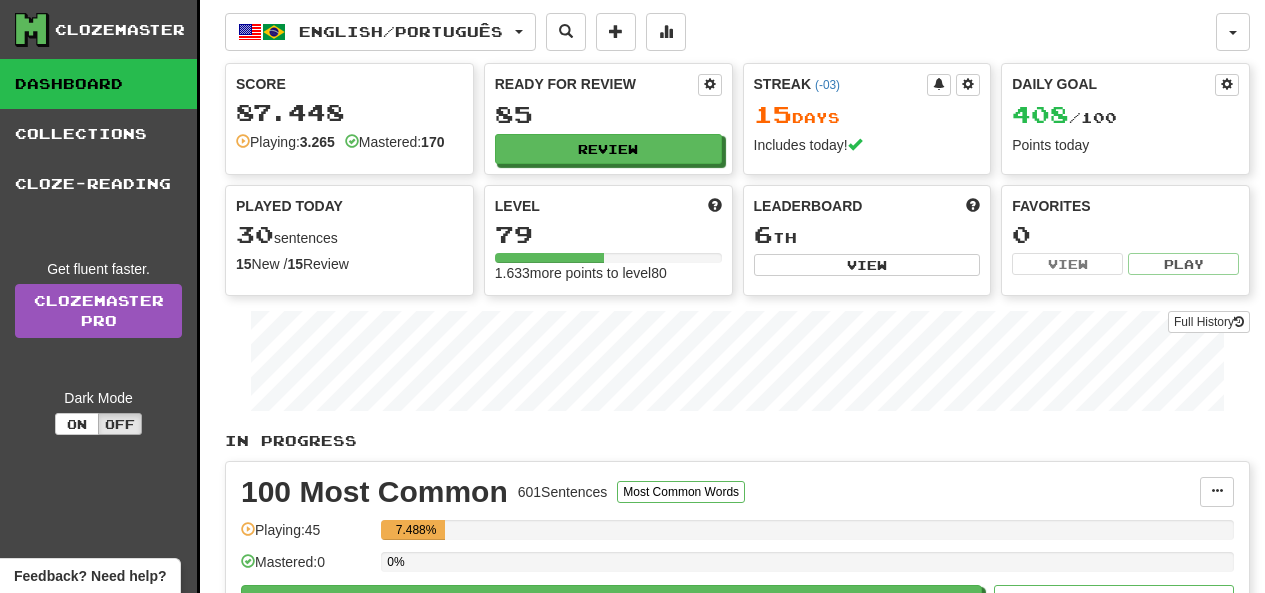scroll, scrollTop: 0, scrollLeft: 0, axis: both 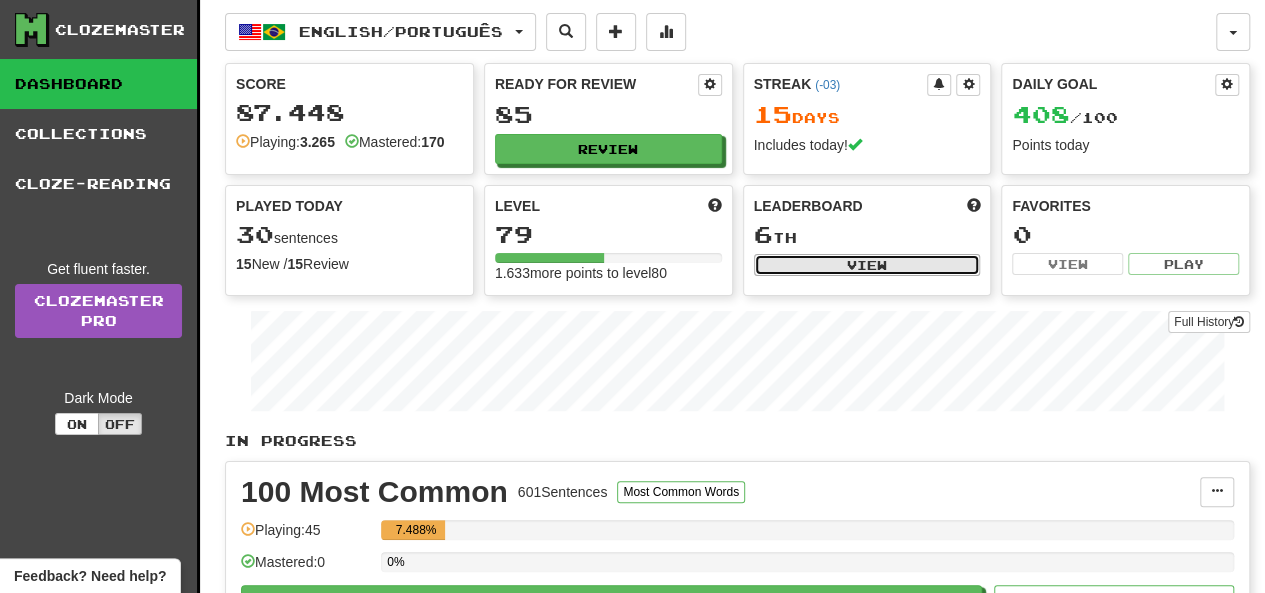 click on "View" at bounding box center [867, 265] 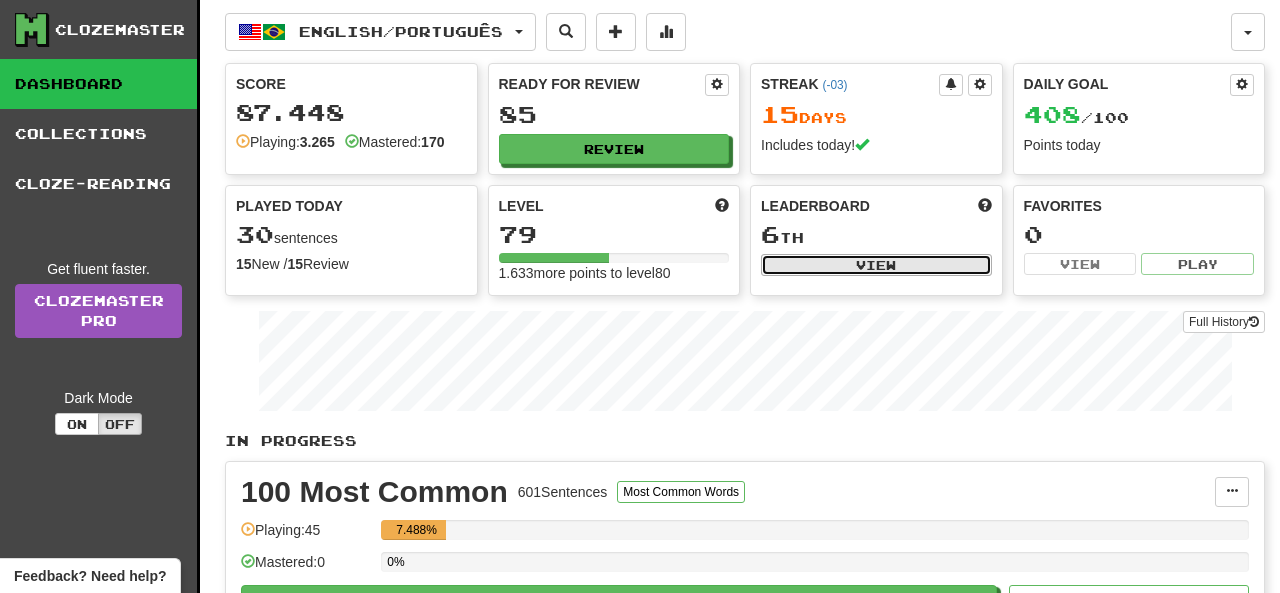 select on "**********" 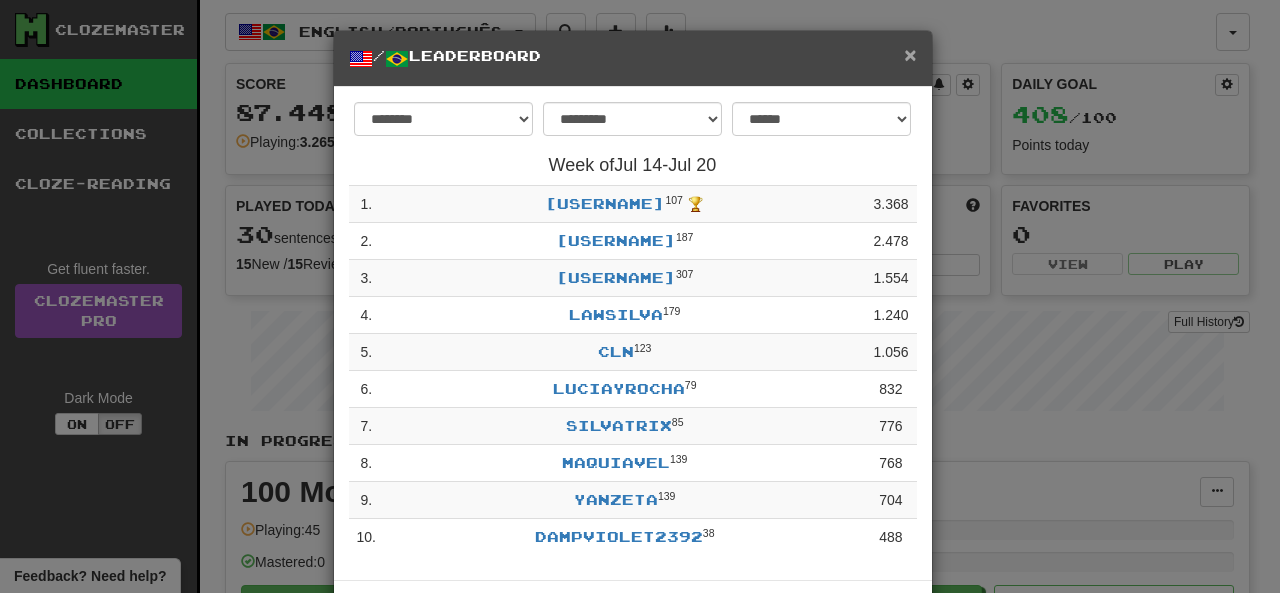 click on "×" at bounding box center [910, 54] 